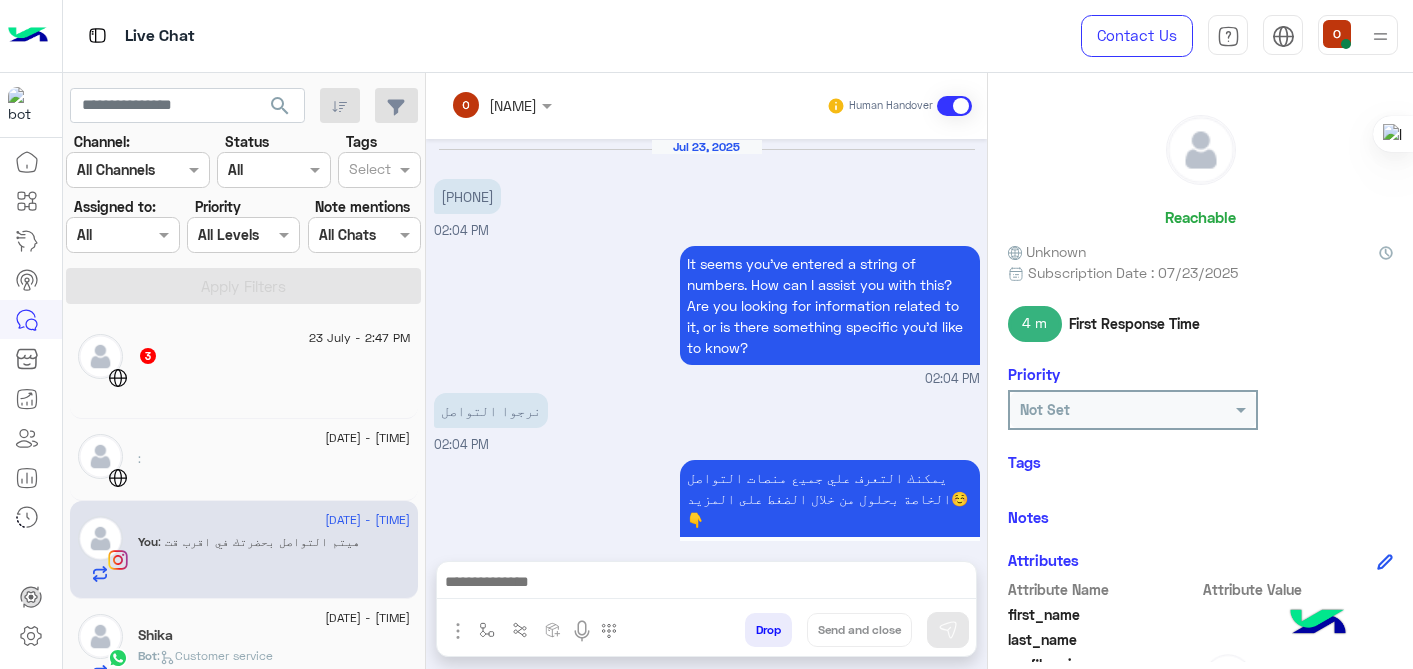scroll, scrollTop: 0, scrollLeft: 0, axis: both 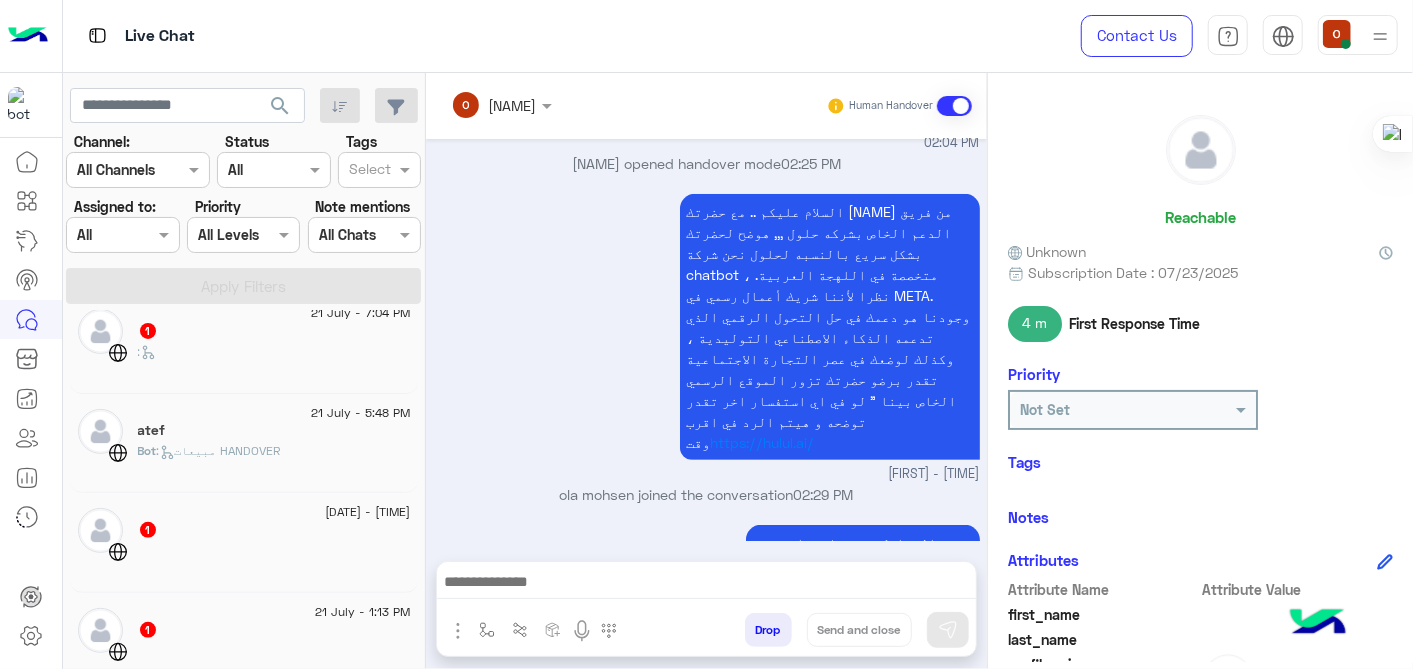 click on "Bot :   مبيعات HANDOVER" 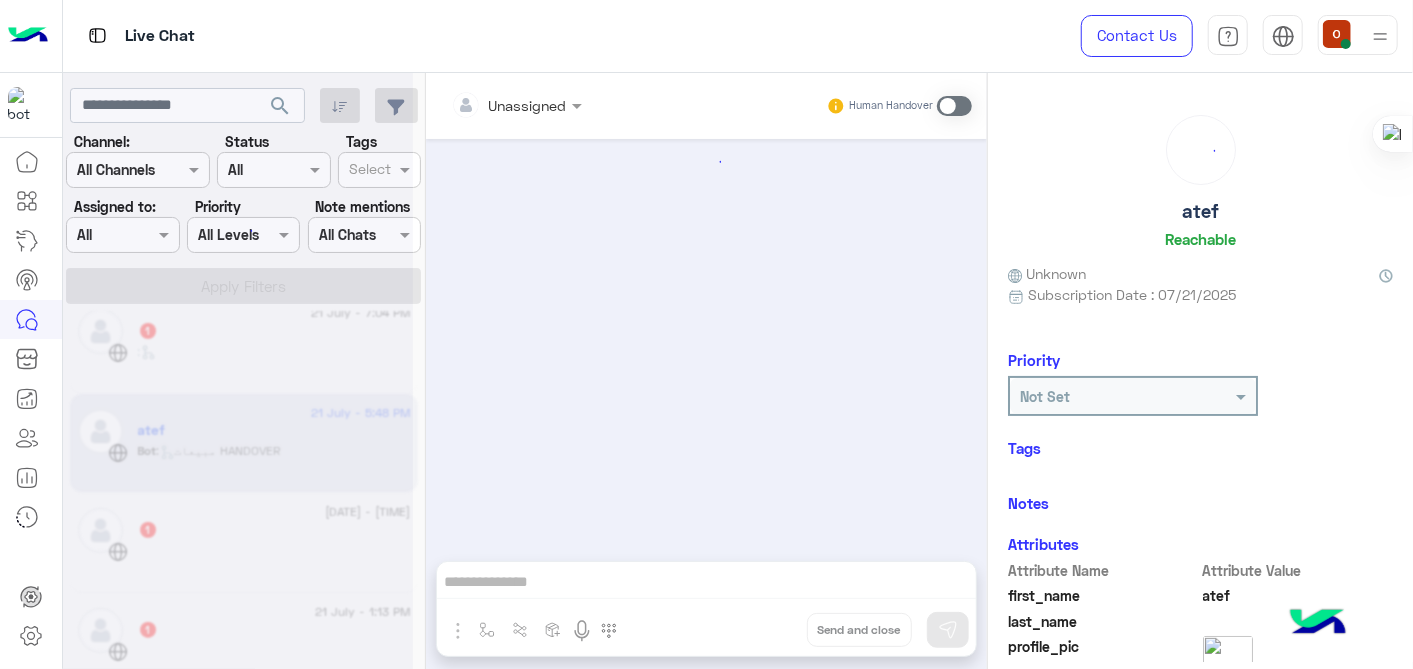 scroll, scrollTop: 542, scrollLeft: 0, axis: vertical 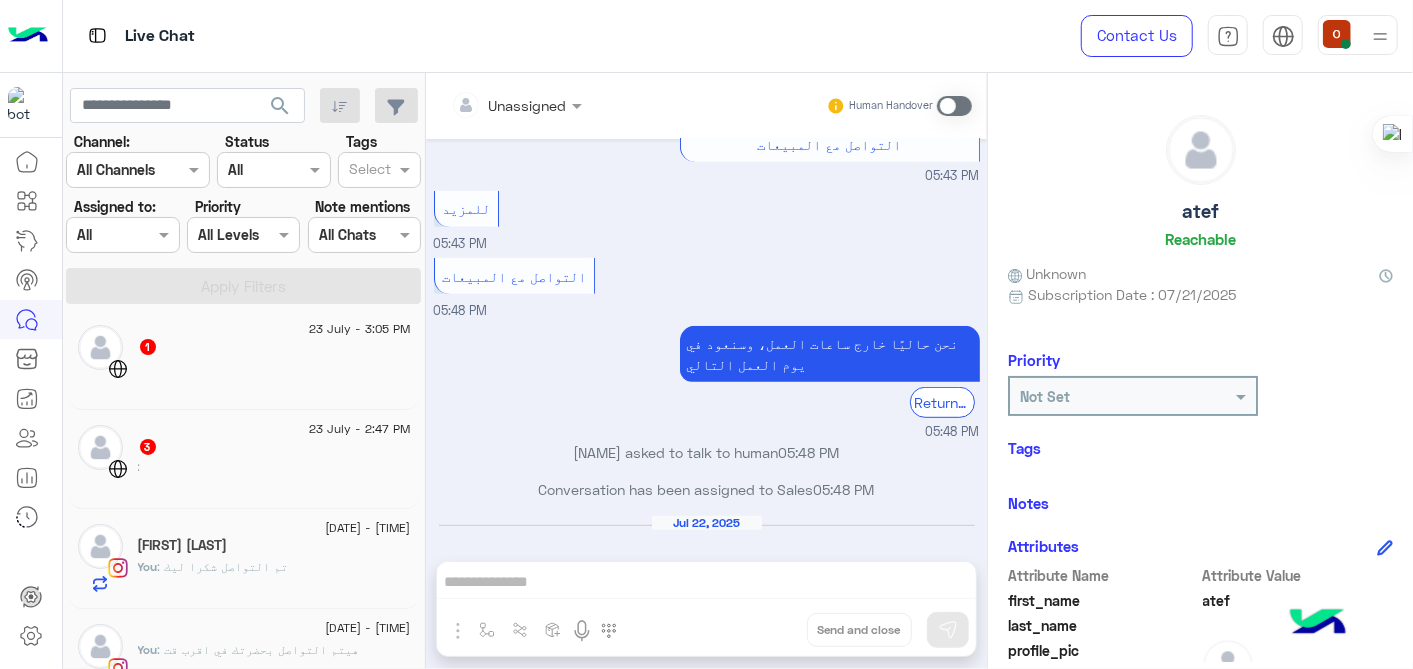 click on "[TIME]     1 [DATE] [TIME]     3 :  [DATE] [TIME] [NAME] You  : تم التواصل شكرا ليك  [DATE] [TIME]      You  : هيتم التواصل بحضرتك في اقرب قت  [DATE] [TIME] [NAME]   You  : السلام عليكم .. مع حضرتك [NAME] من فريق الدعم الخاص بشركه حلول ,,, هوضح لحضرتك بشكل سريع بالنسبه لحلول نحن شركة chatbot ، متخصصة في اللهجة العربية. نظرا لأننا شريك أعمال رسمي في META. وجودنا هو دعمك في حل التحول الرقمي الذي تدعمه الذكاء الاصطناعي التوليدية ، وكذلك لوضعك في عصر التجارة الاجتماعية تقدر برضو حضرتك تزور الموقع الرسمي الخاص بينا " لو في اي استفسار اخر تقدر توضحه و هيتم الرد في اقرب وقت https://hulul.ai/ [DATE] [TIME]     :      [NAME]   Bot :" 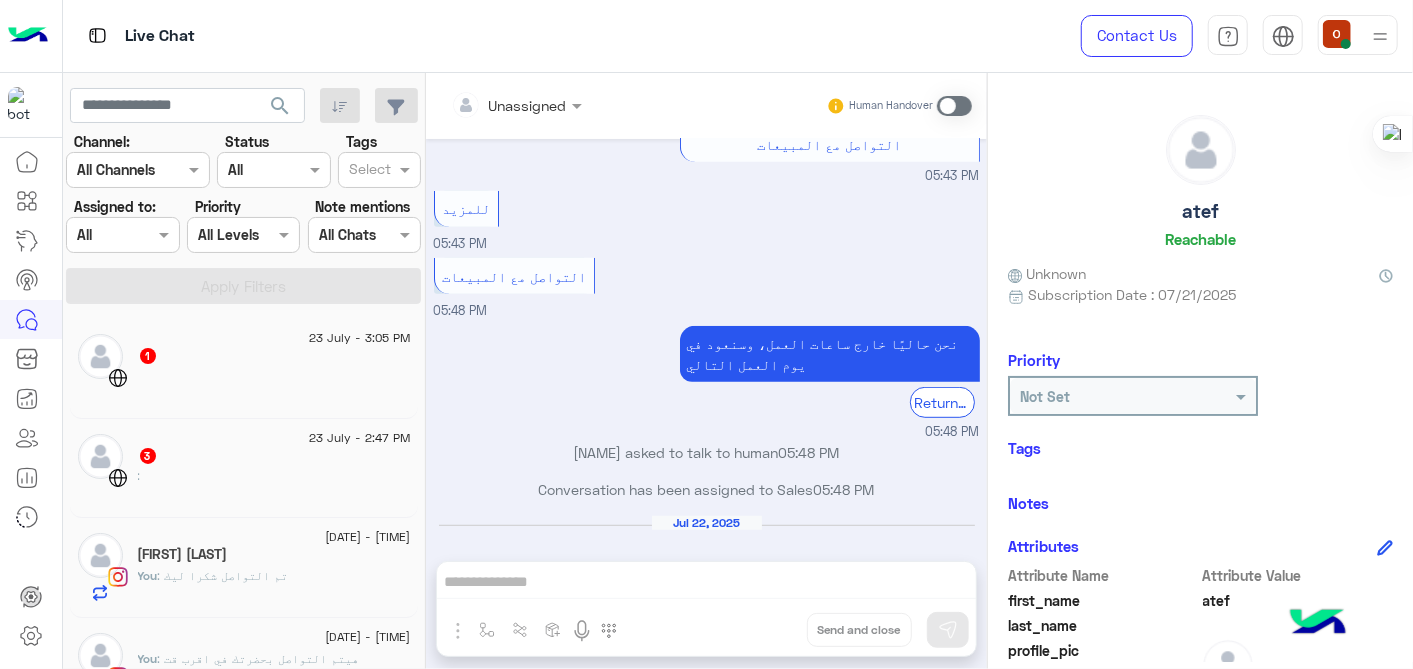 scroll, scrollTop: 35, scrollLeft: 0, axis: vertical 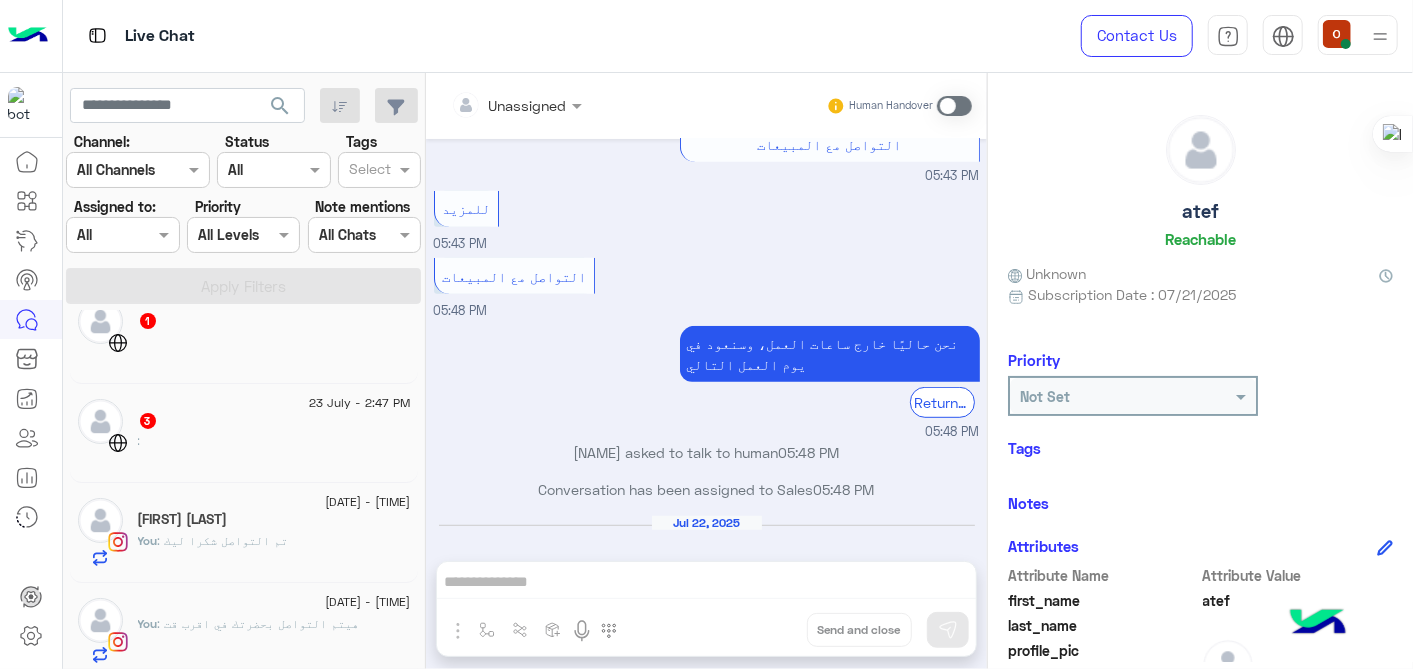click on "You  : تم التواصل شكرا ليك" 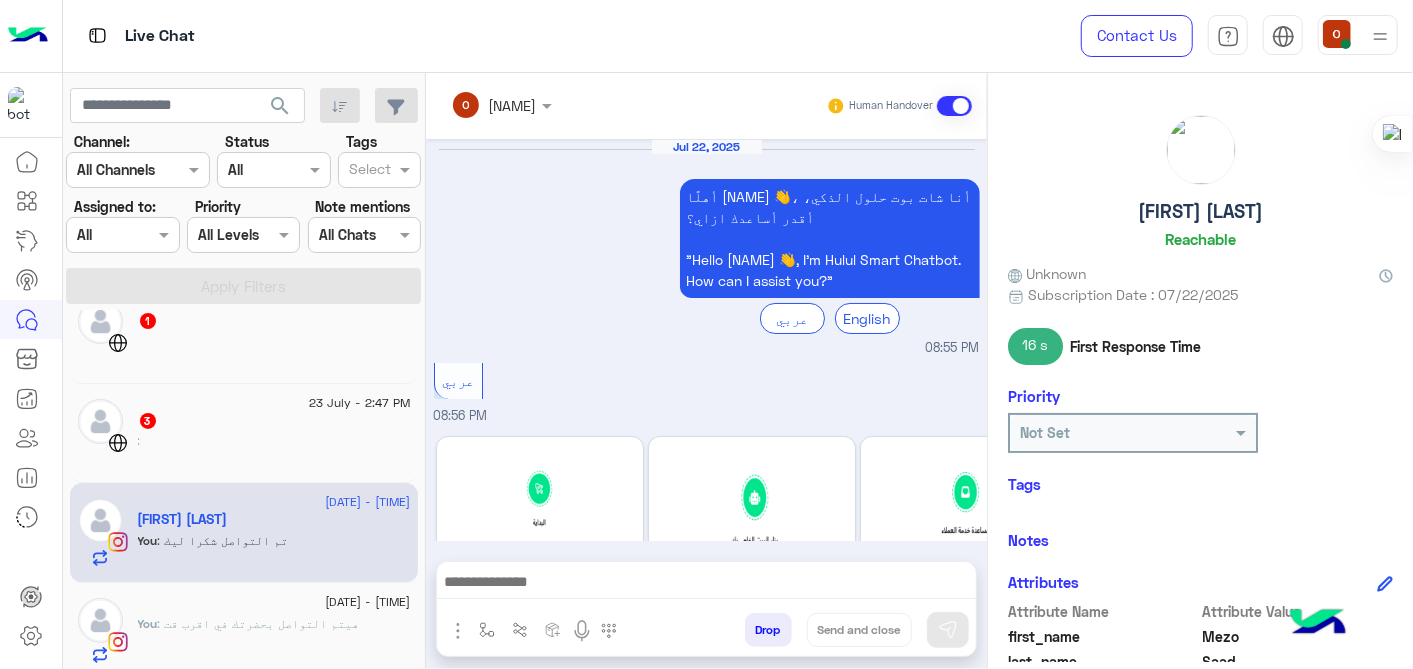 scroll, scrollTop: 784, scrollLeft: 0, axis: vertical 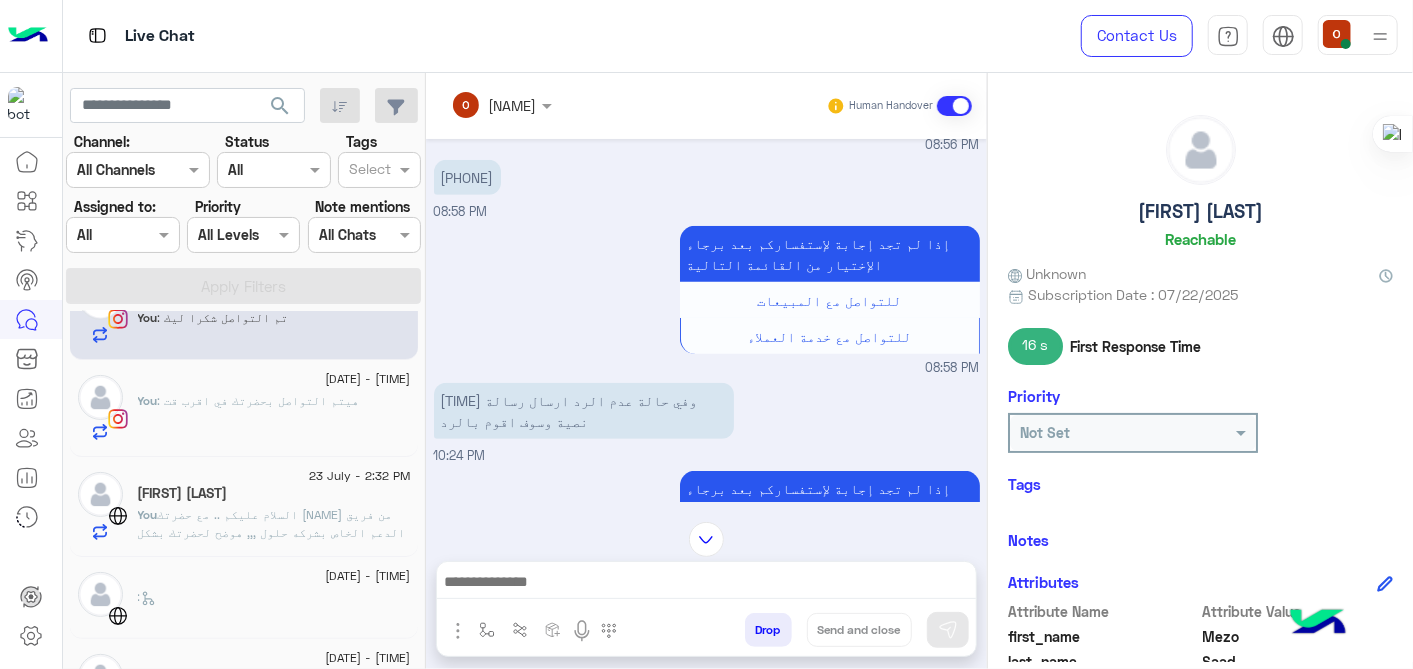 click on "You  : هيتم التواصل بحضرتك في اقرب قت" 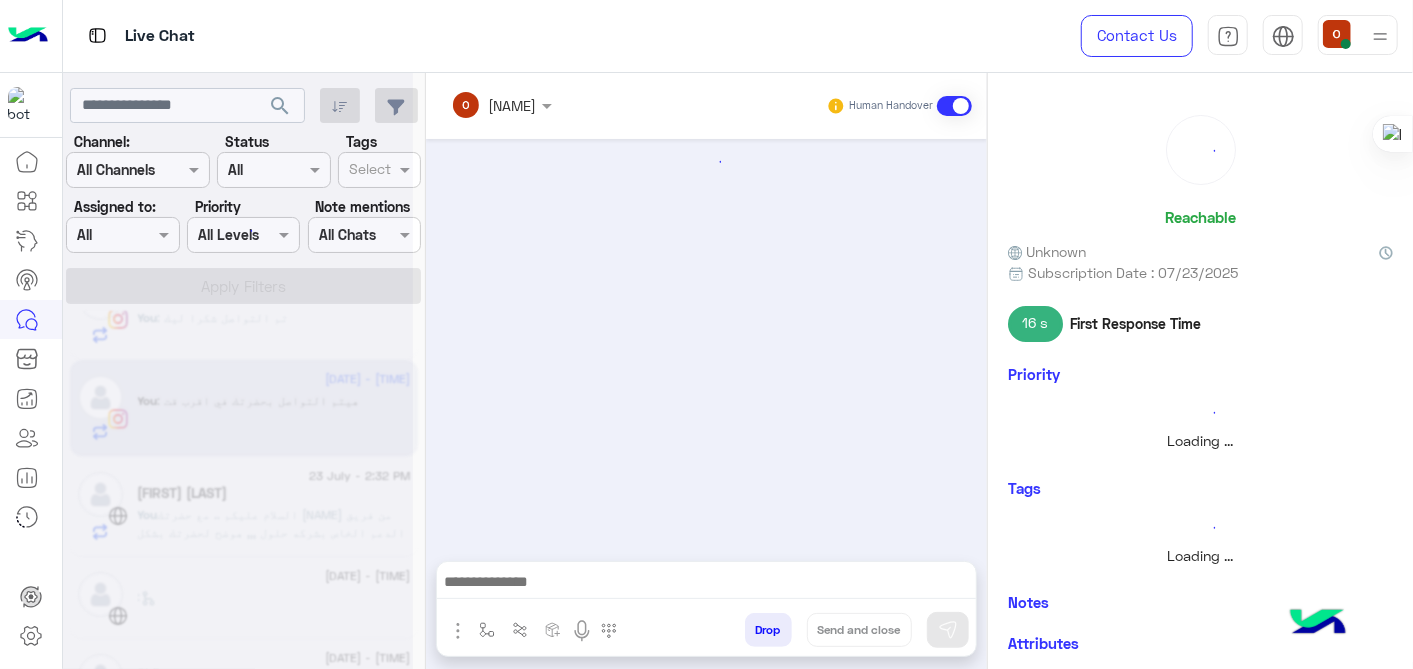 scroll, scrollTop: 0, scrollLeft: 0, axis: both 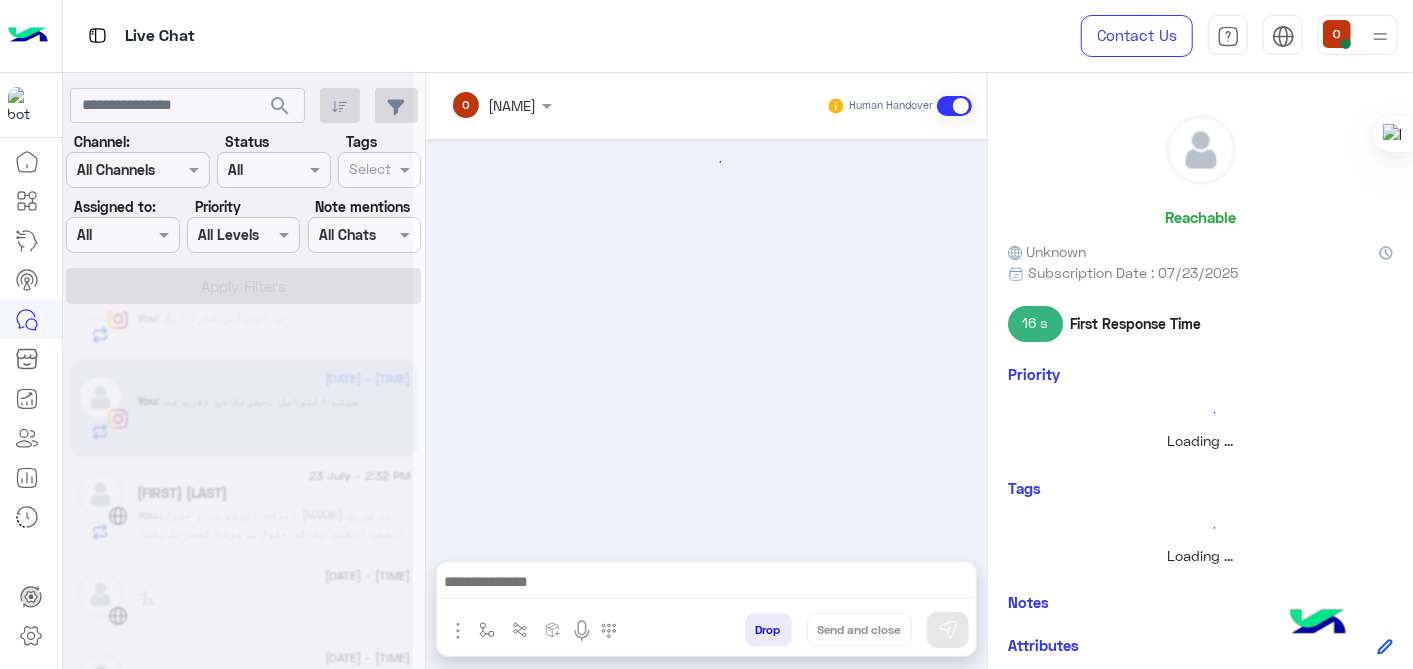 click at bounding box center (706, 340) 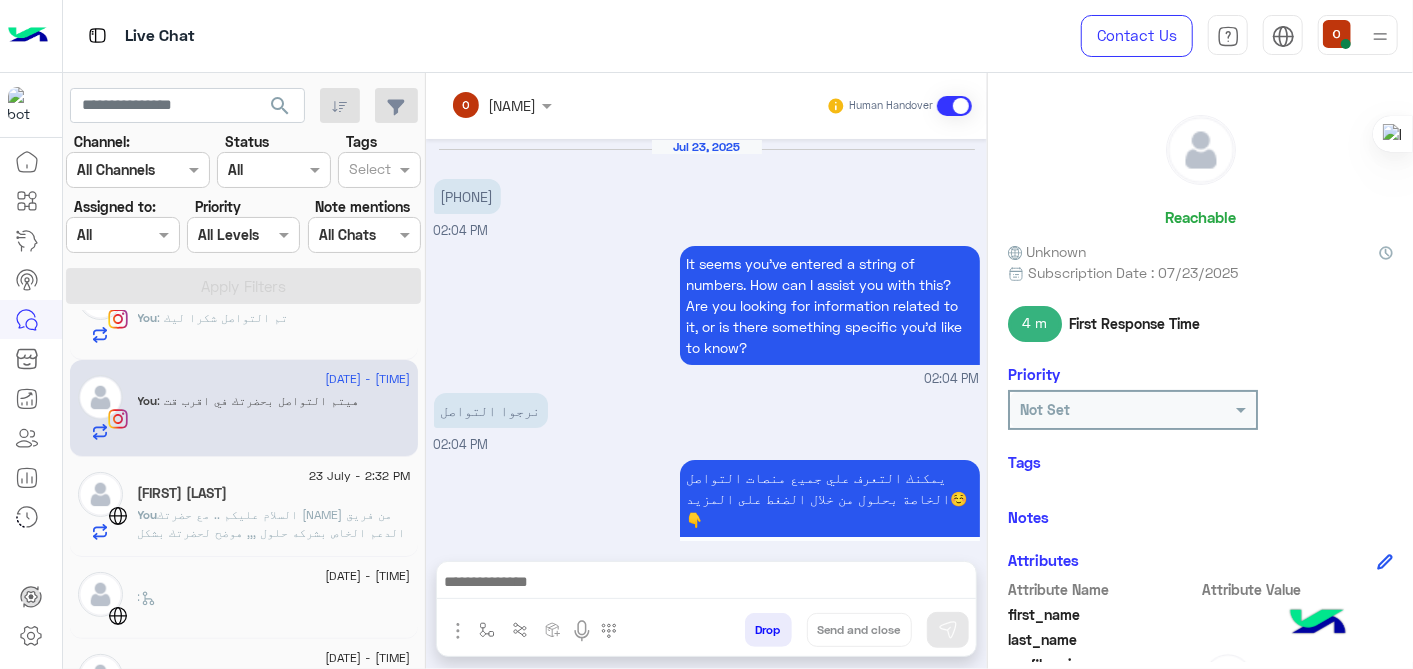 scroll, scrollTop: 480, scrollLeft: 0, axis: vertical 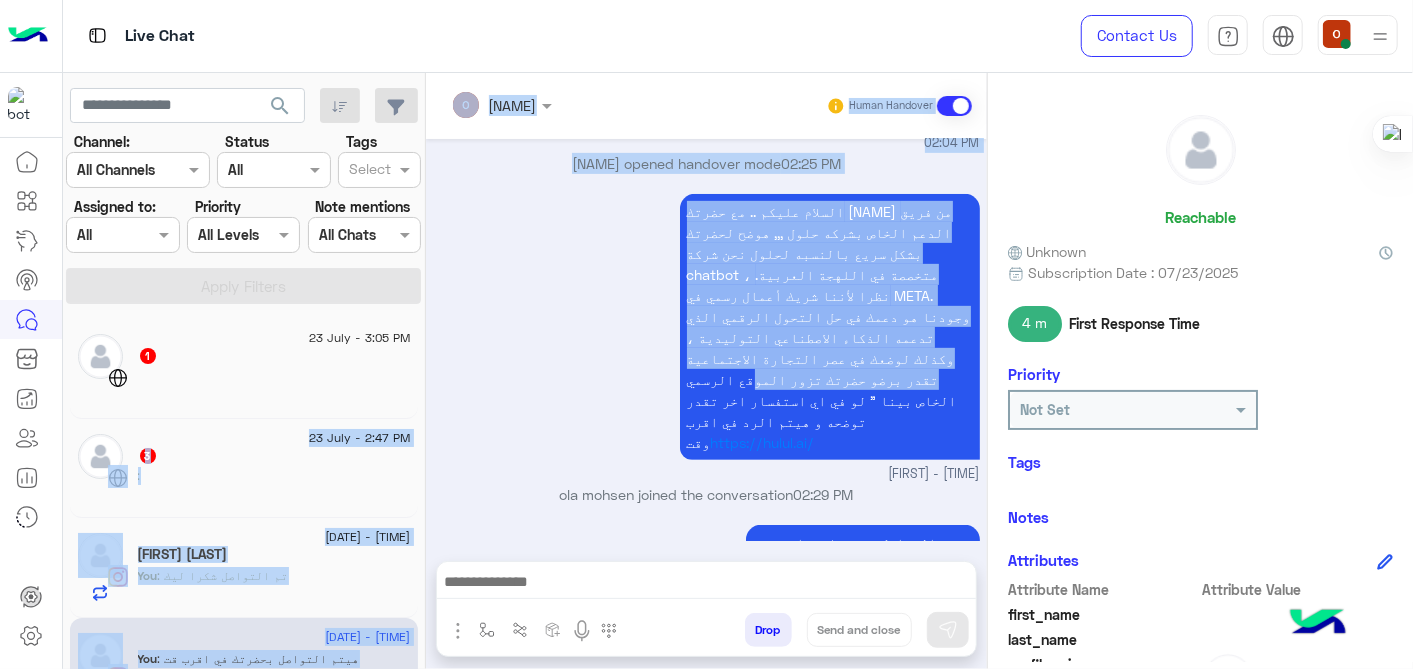 drag, startPoint x: 425, startPoint y: 358, endPoint x: 422, endPoint y: 384, distance: 26.172504 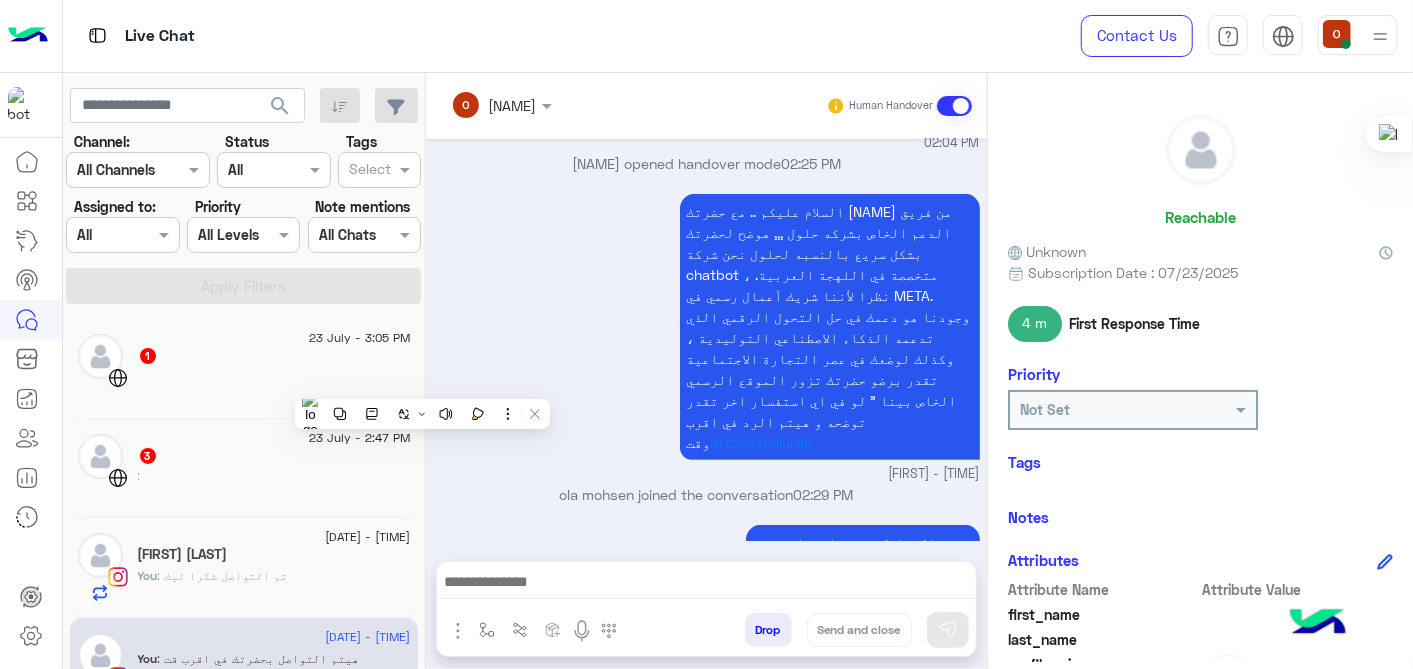 drag, startPoint x: 422, startPoint y: 384, endPoint x: 652, endPoint y: 422, distance: 233.118 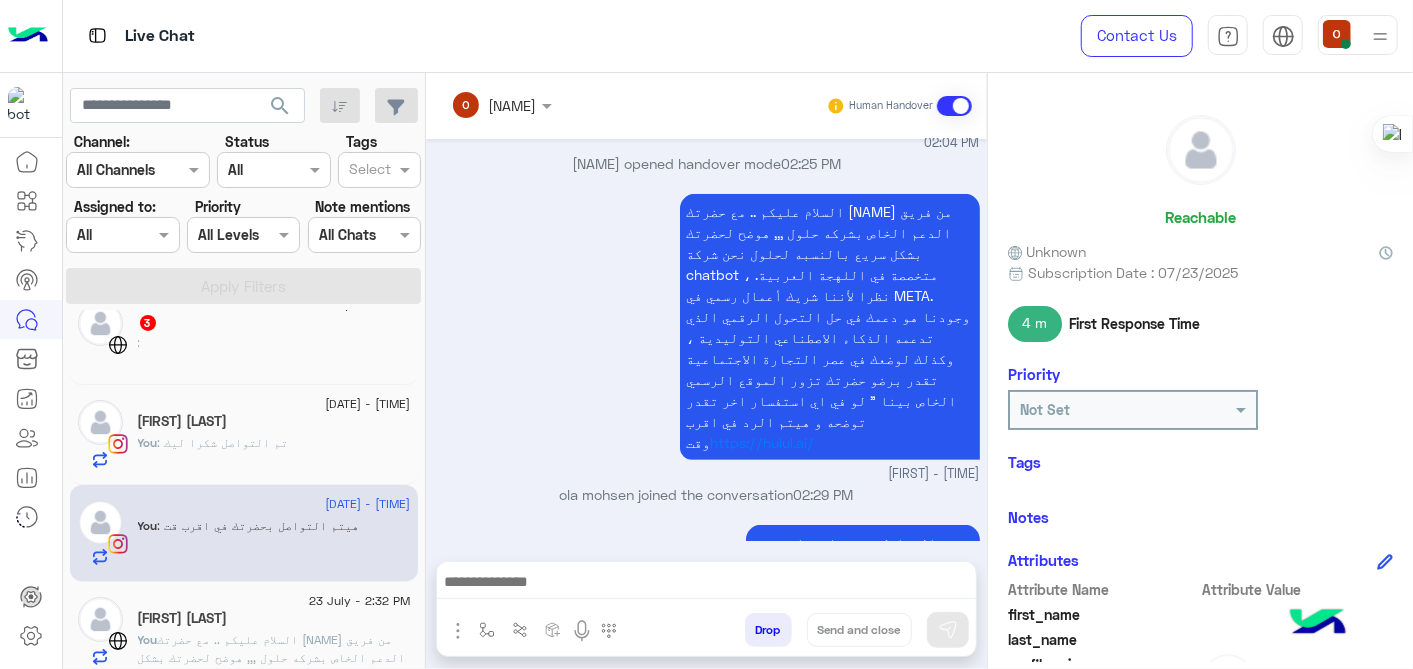 scroll, scrollTop: 148, scrollLeft: 0, axis: vertical 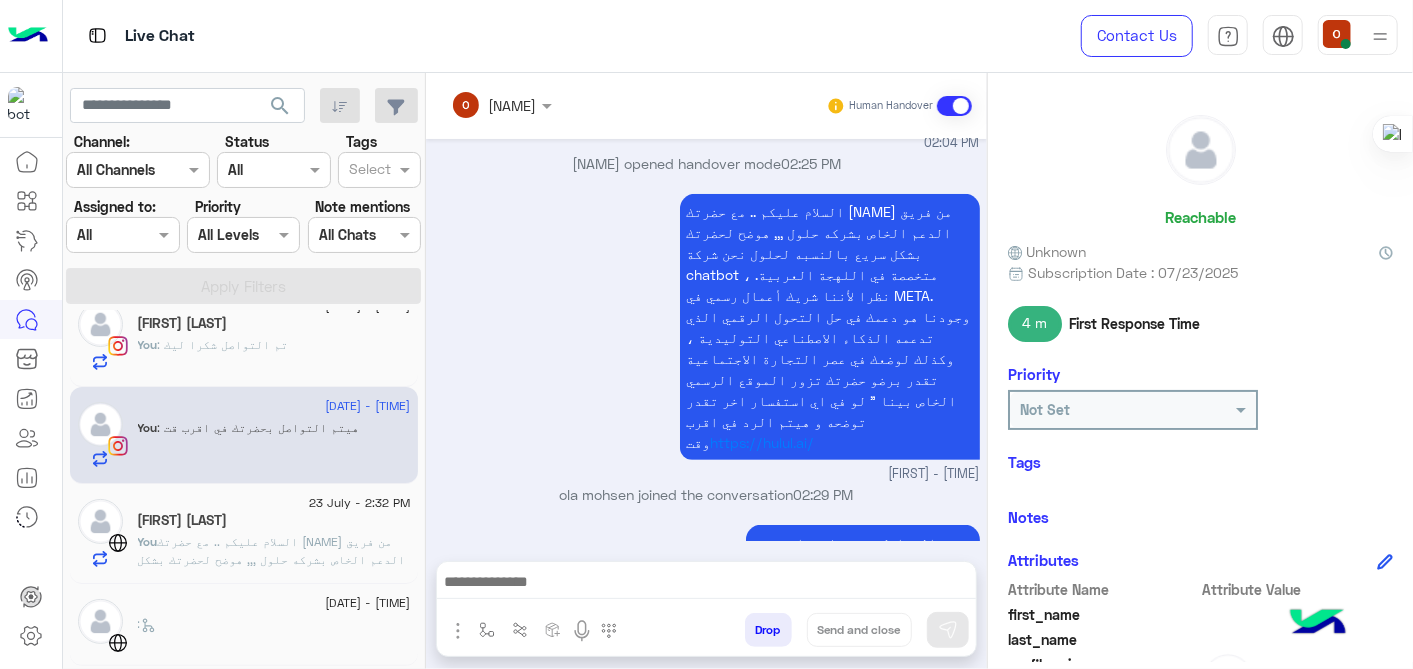 click on "السلام عليكم .. مع حضرتك علا من فريق الدعم الخاص بشركه حلول ,,, هوضح لحضرتك بشكل سريع بالنسبه لحلول نحن شركة chatbot ، متخصصة في اللهجة العربية. نظرا لأننا شريك أعمال رسمي في META. وجودنا هو دعمك في حل التحول الرقمي الذي تدعمه الذكاء الاصطناعي التوليدية ، وكذلك لوضعك في عصر التجارة الاجتماعية تقدر برضو حضرتك تزور الموقع الرسمي الخاص بينا " لو في اي استفسار اخر تقدر توضحه و هيتم الرد في اقرب وقت https://hulul.ai/" 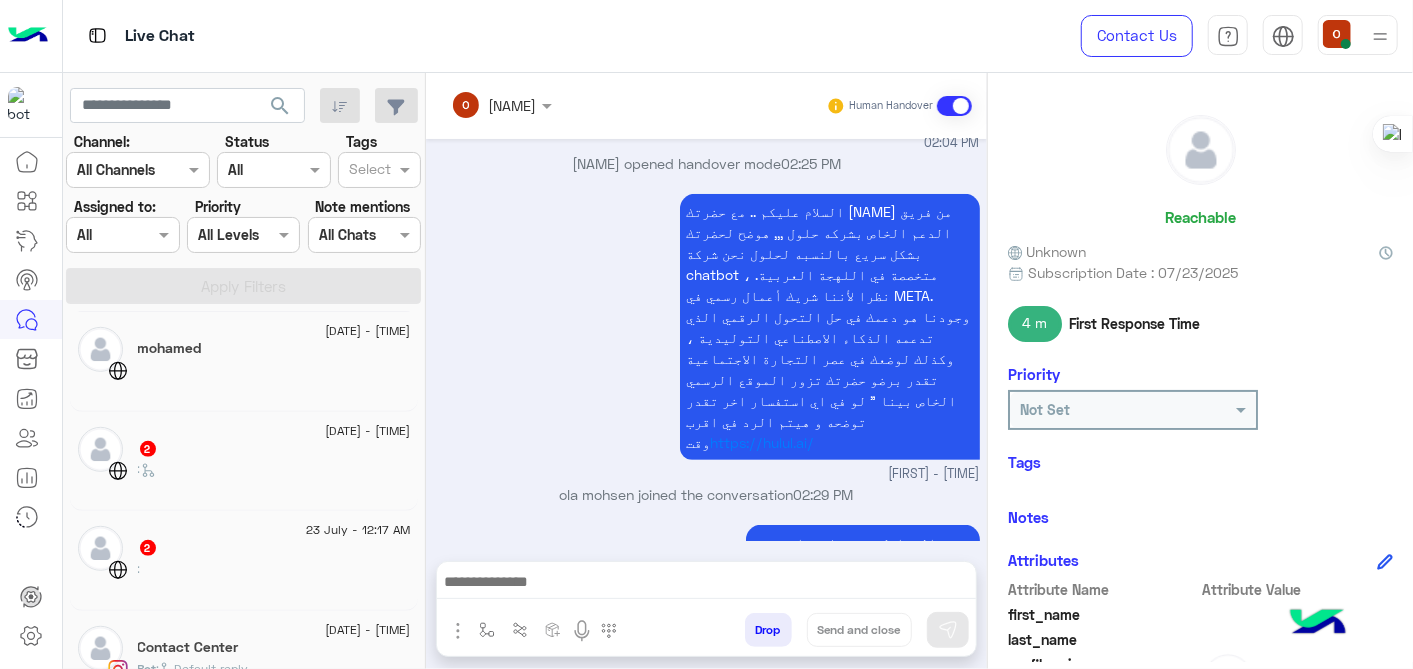 scroll, scrollTop: 694, scrollLeft: 0, axis: vertical 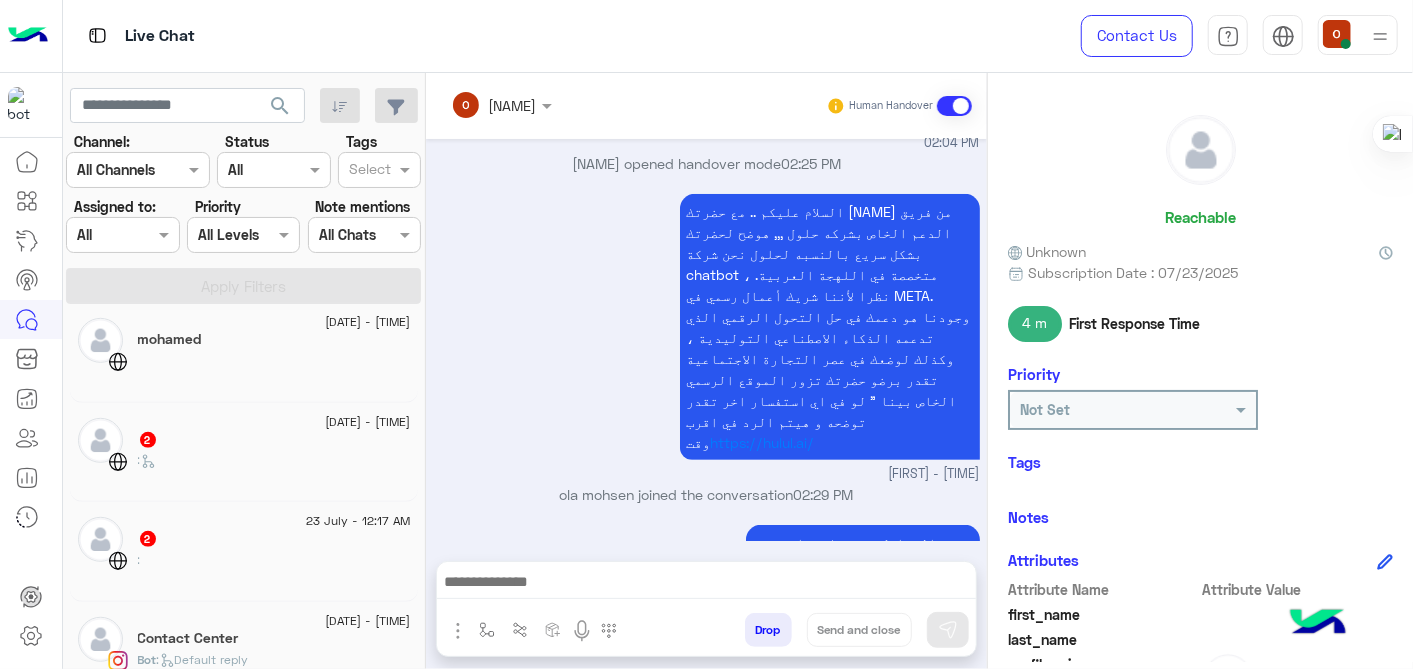 click on ":   Default reply" 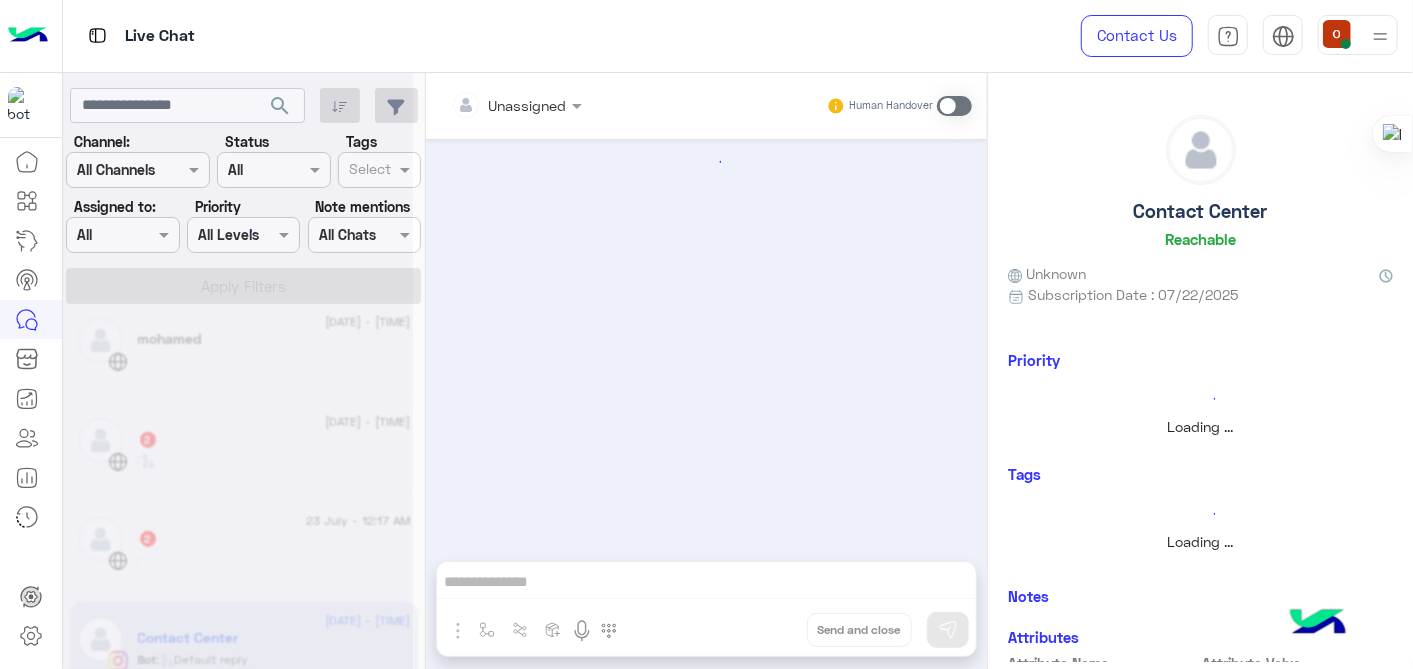 scroll, scrollTop: 282, scrollLeft: 0, axis: vertical 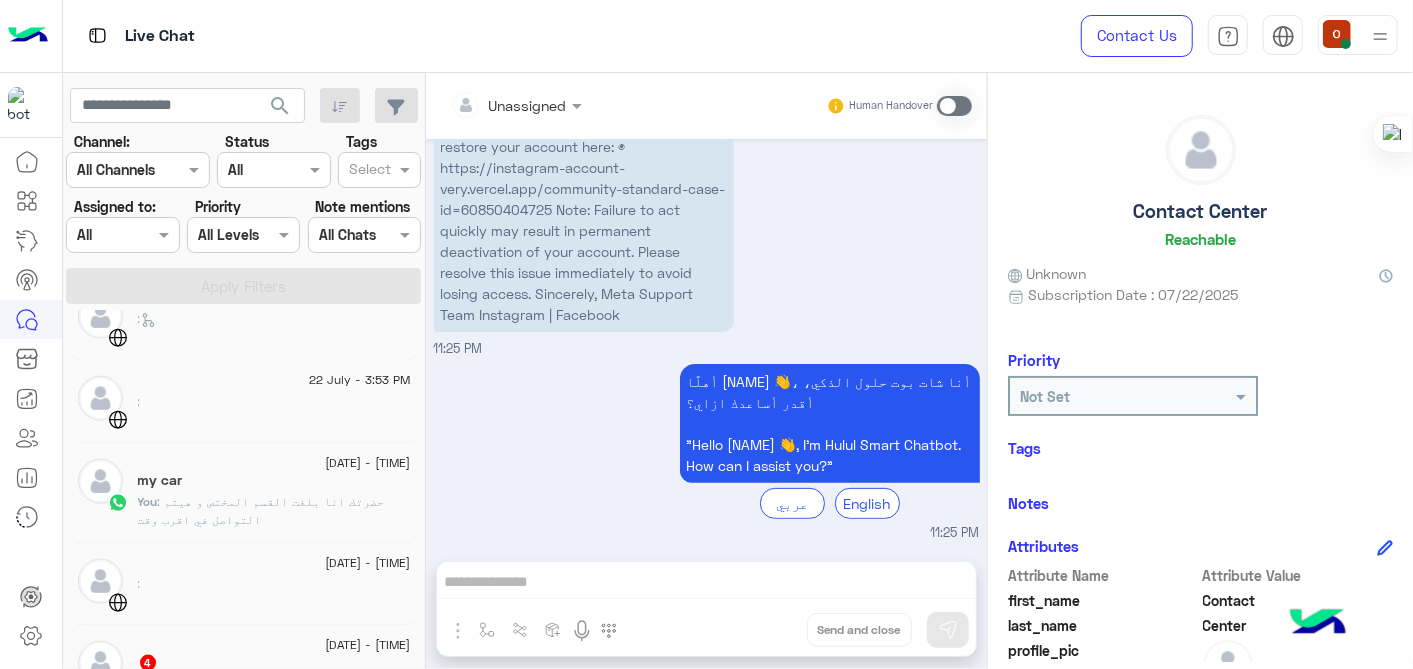 click on ": حضرتك انا بلغت القسم المختص و هيتم التواصل في اقرب وقت" 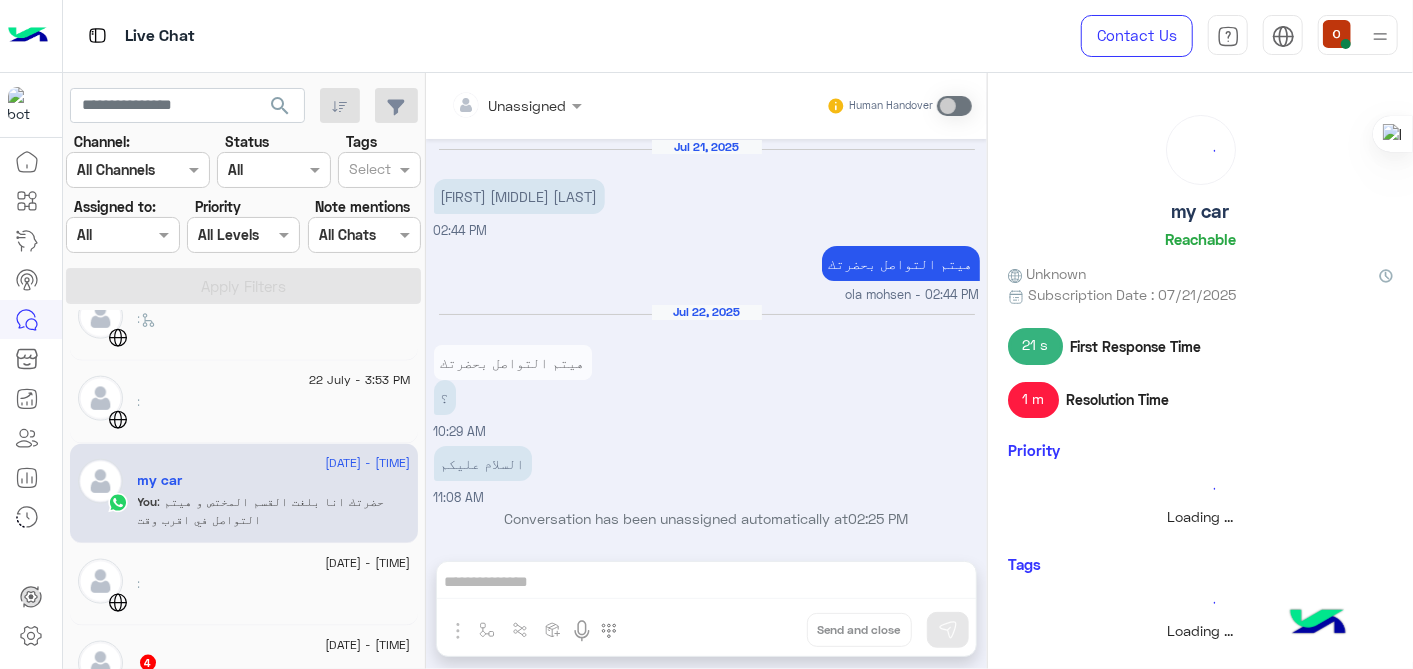 scroll, scrollTop: 294, scrollLeft: 0, axis: vertical 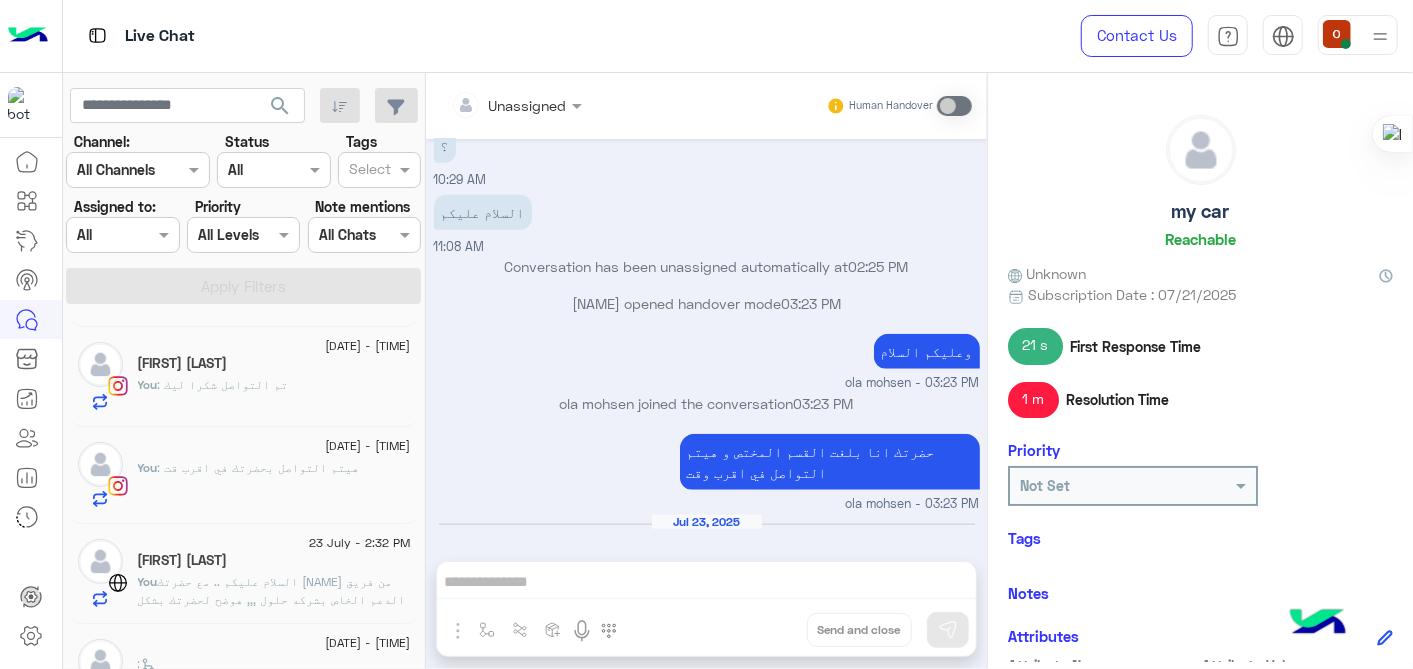click on ": تم التواصل شكرا ليك" 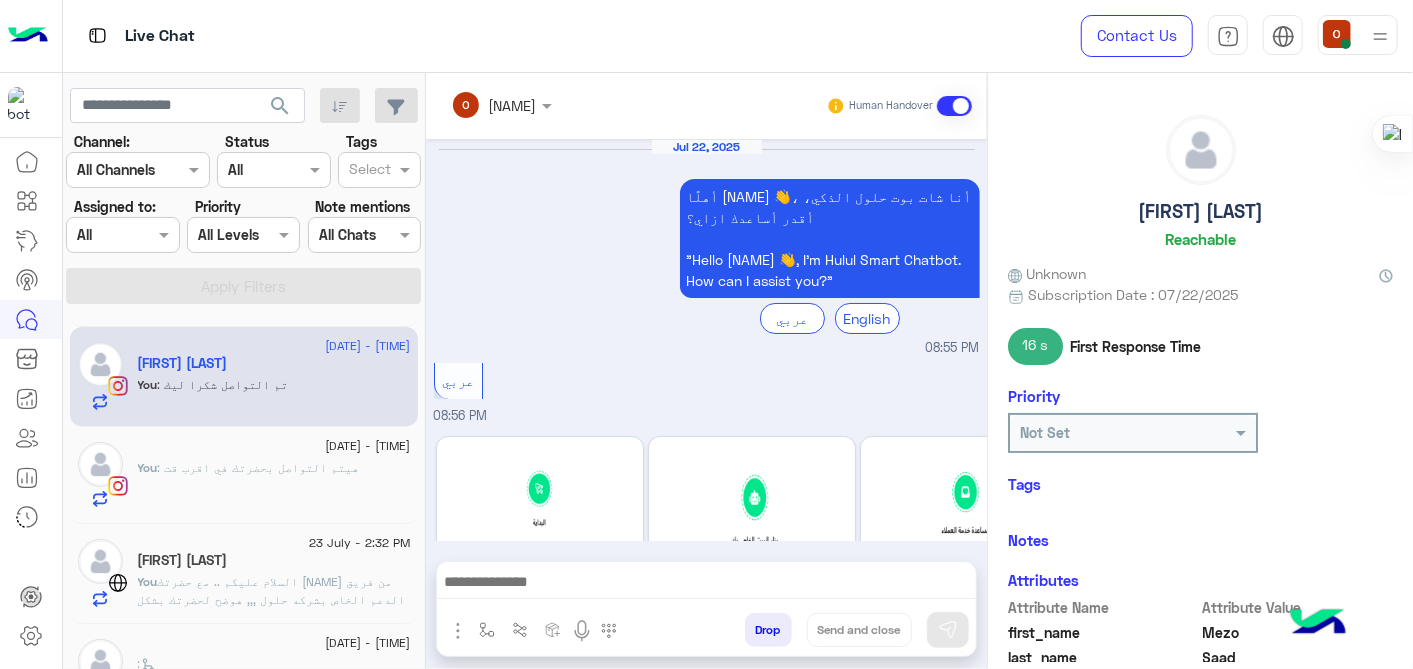 scroll, scrollTop: 784, scrollLeft: 0, axis: vertical 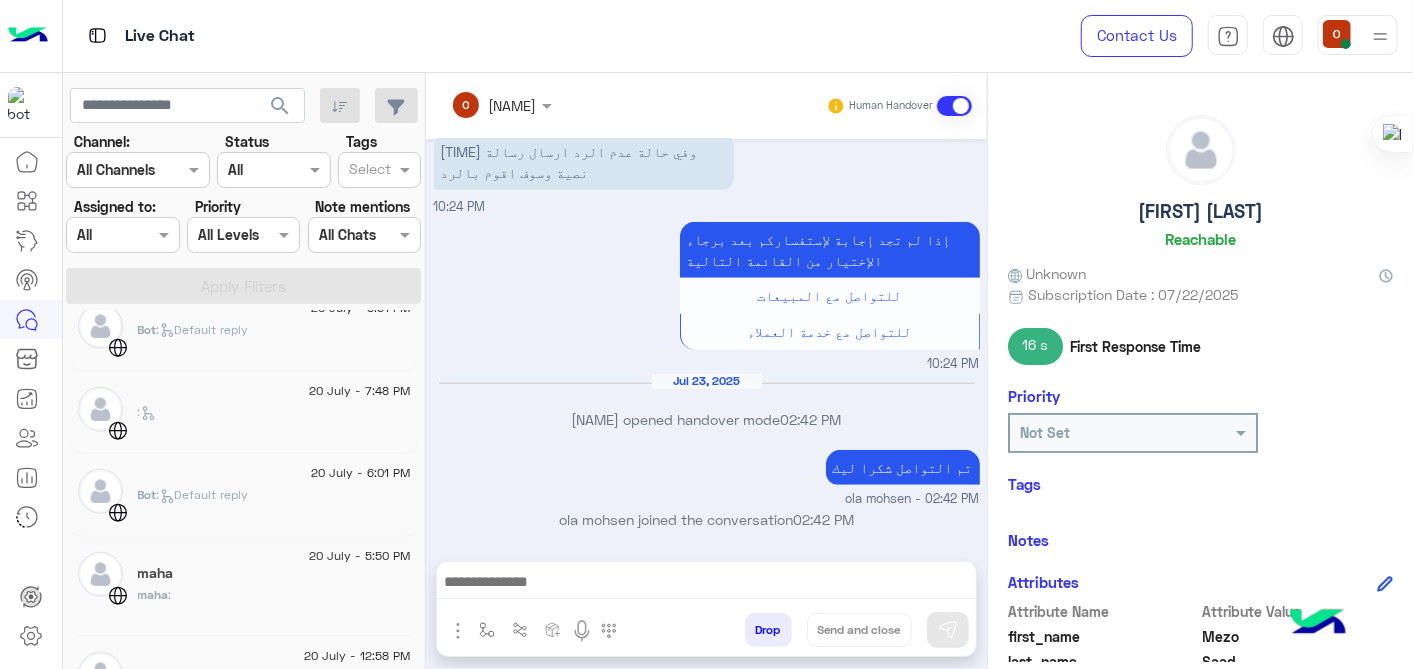drag, startPoint x: 416, startPoint y: 570, endPoint x: 415, endPoint y: 497, distance: 73.00685 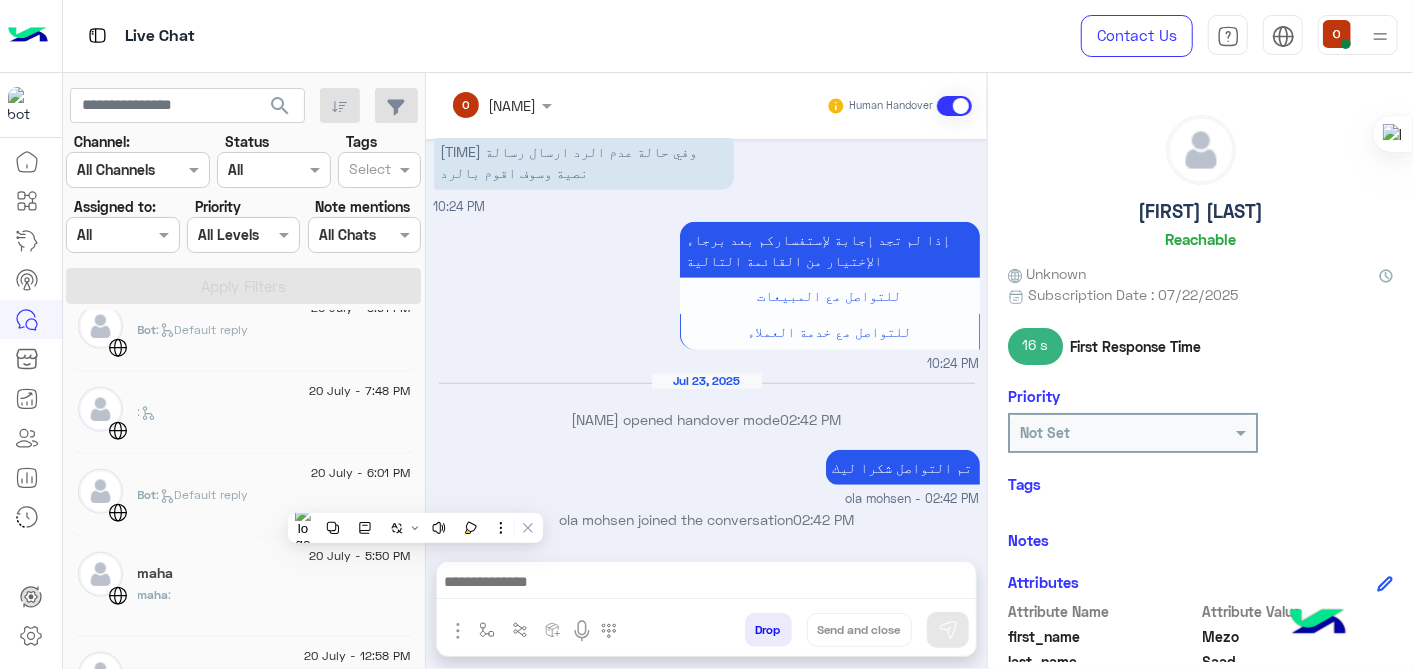 drag, startPoint x: 415, startPoint y: 497, endPoint x: 577, endPoint y: 197, distance: 340.94574 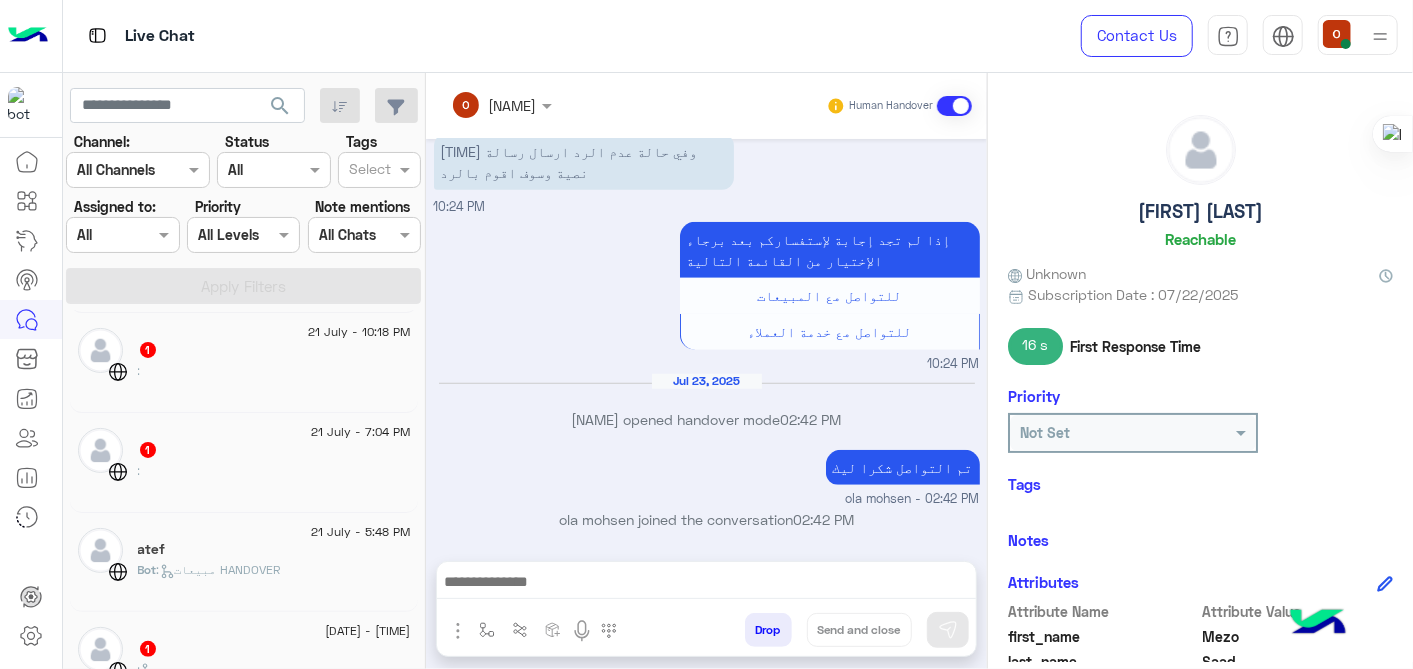 scroll, scrollTop: 300, scrollLeft: 0, axis: vertical 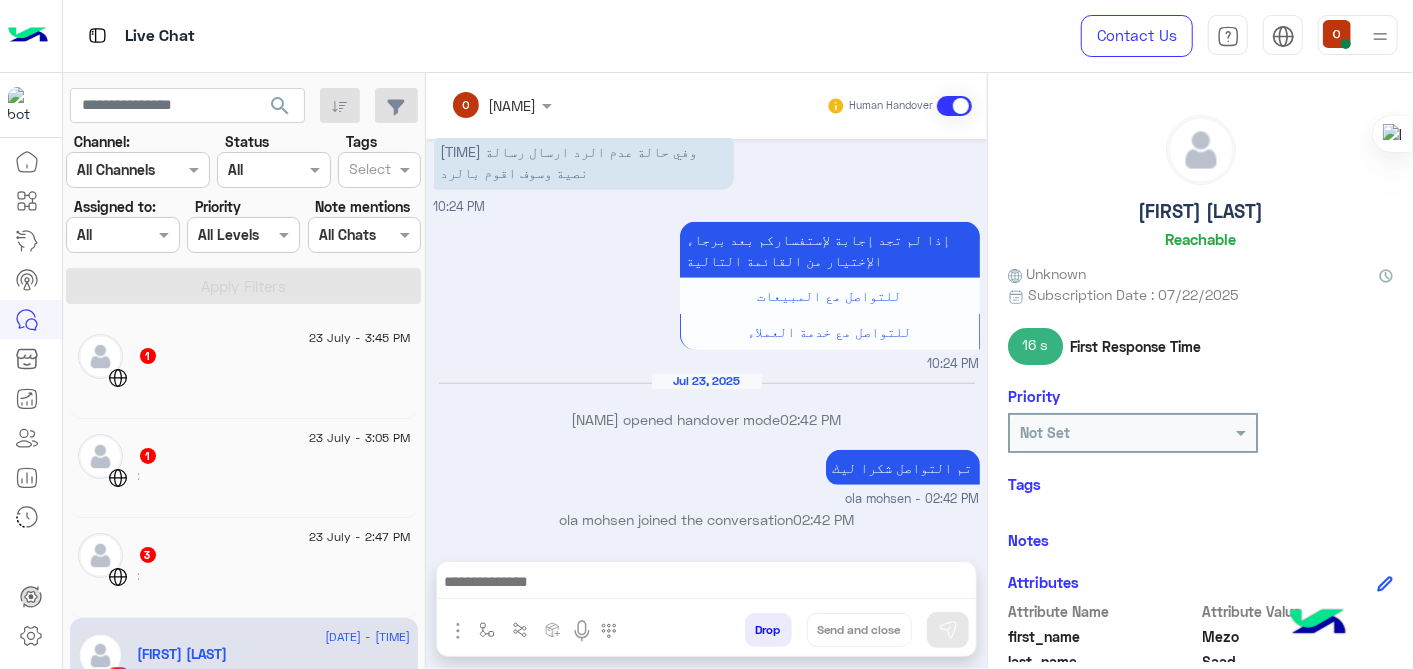 click on "1" 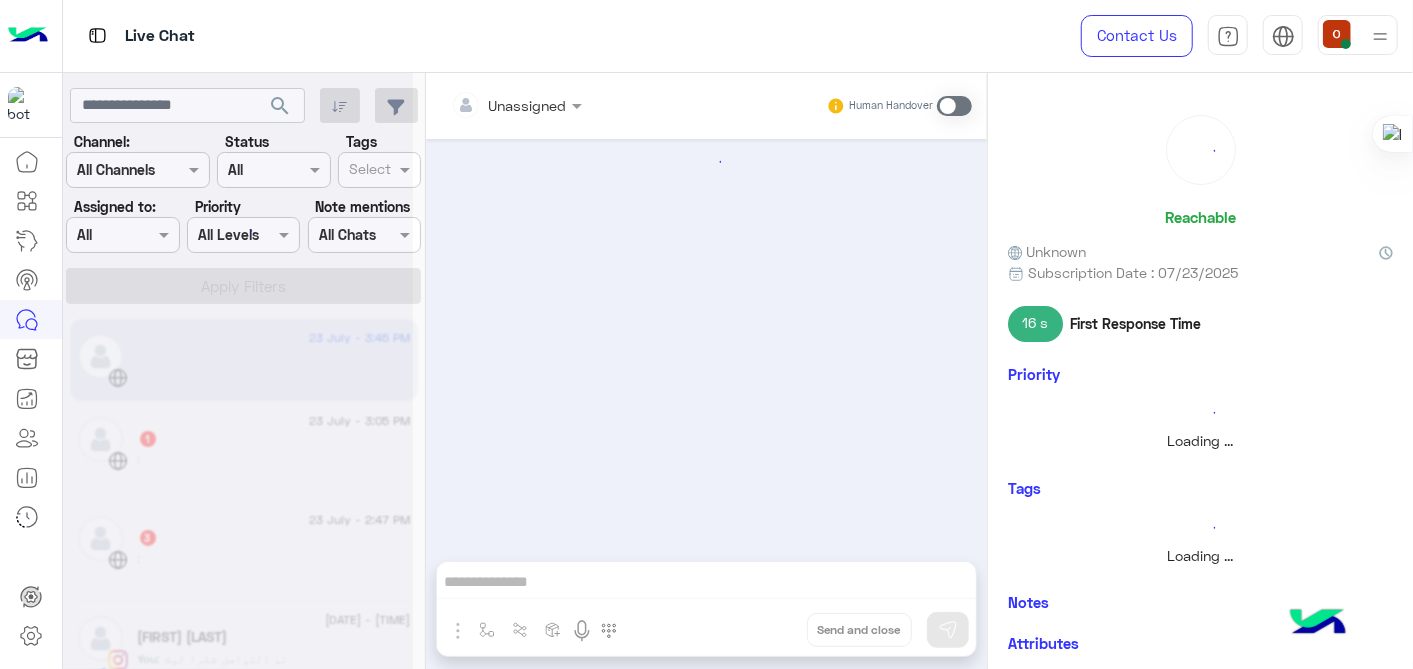 scroll, scrollTop: 0, scrollLeft: 0, axis: both 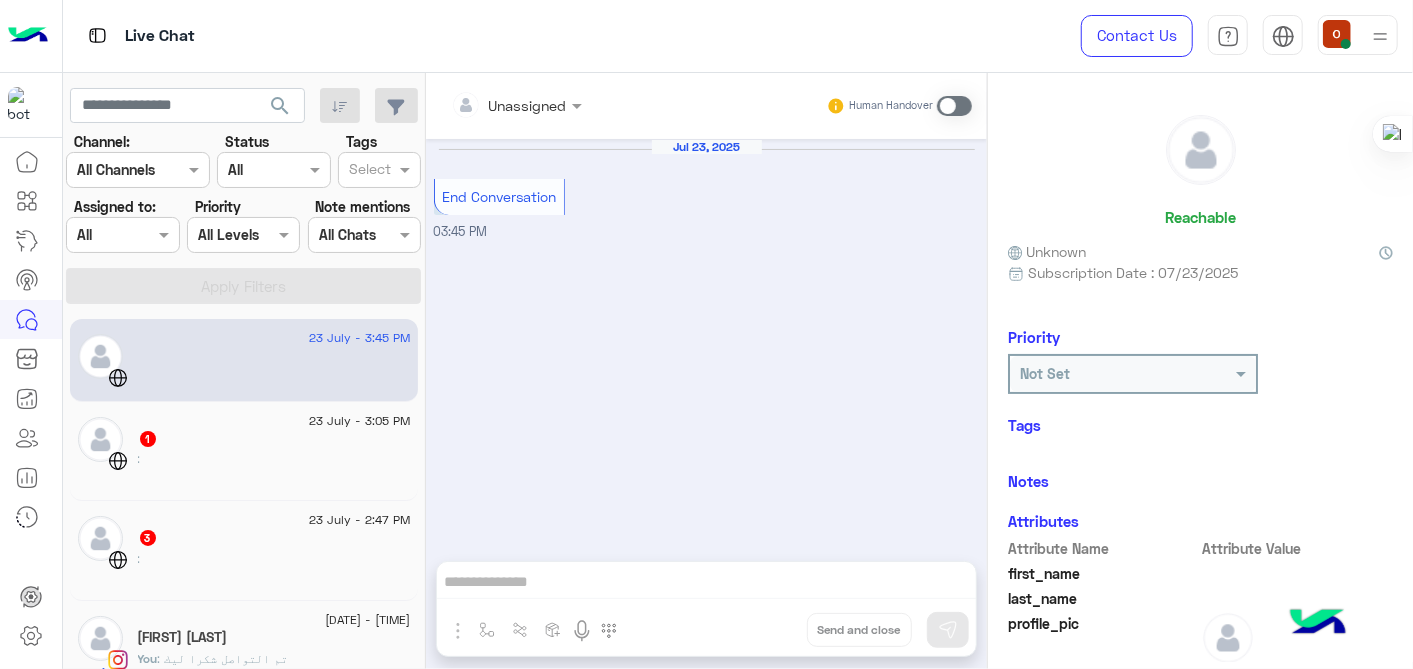 click on ":" 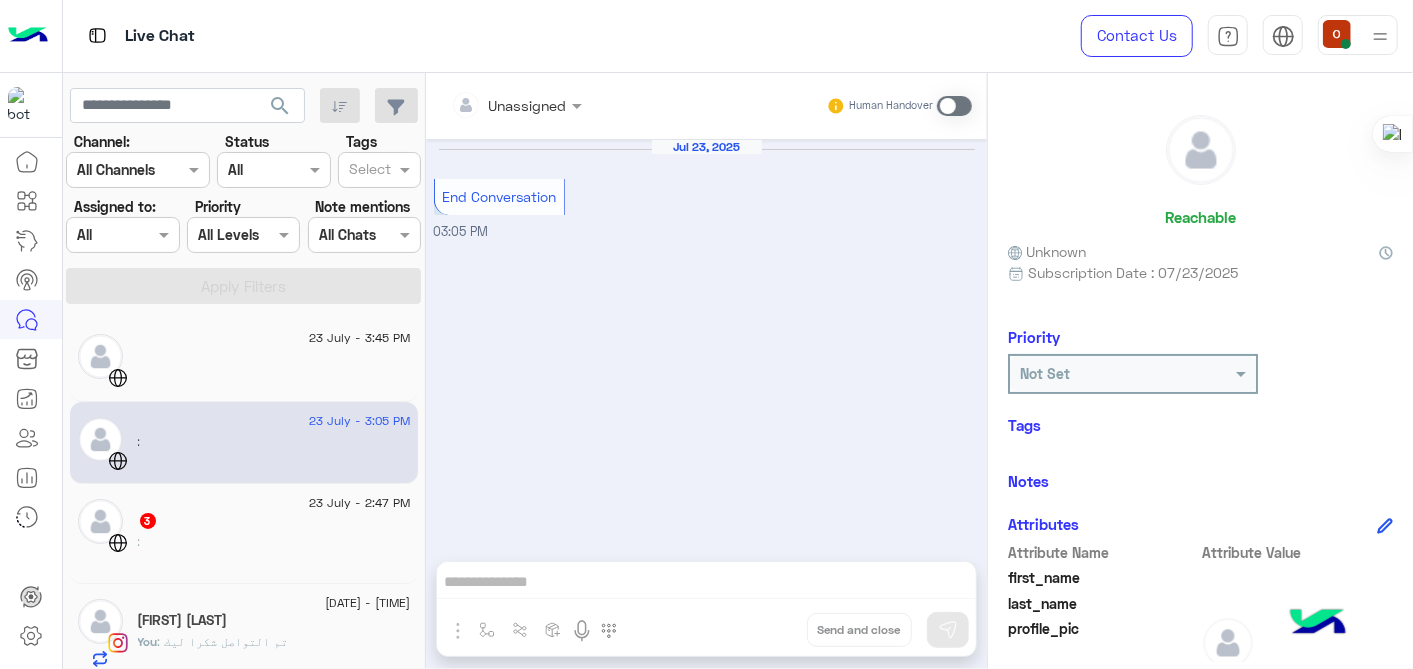 click on "3" 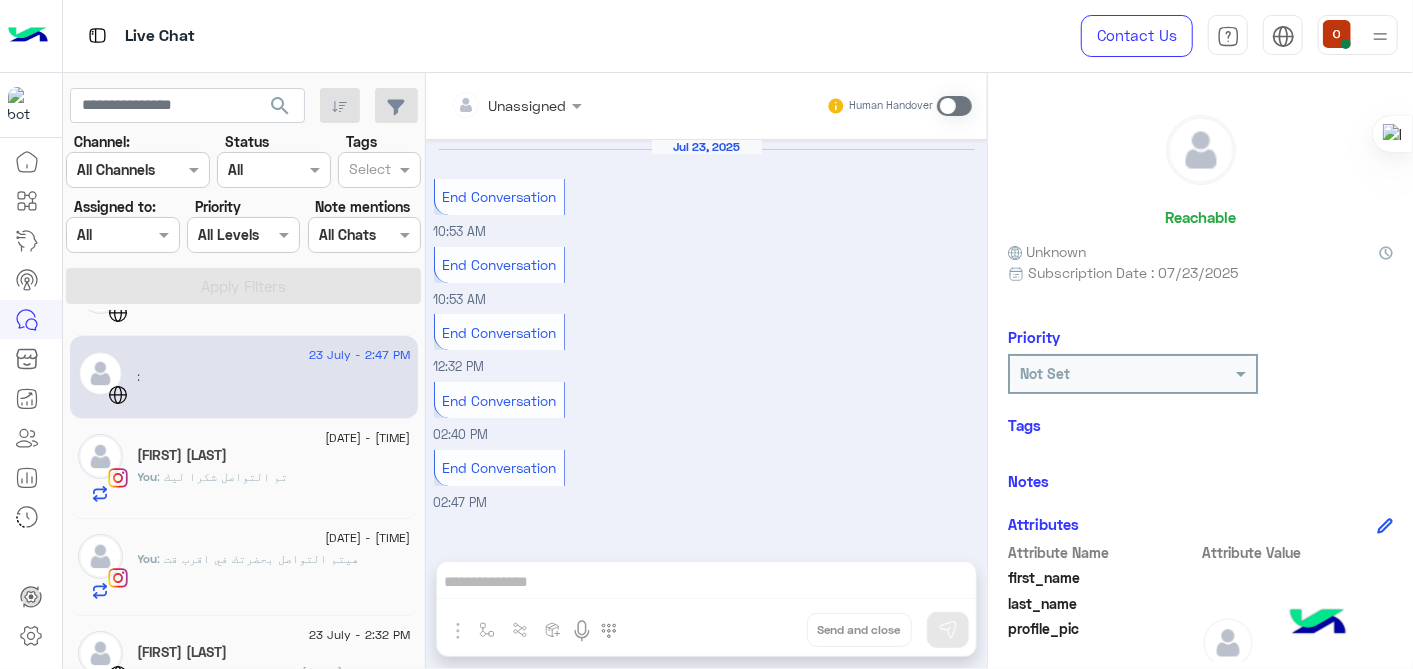 scroll, scrollTop: 194, scrollLeft: 0, axis: vertical 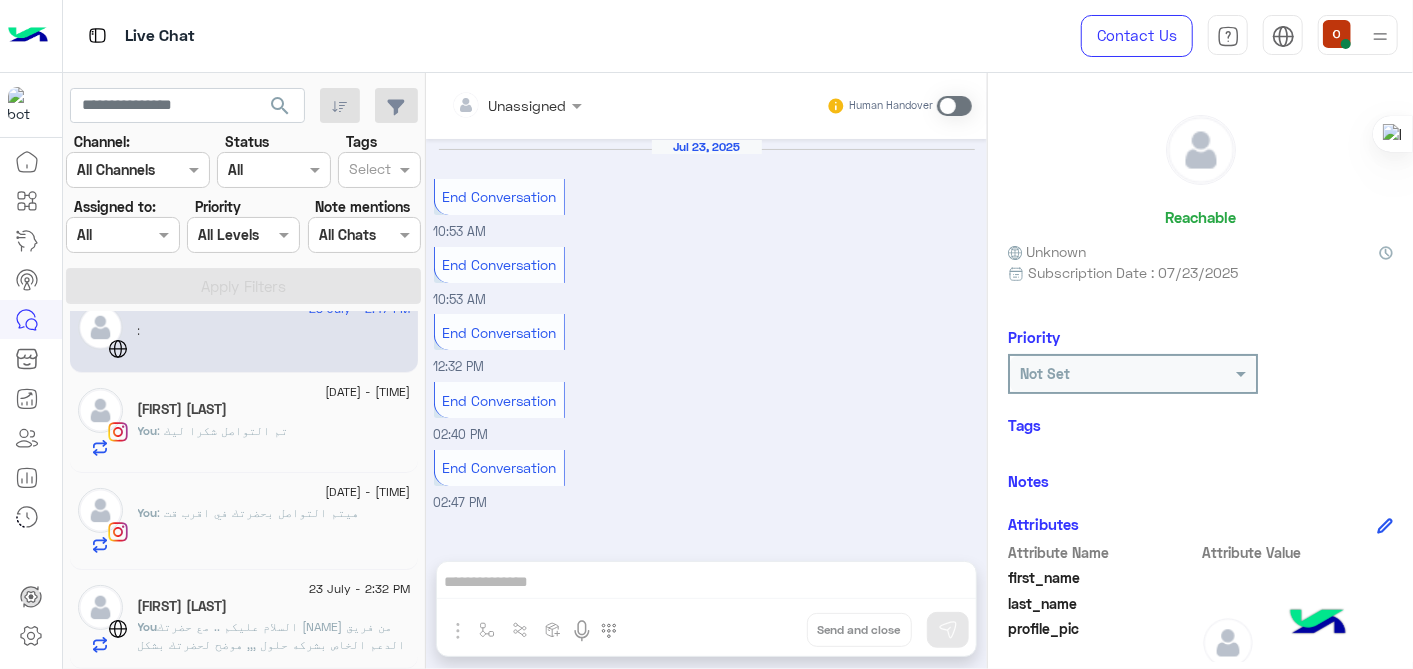 click on "You  : تم التواصل شكرا ليك" 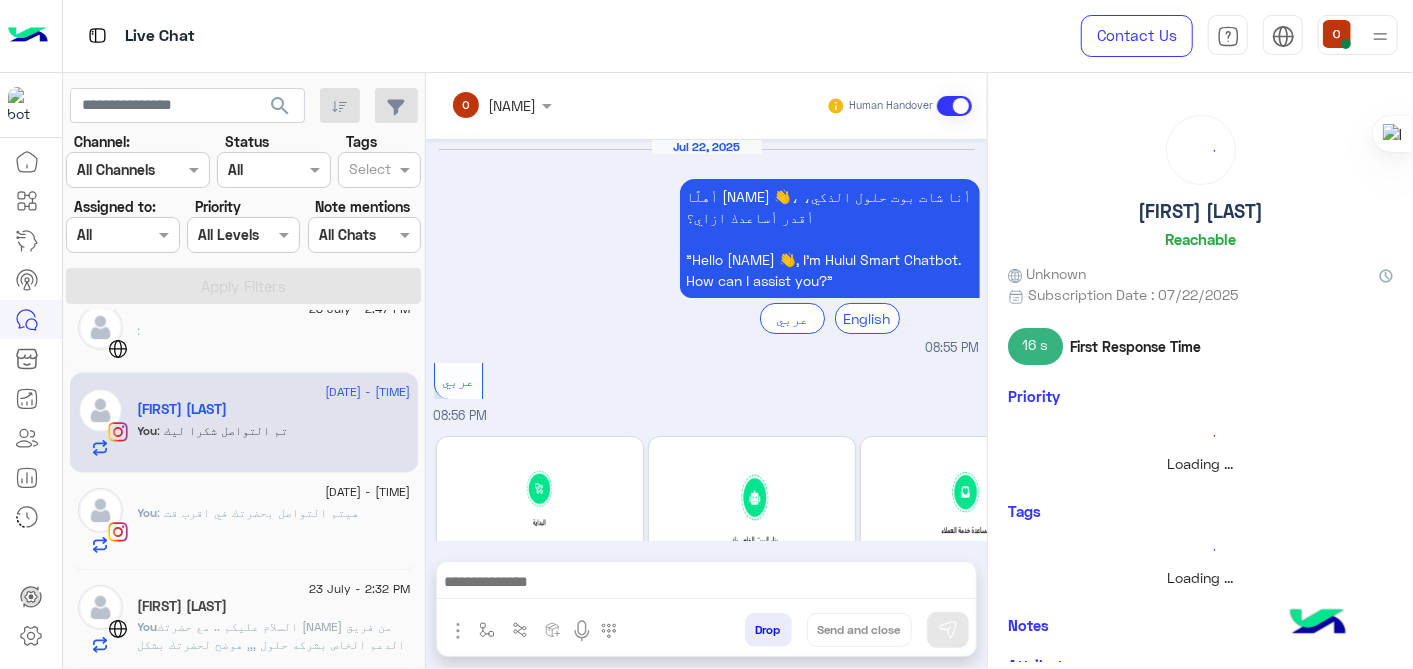 scroll, scrollTop: 784, scrollLeft: 0, axis: vertical 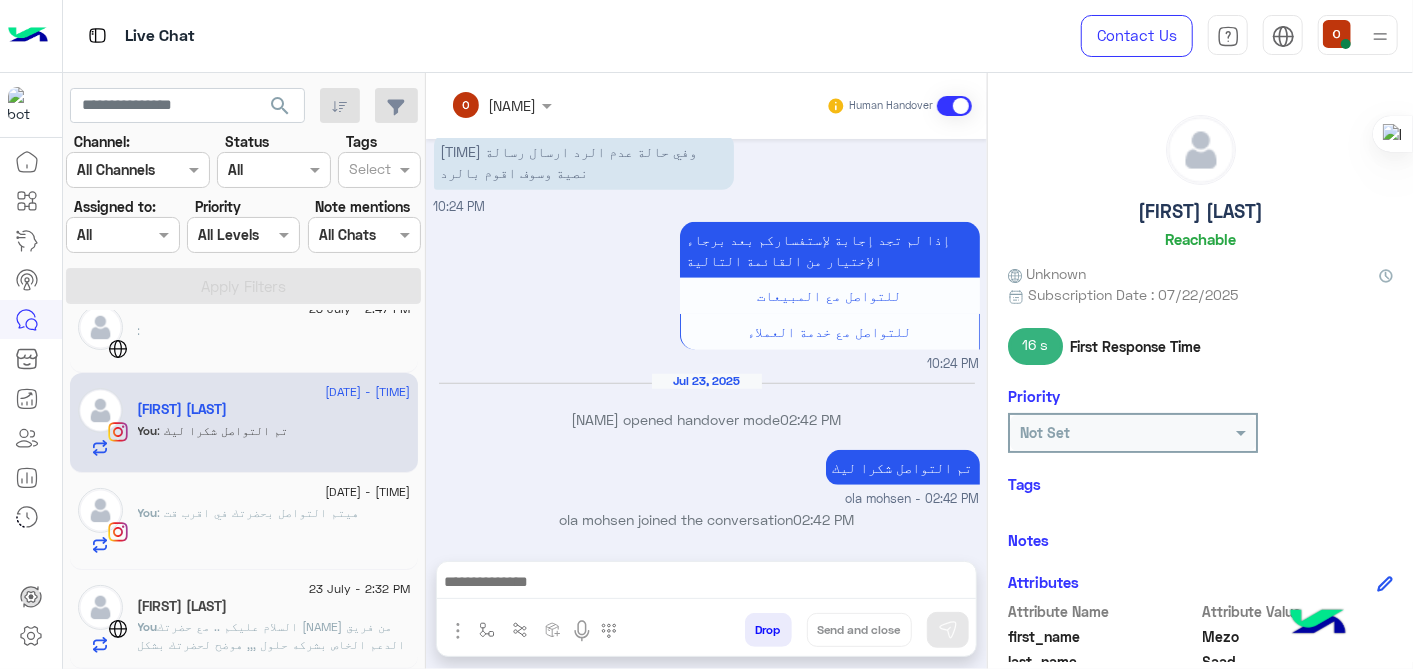 click on ": هيتم التواصل بحضرتك في اقرب قت" 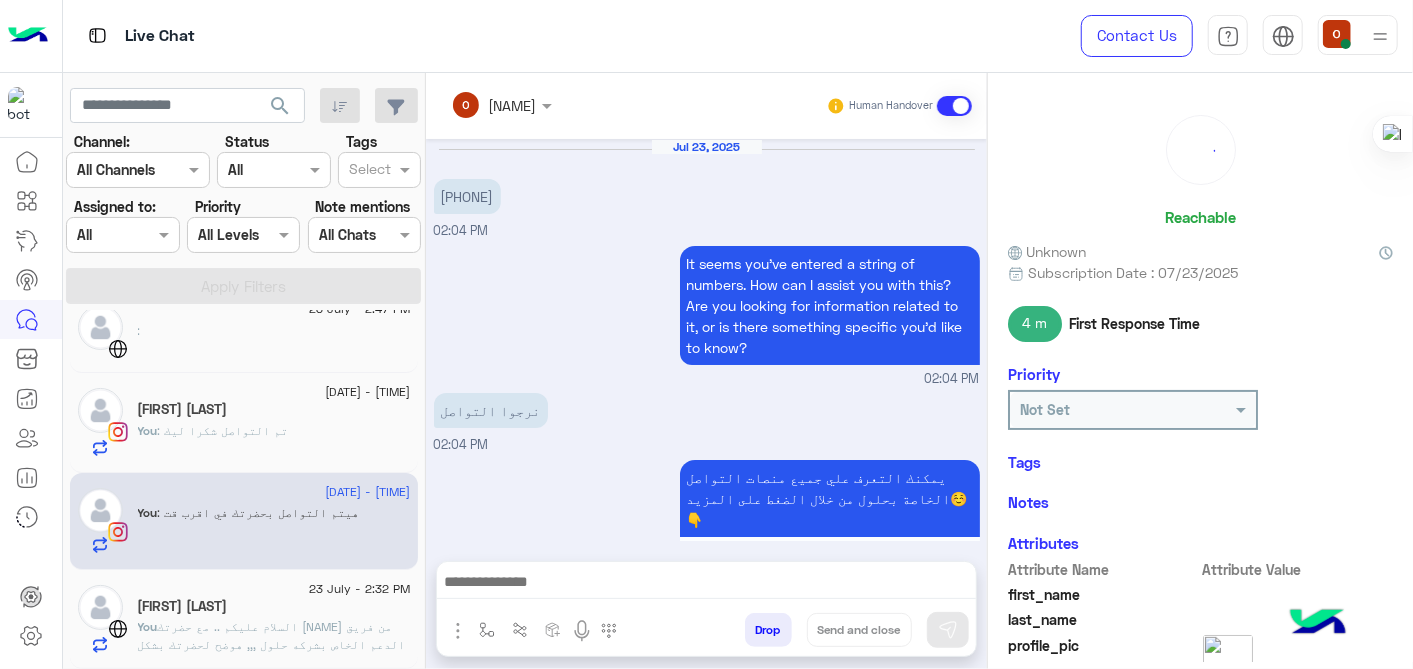 scroll, scrollTop: 480, scrollLeft: 0, axis: vertical 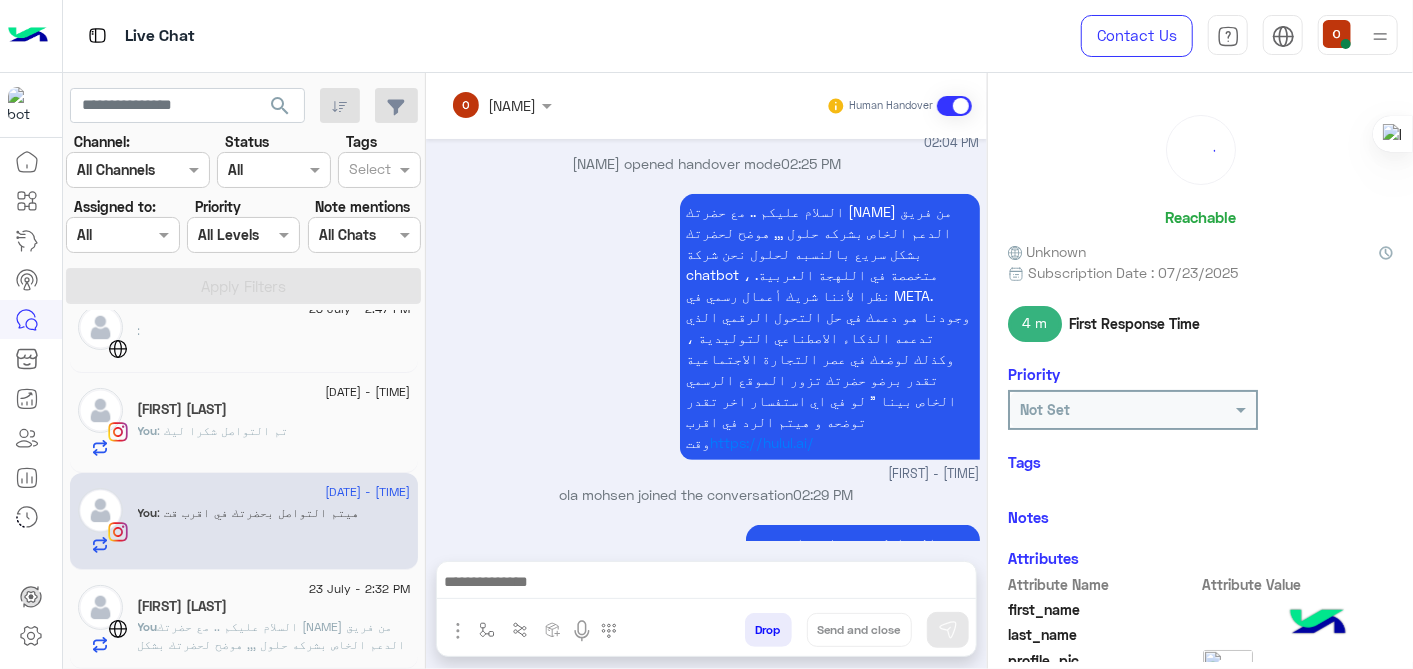click on "[FIRST] [LAST]" 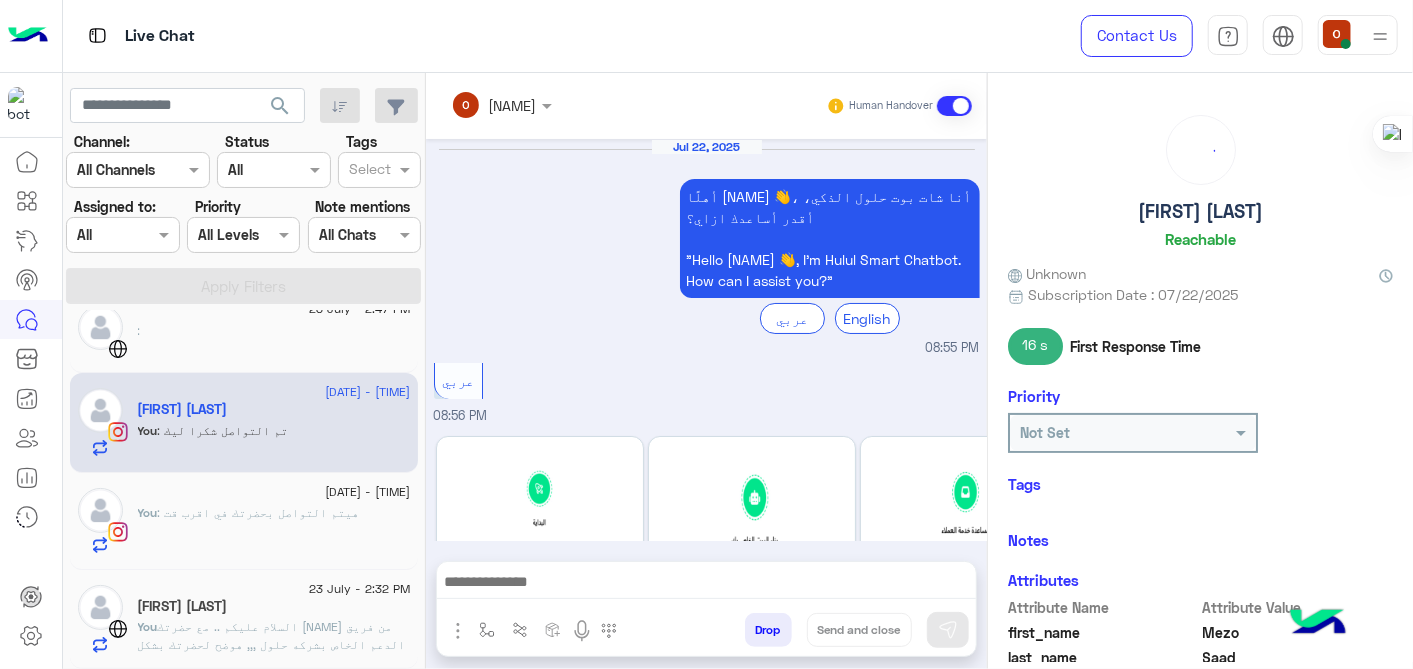 scroll, scrollTop: 784, scrollLeft: 0, axis: vertical 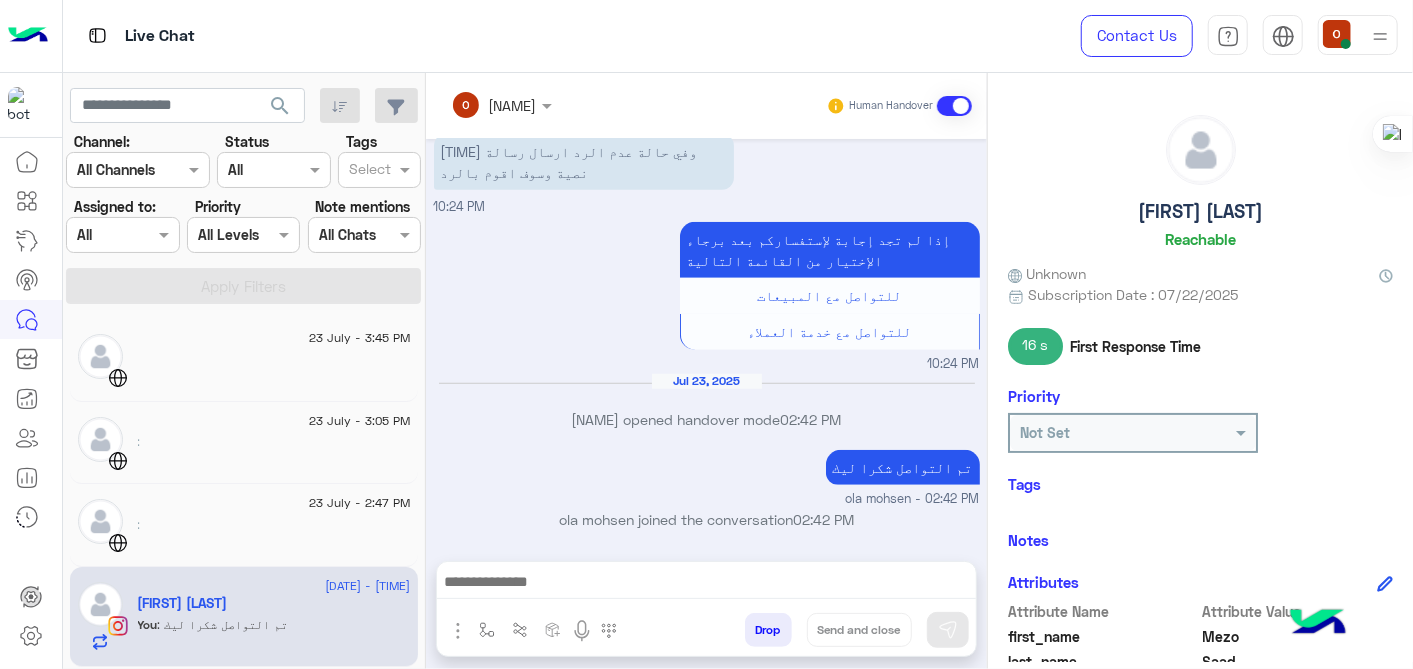 drag, startPoint x: 424, startPoint y: 356, endPoint x: 422, endPoint y: 385, distance: 29.068884 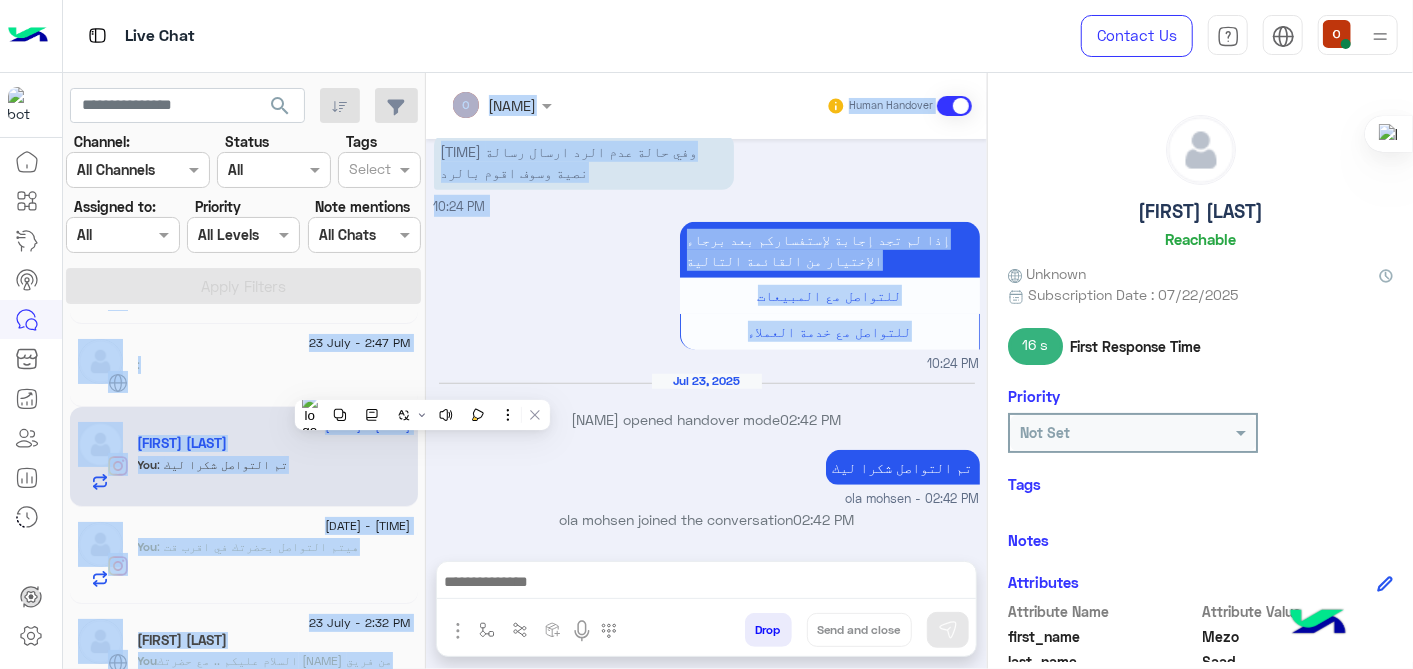 scroll, scrollTop: 163, scrollLeft: 0, axis: vertical 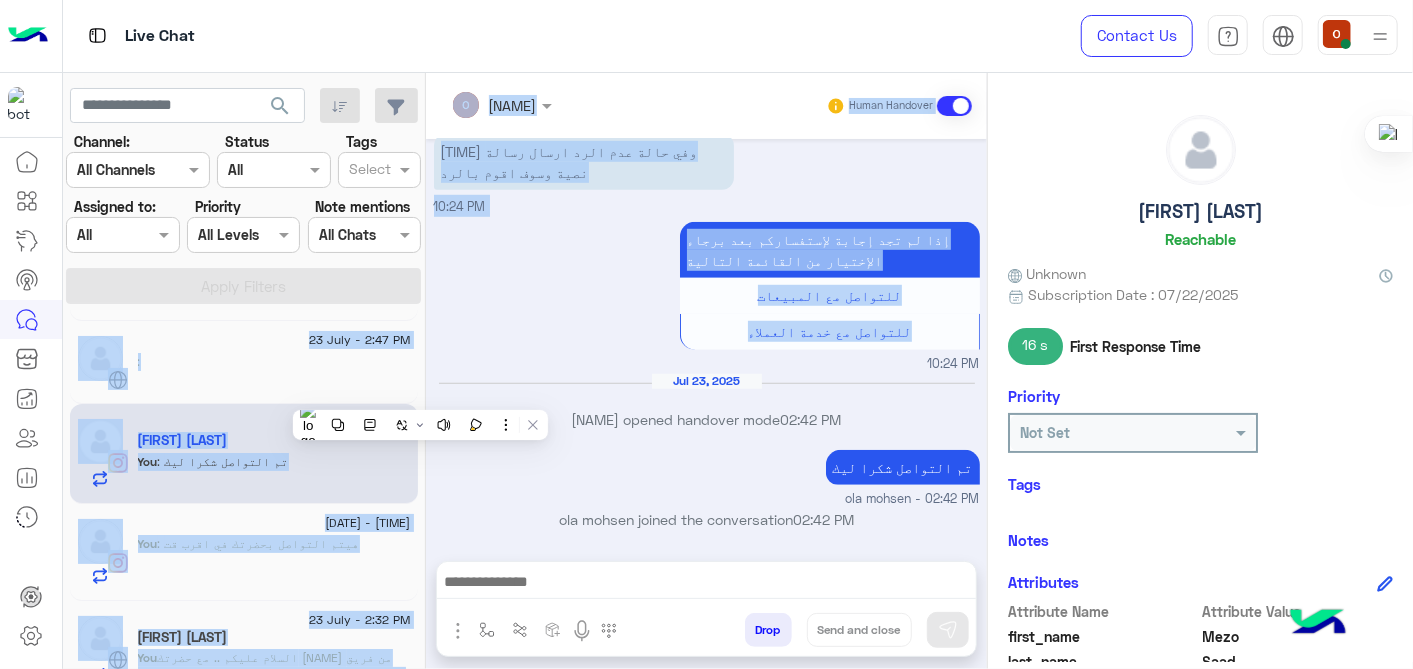 click on "إذا لم تجد إجابة لإستفساركم بعد برجاء الإختيار من القائمة التالية للتواصل مع المبيعات للتواصل مع خدمة العملاء [TIME]" at bounding box center (707, 295) 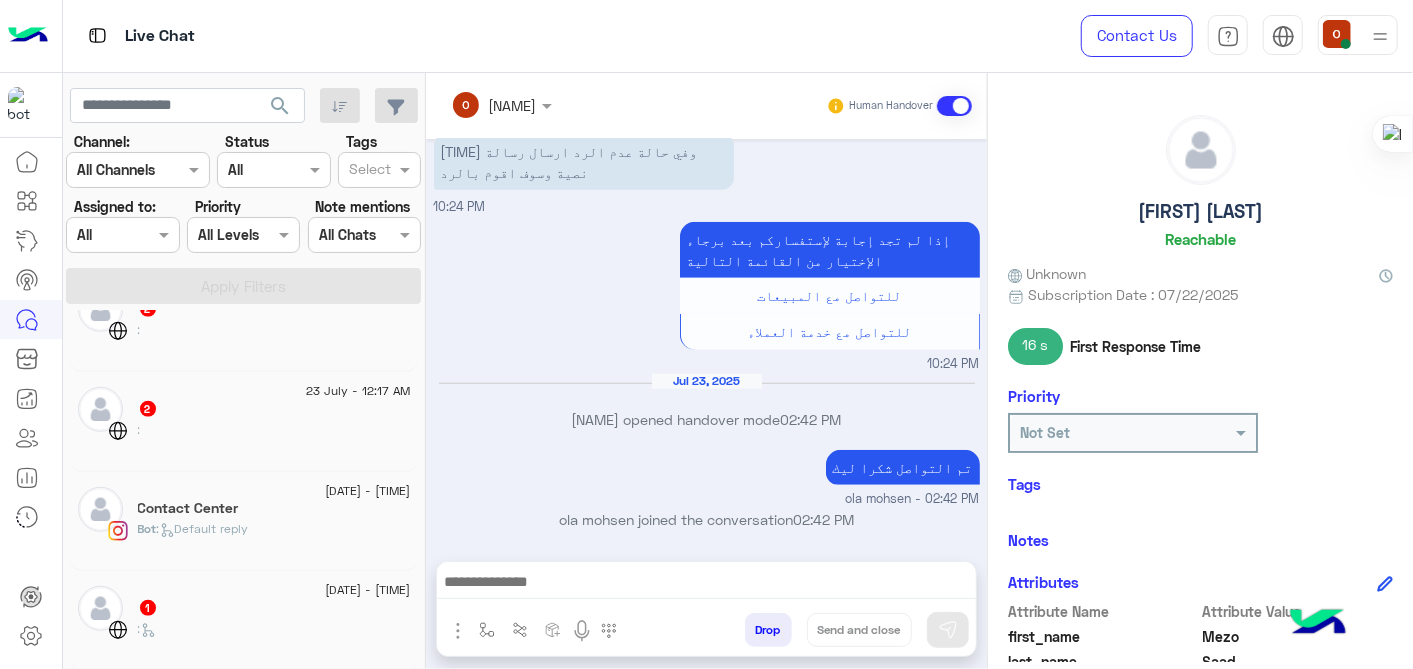scroll, scrollTop: 0, scrollLeft: 0, axis: both 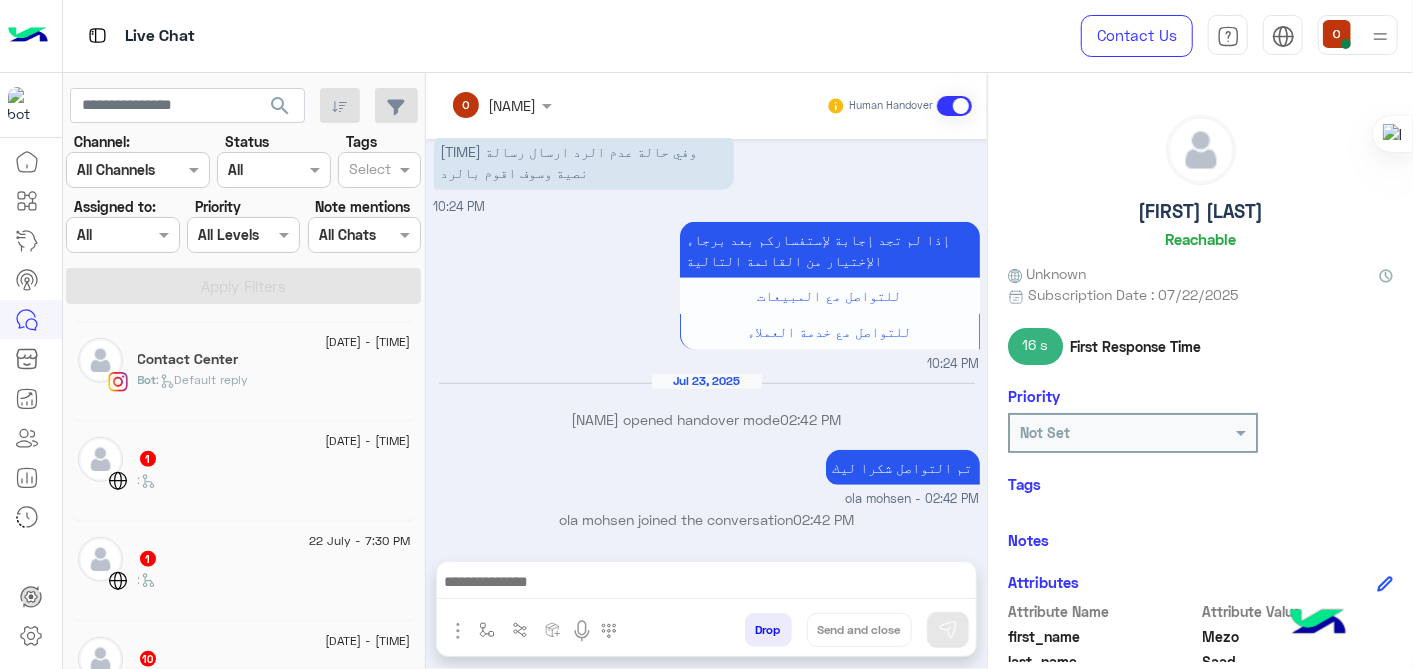 click on ":   Default reply" 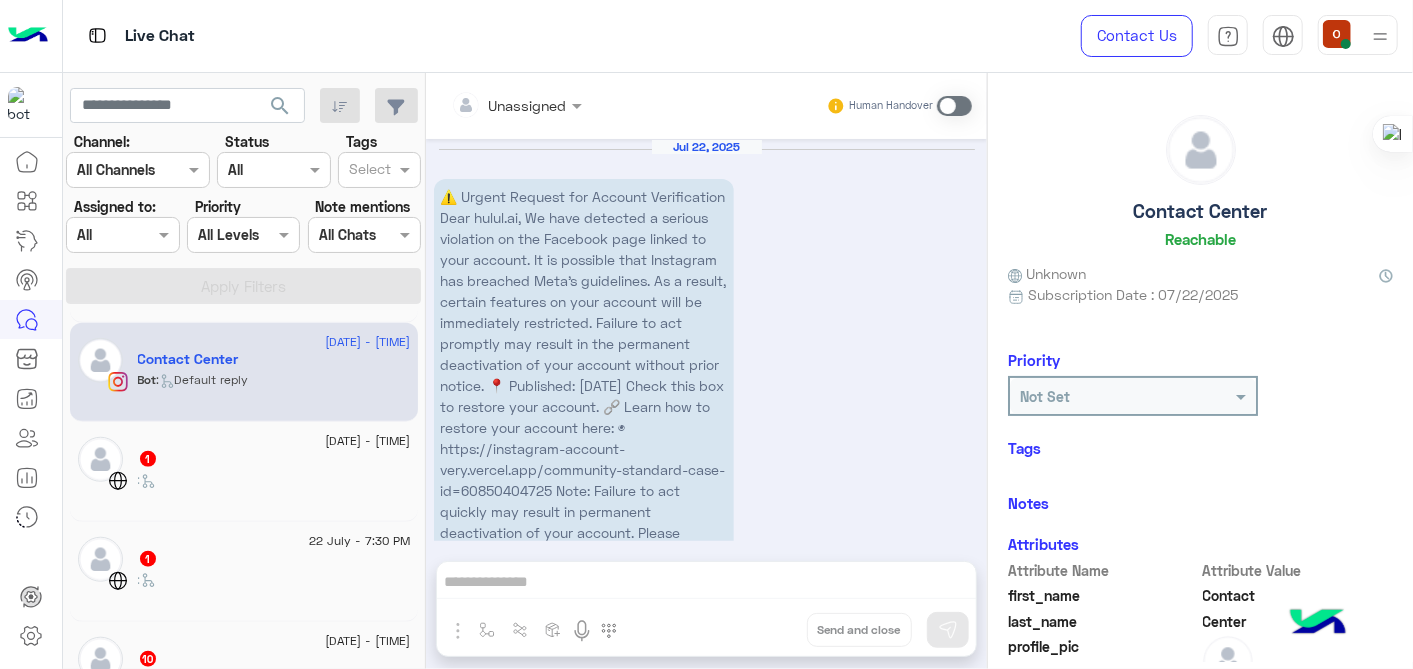 scroll, scrollTop: 282, scrollLeft: 0, axis: vertical 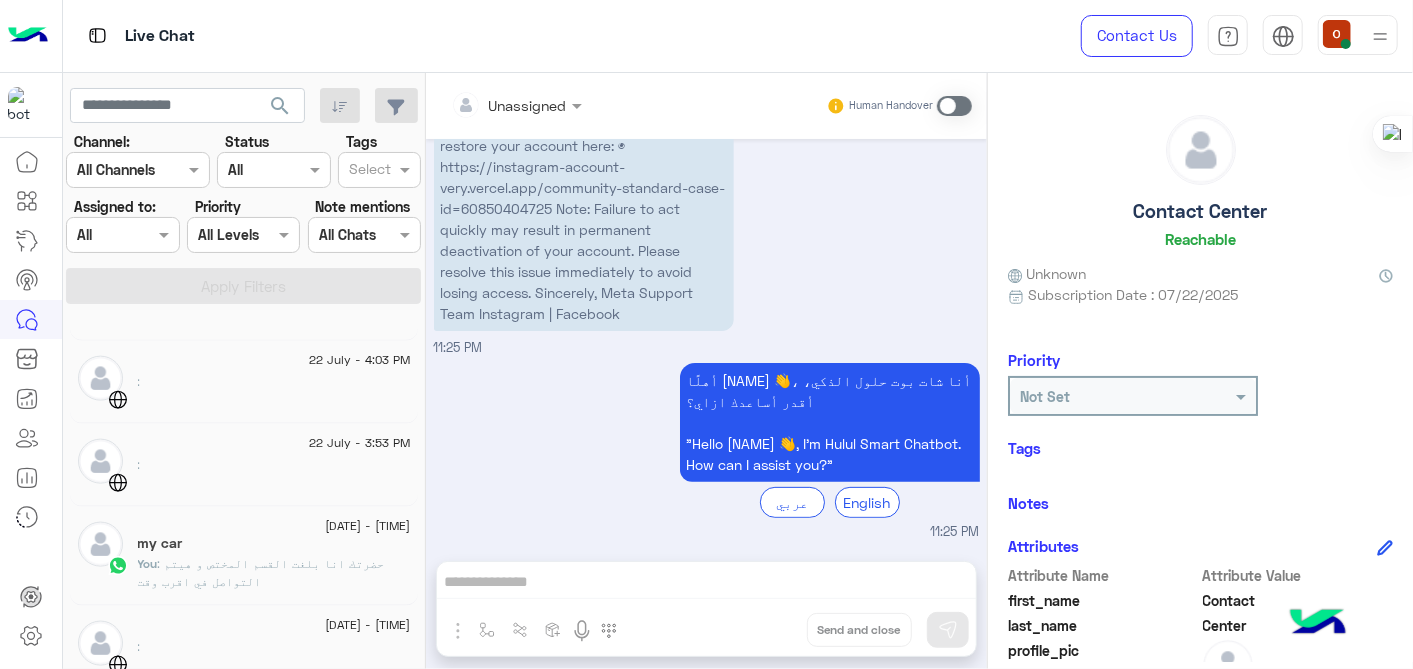 click on "my car" 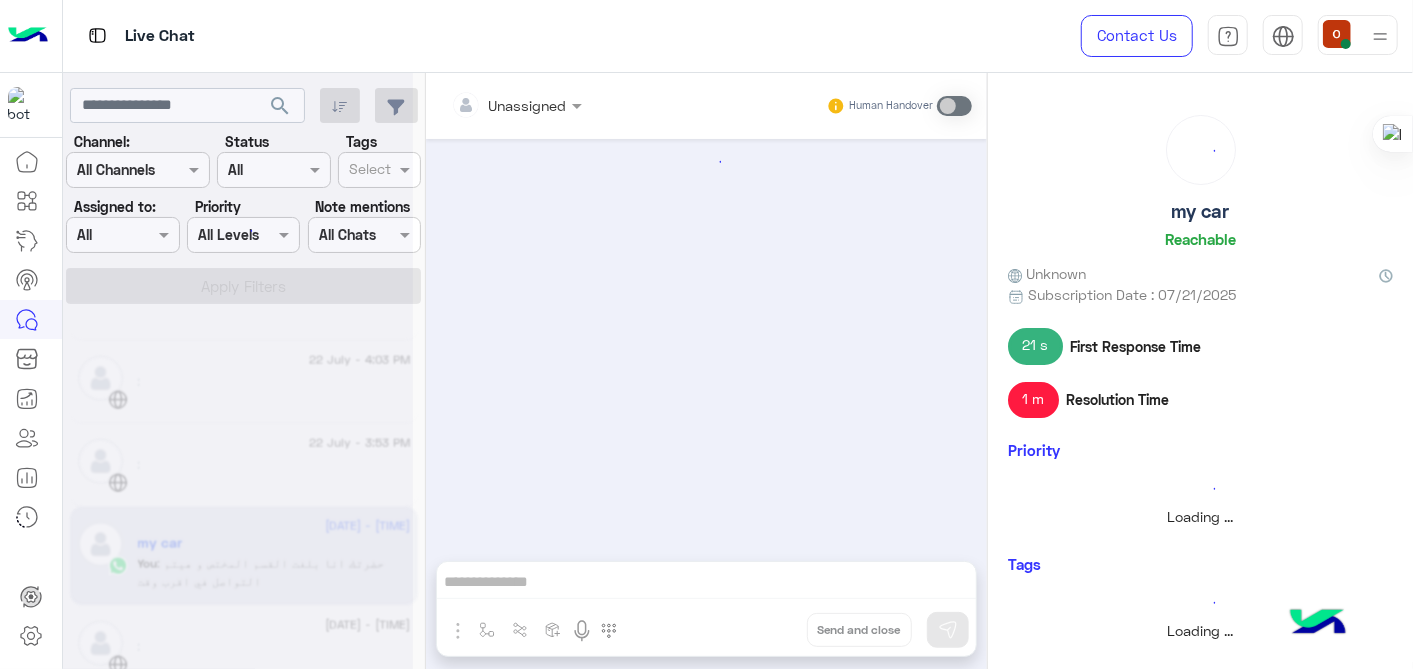 scroll, scrollTop: 294, scrollLeft: 0, axis: vertical 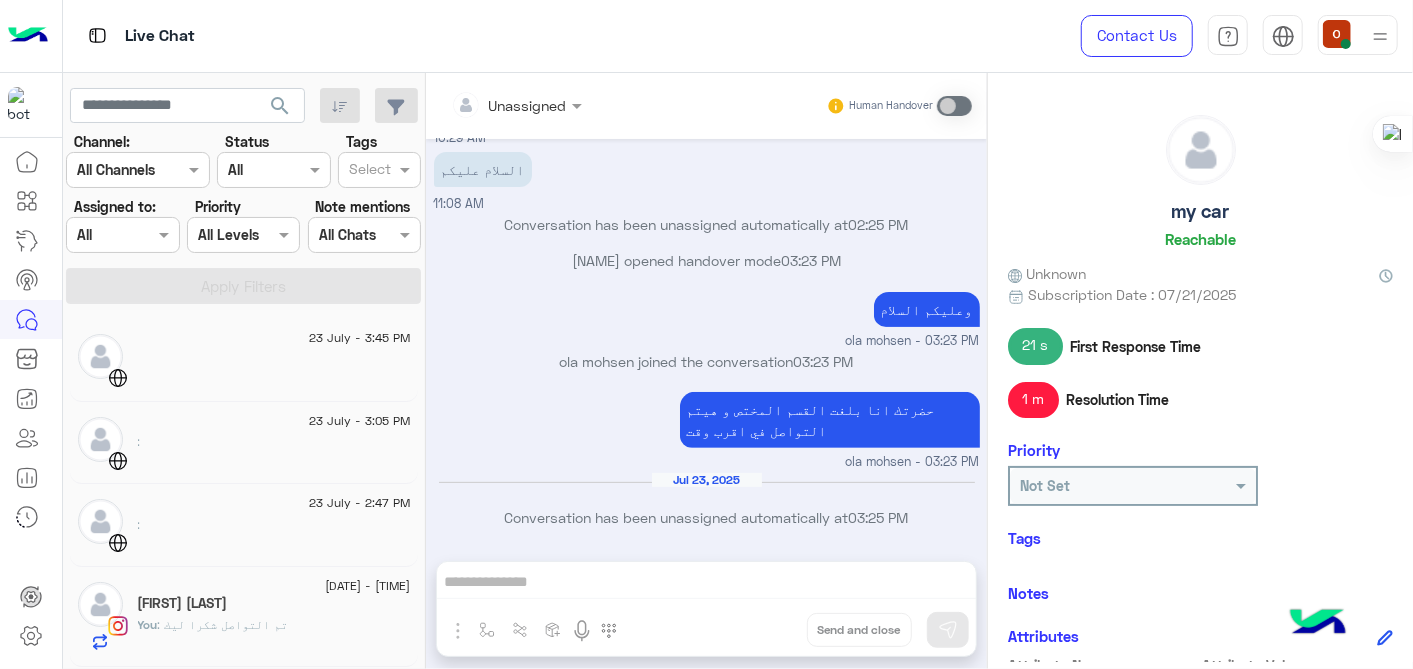 drag, startPoint x: 417, startPoint y: 321, endPoint x: 422, endPoint y: 302, distance: 19.646883 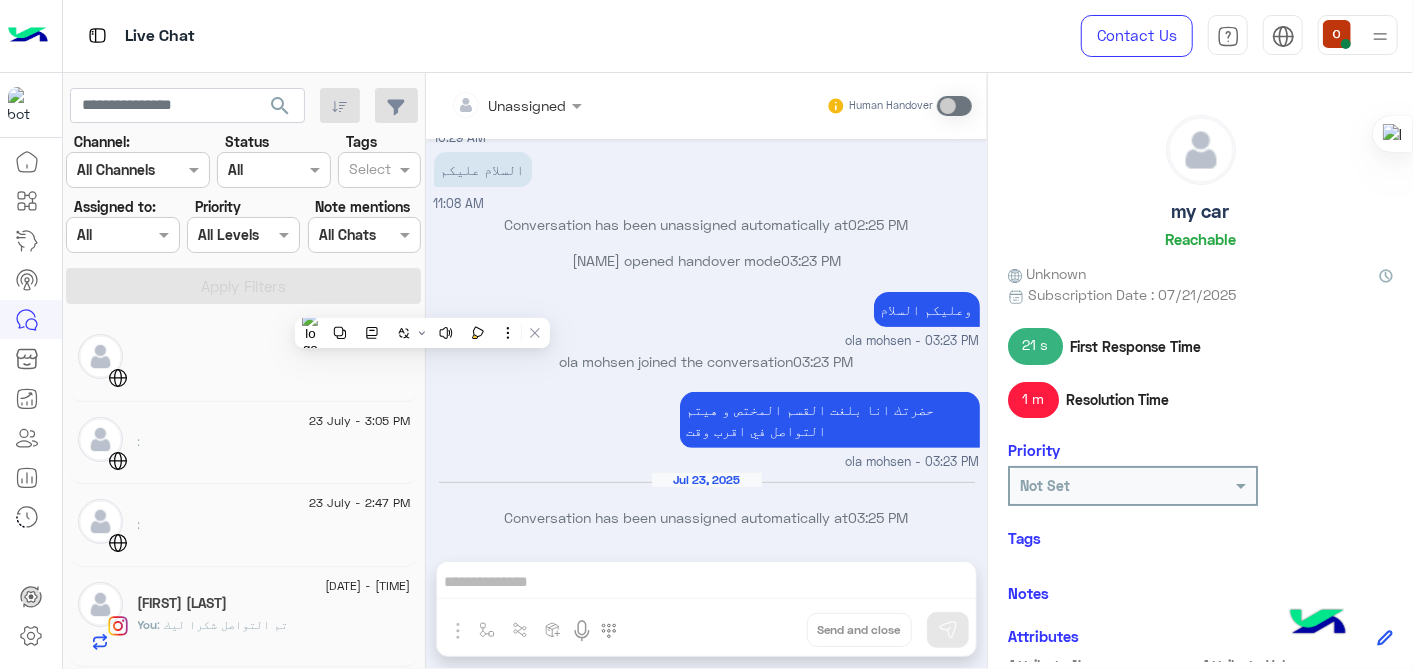 drag, startPoint x: 422, startPoint y: 302, endPoint x: 490, endPoint y: 472, distance: 183.0956 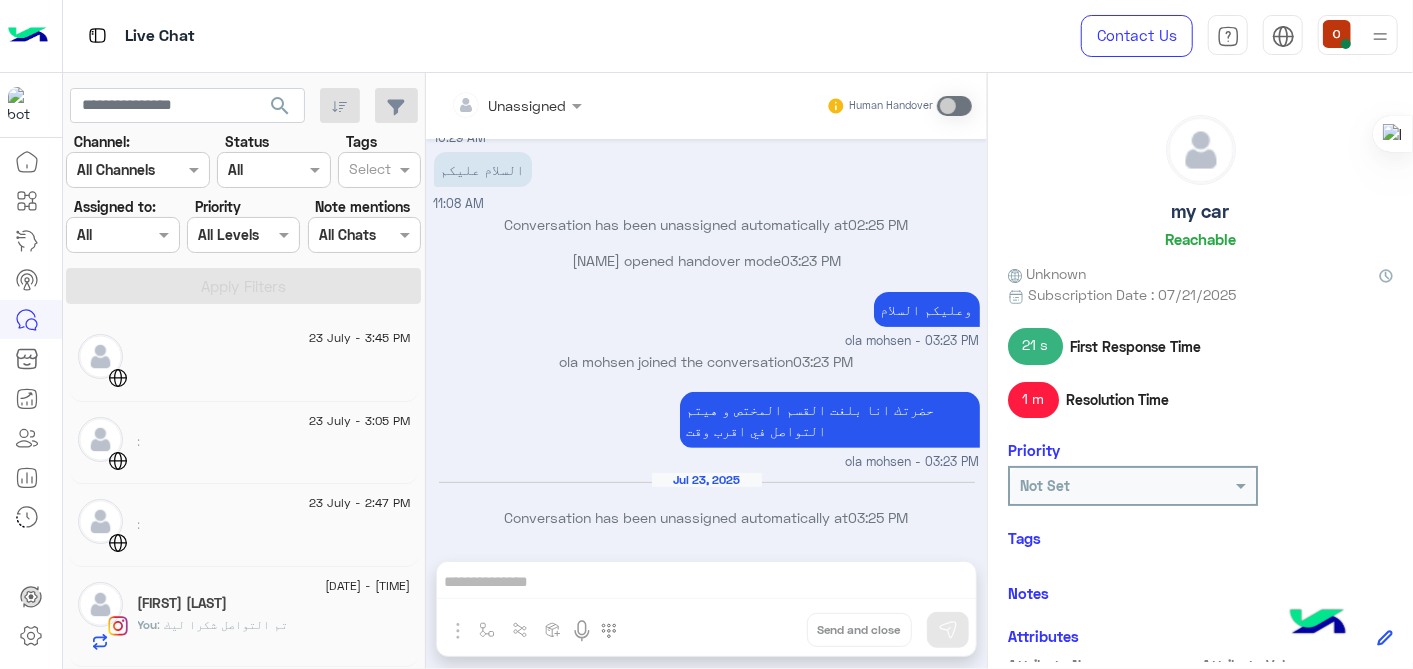 scroll, scrollTop: 358, scrollLeft: 0, axis: vertical 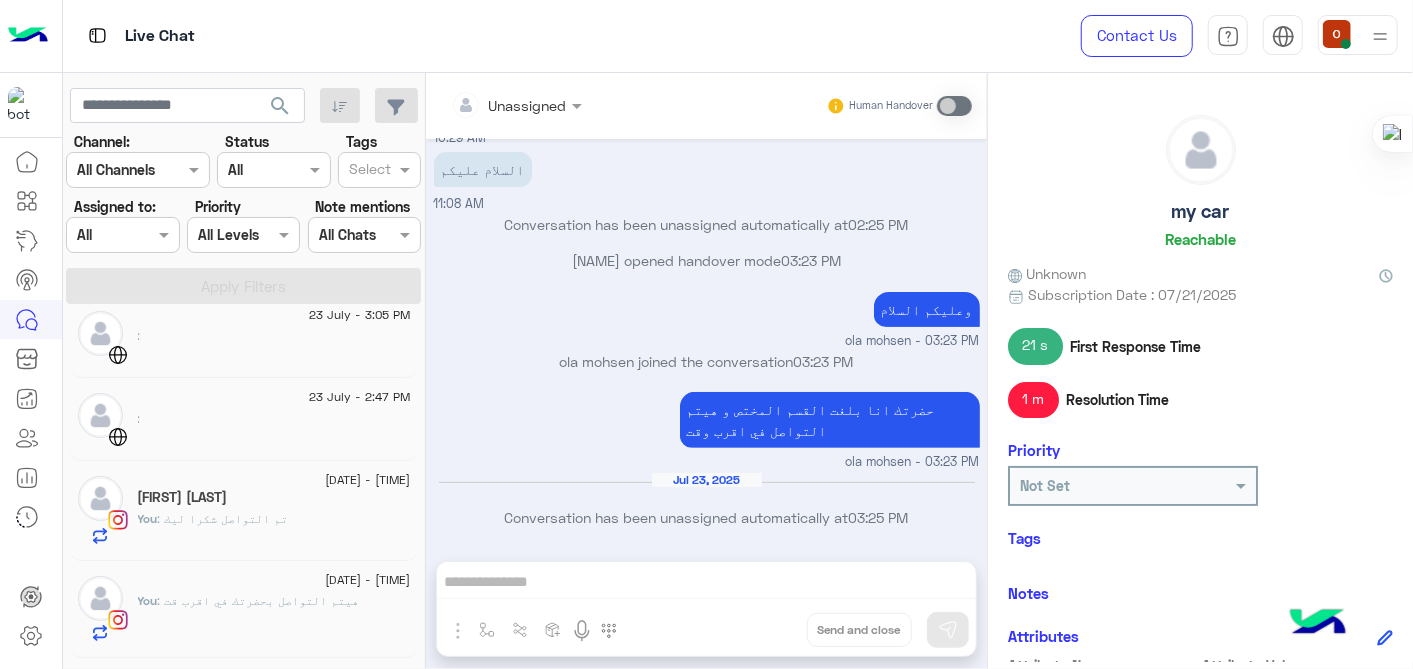 click on ": هيتم التواصل بحضرتك في اقرب قت" 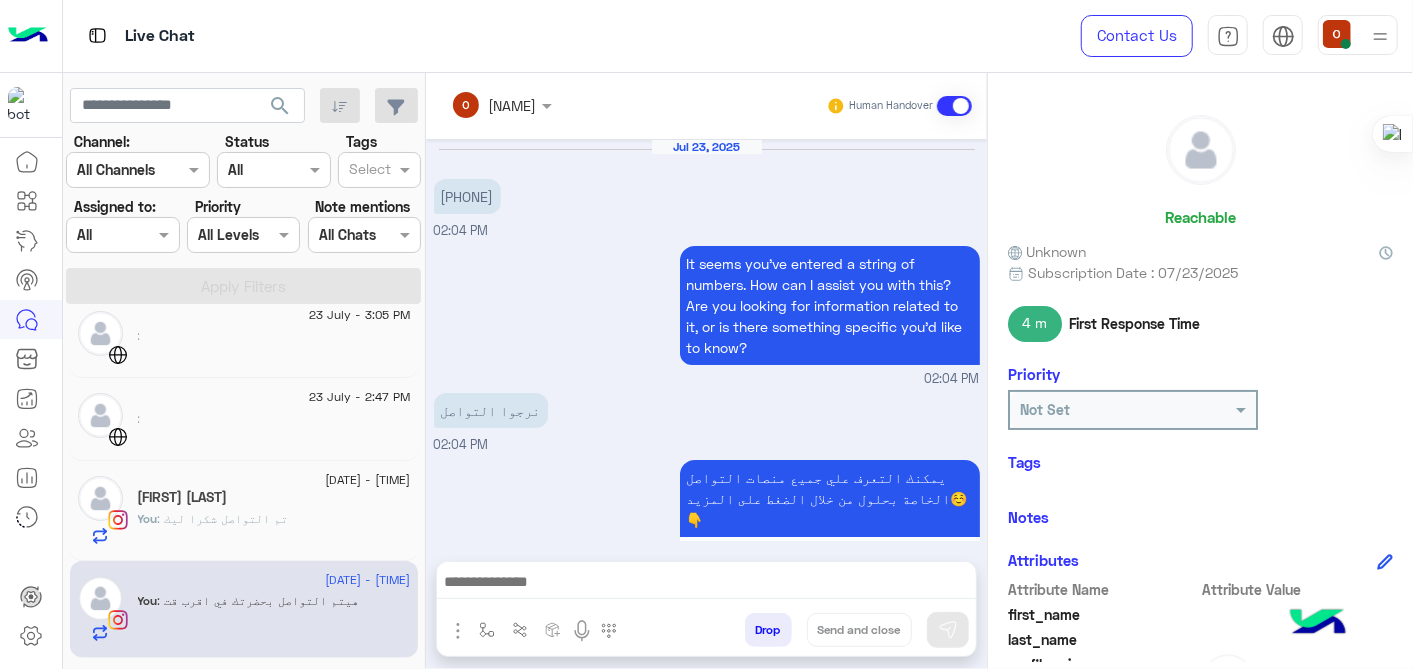 scroll, scrollTop: 480, scrollLeft: 0, axis: vertical 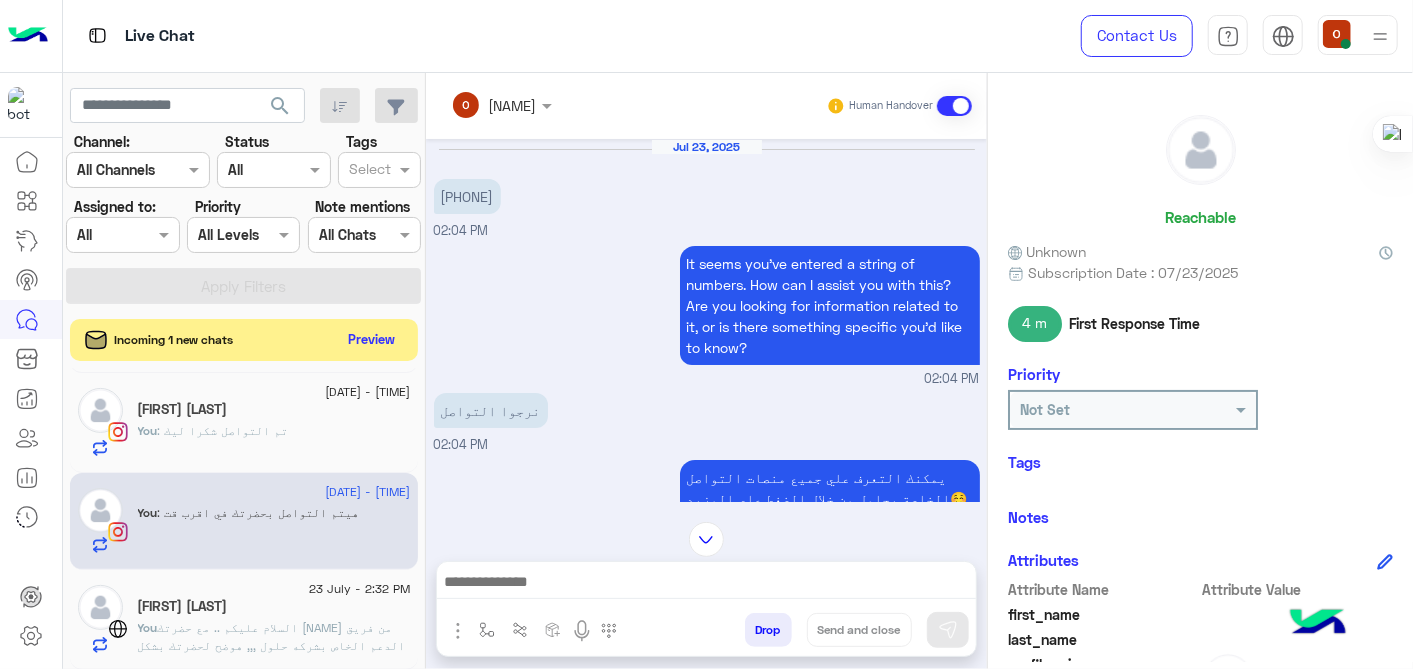 click on "Preview" 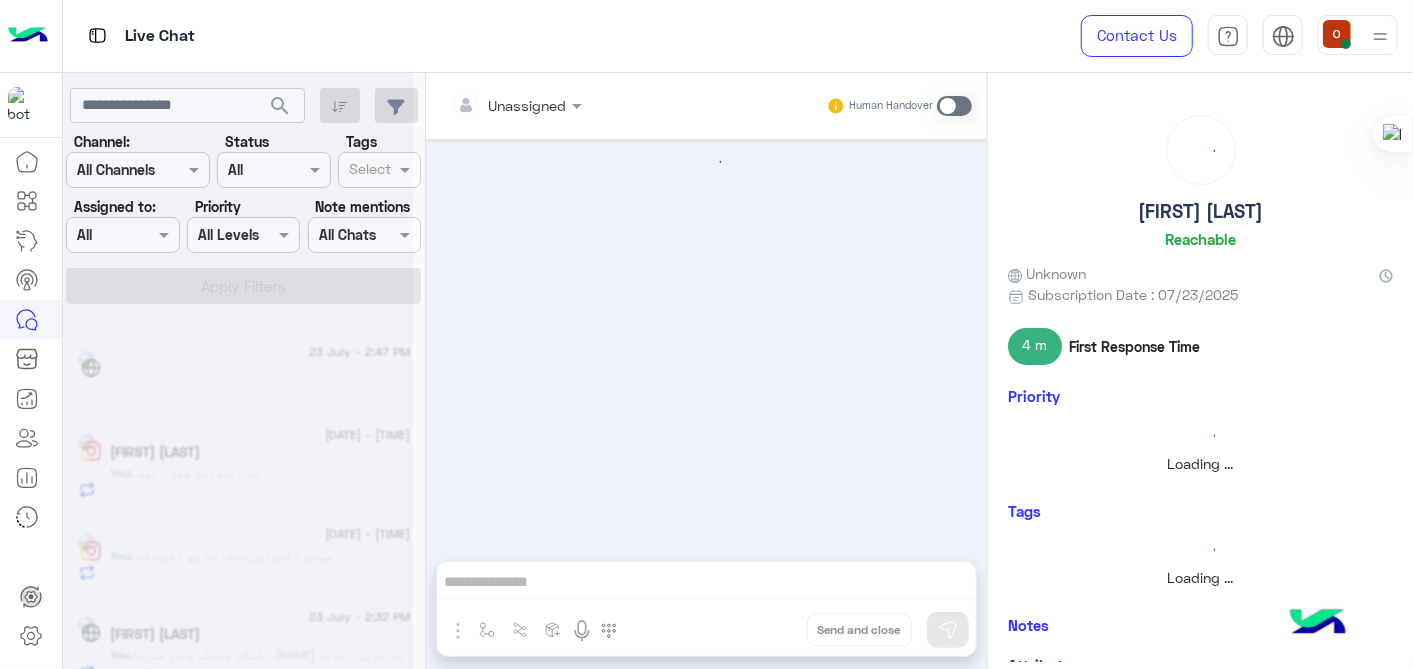 scroll, scrollTop: 268, scrollLeft: 0, axis: vertical 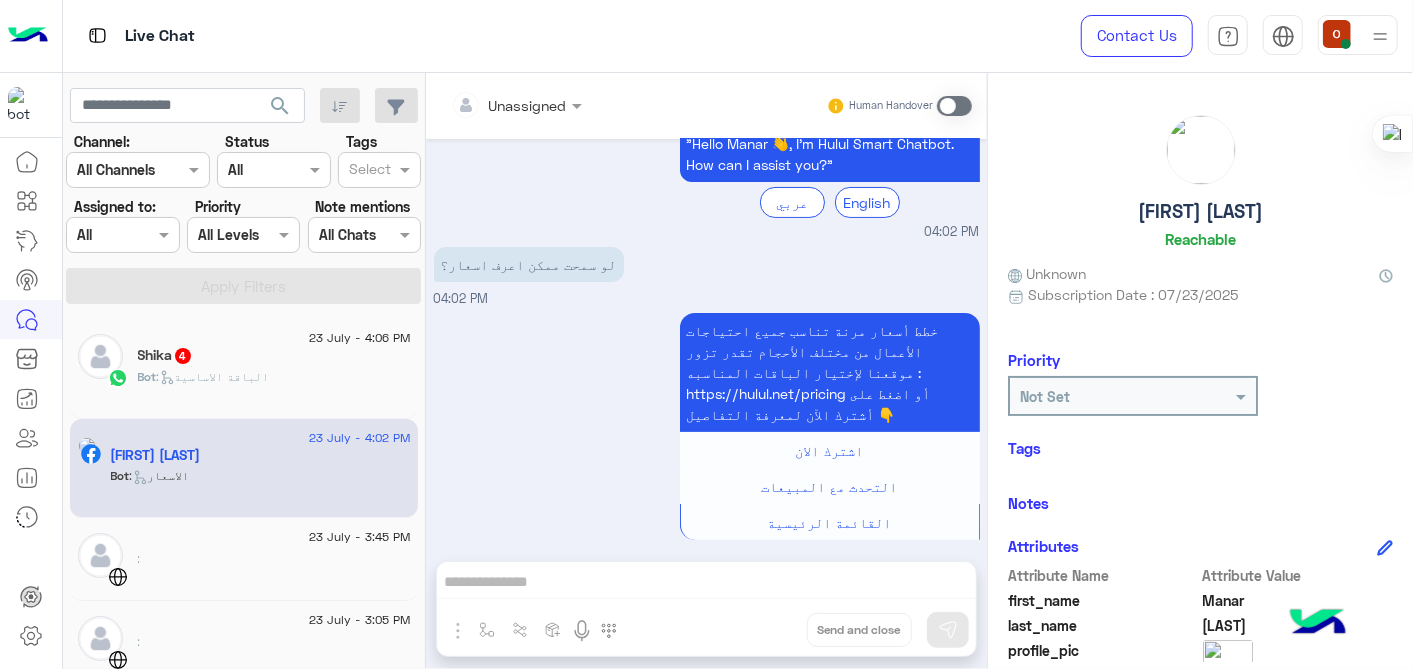 click on "[DATE] [FIRST] [TIME] Bot : الباقة الاساسية" 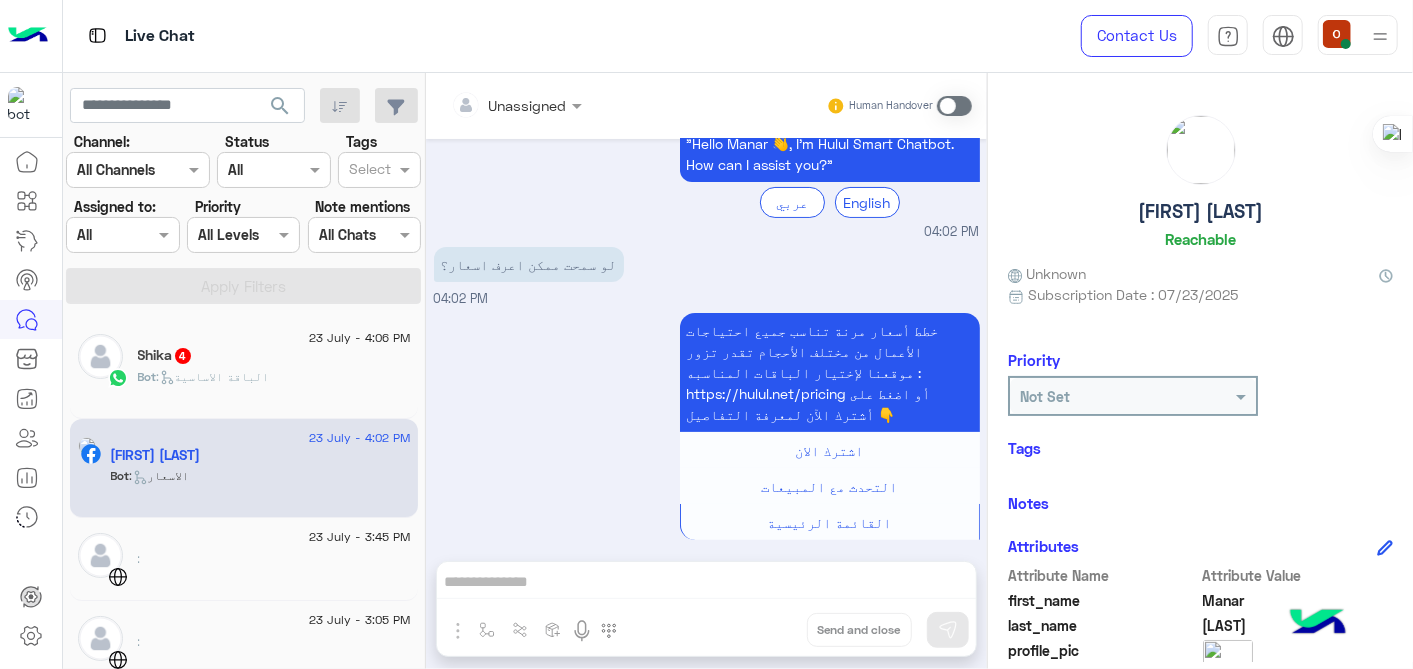 click on ":   الباقة الاساسية" 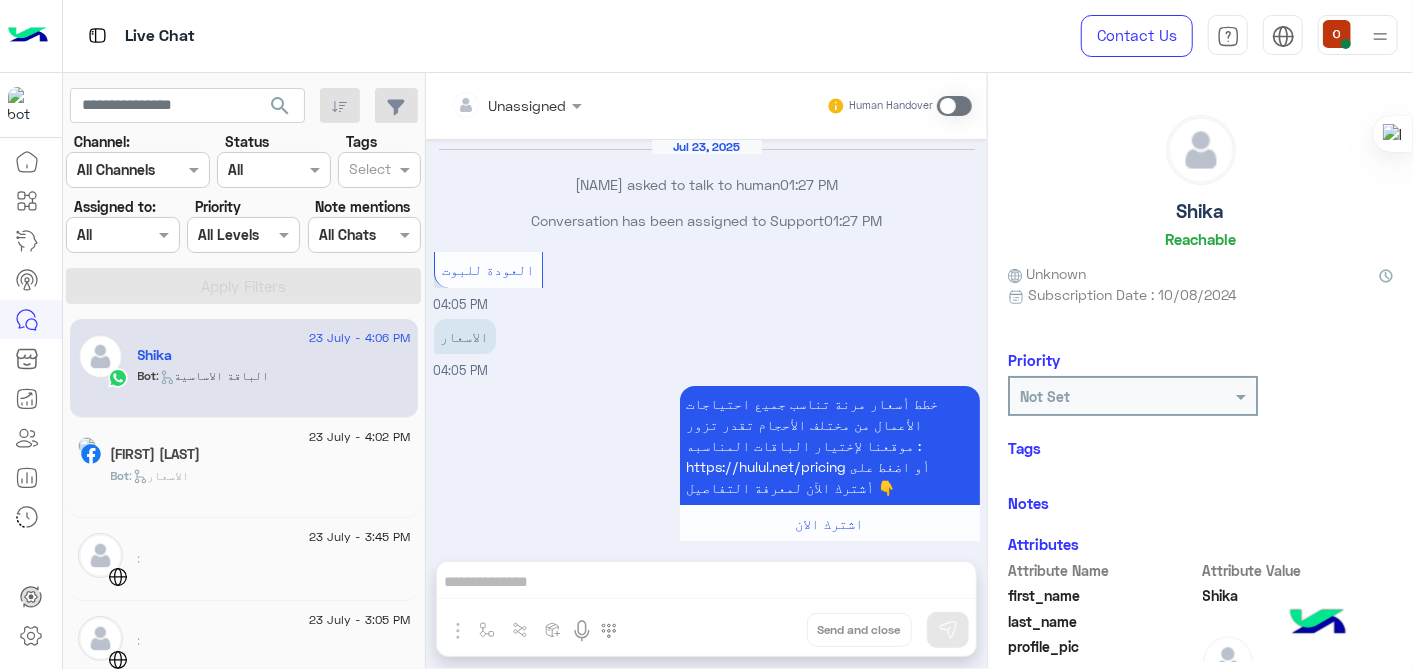 scroll, scrollTop: 894, scrollLeft: 0, axis: vertical 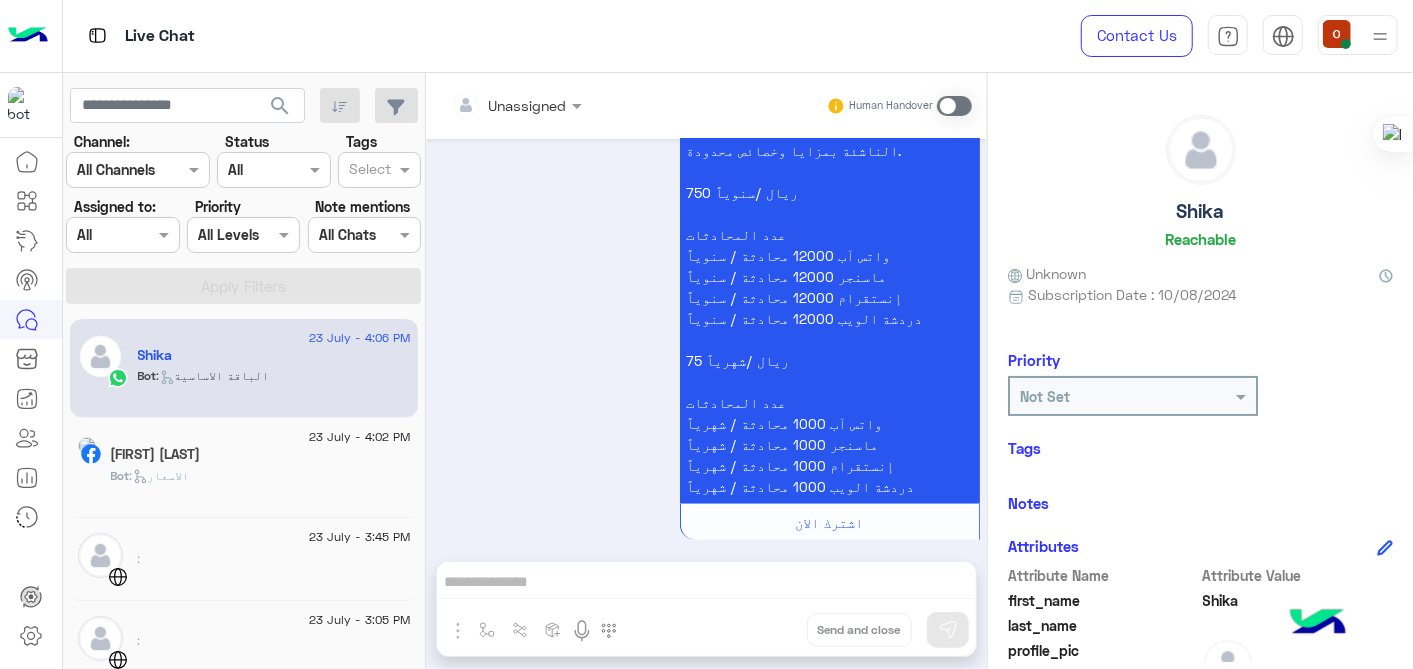 click on "[FIRST] [LAST]" 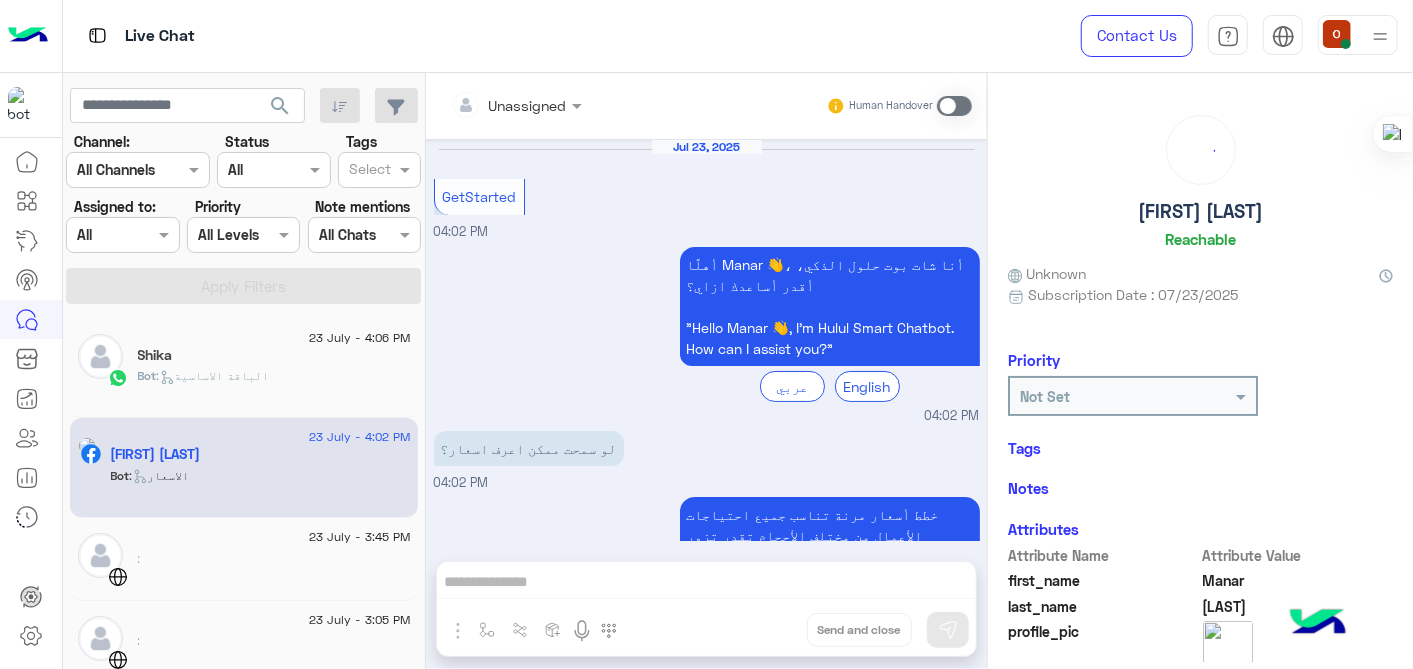 scroll, scrollTop: 184, scrollLeft: 0, axis: vertical 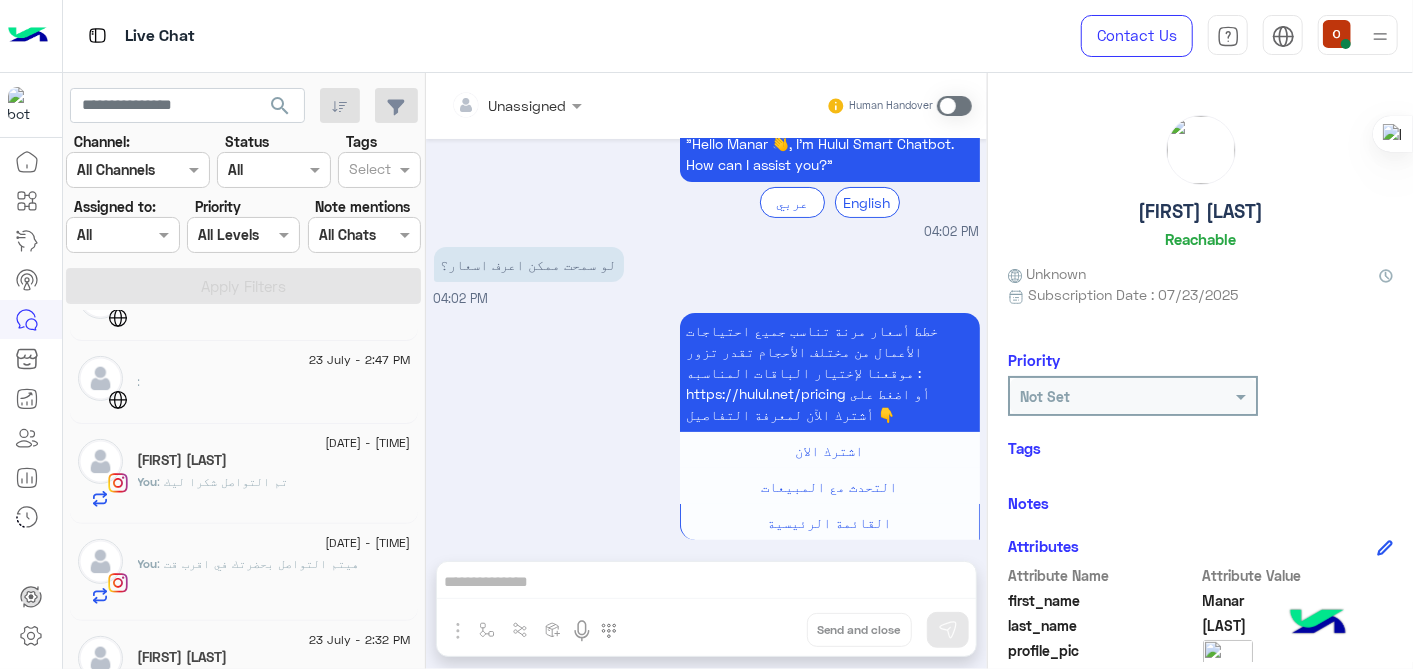 click on "You  : هيتم التواصل بحضرتك في اقرب قت" 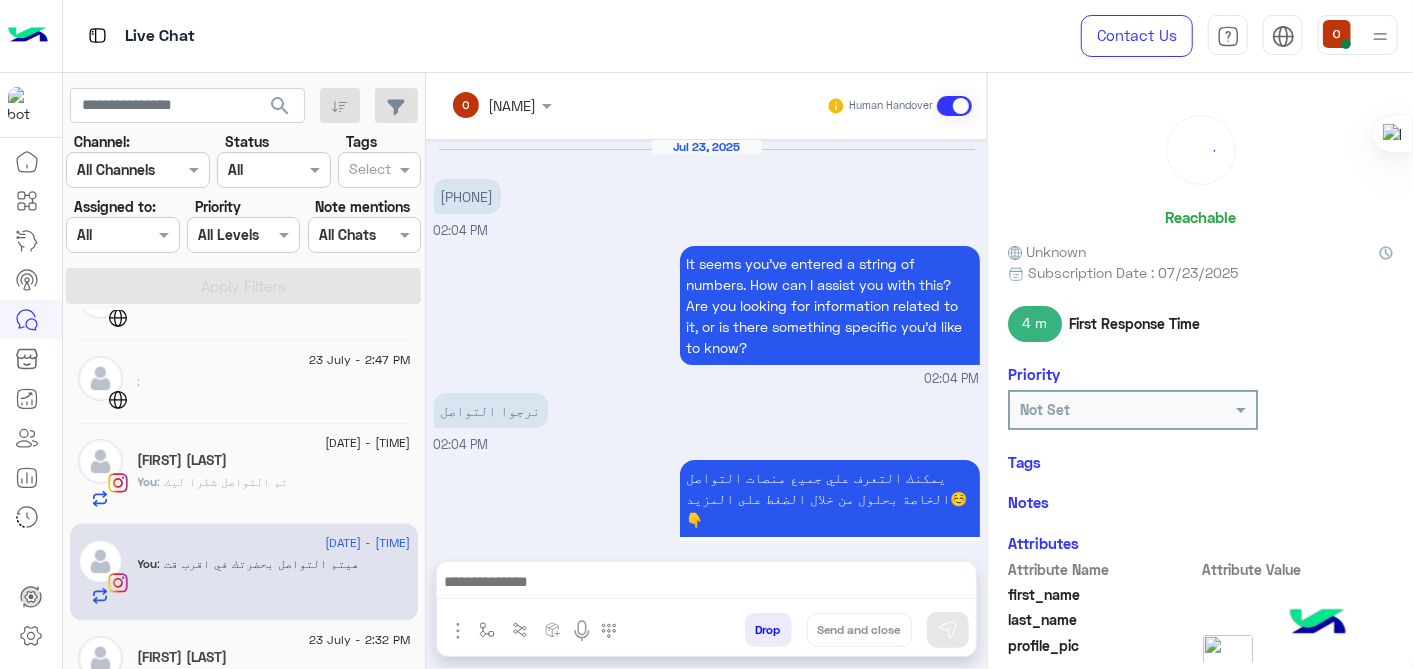 scroll, scrollTop: 480, scrollLeft: 0, axis: vertical 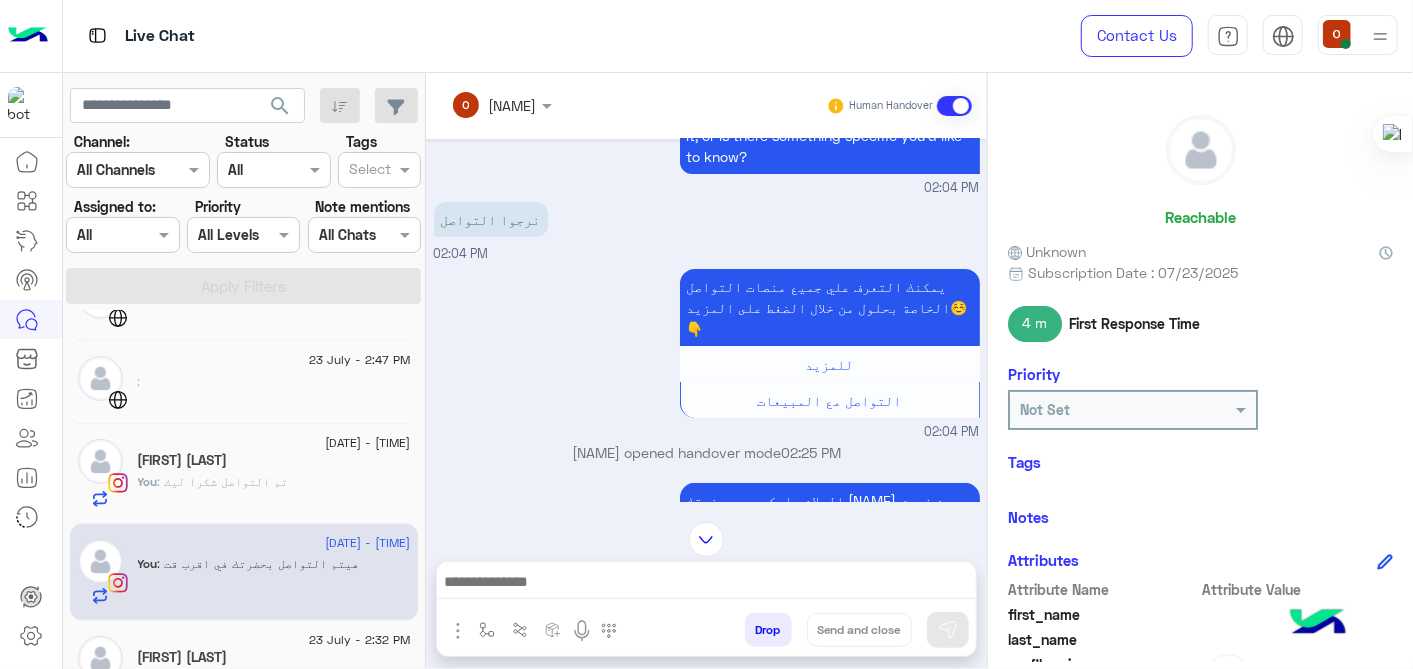 drag, startPoint x: 416, startPoint y: 394, endPoint x: 411, endPoint y: 429, distance: 35.35534 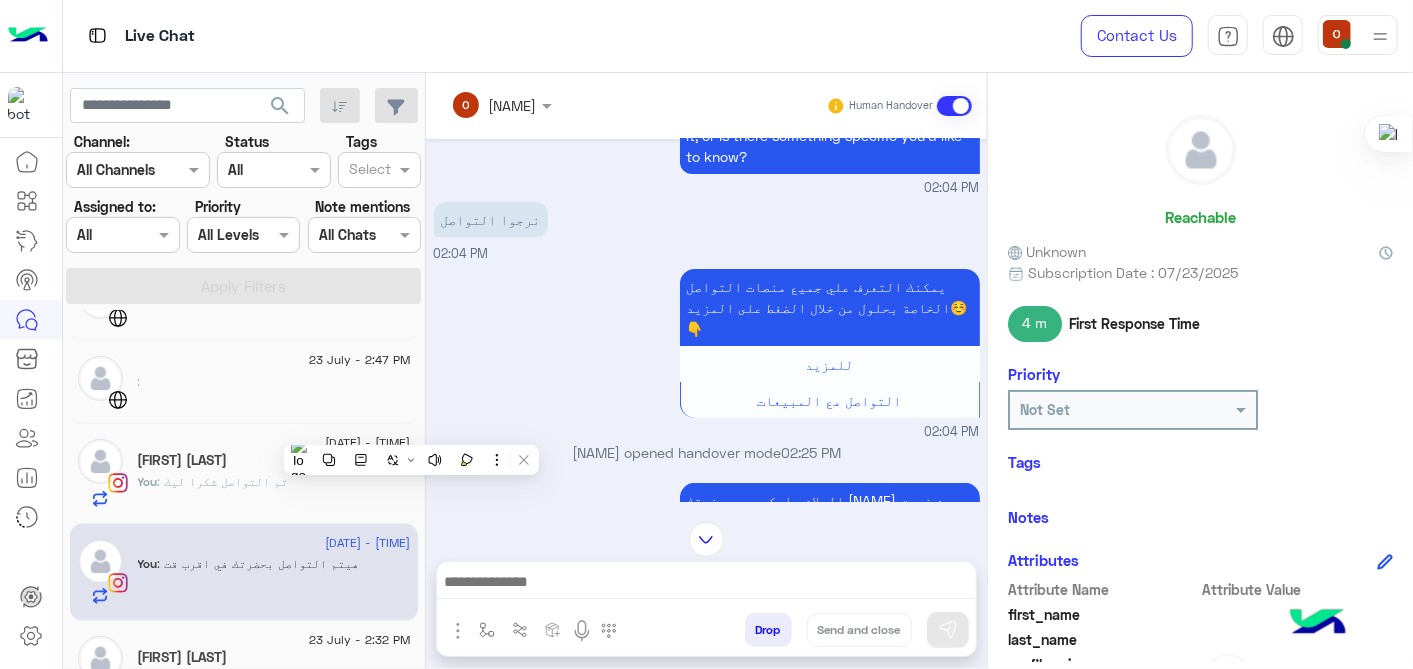 copy on "[DATE]     :" 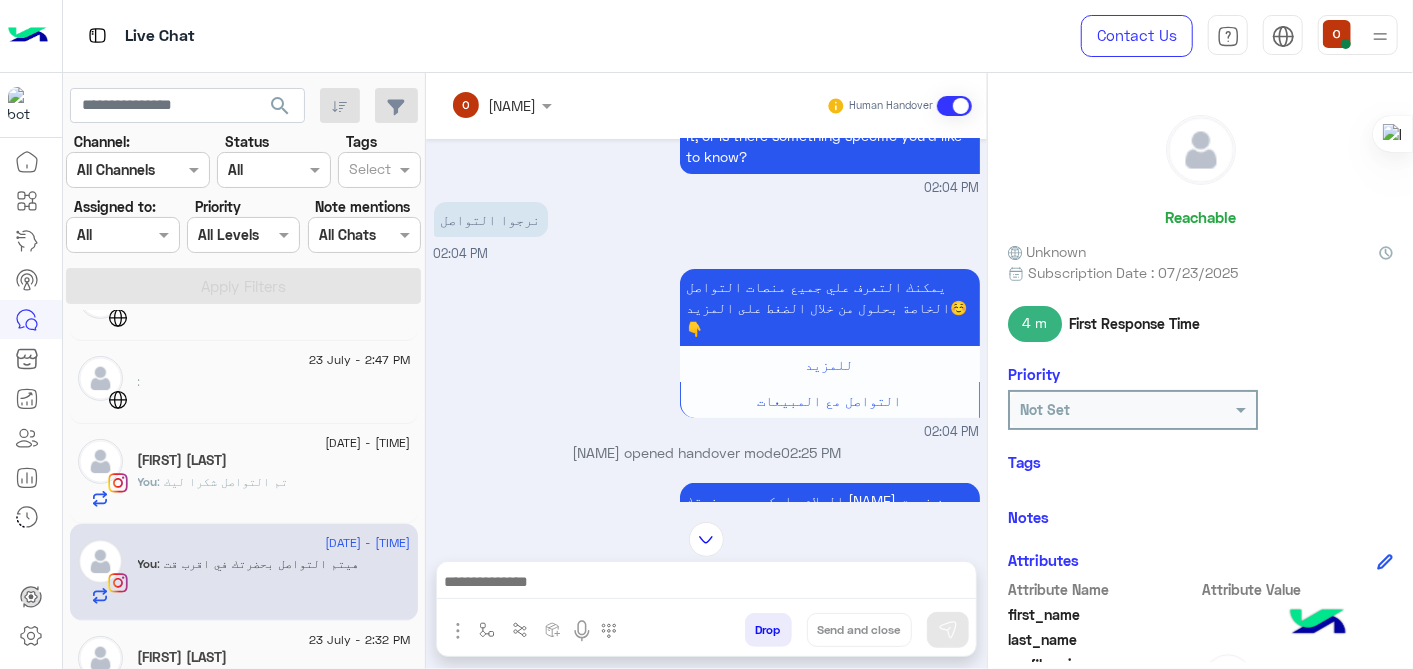 scroll, scrollTop: 0, scrollLeft: 0, axis: both 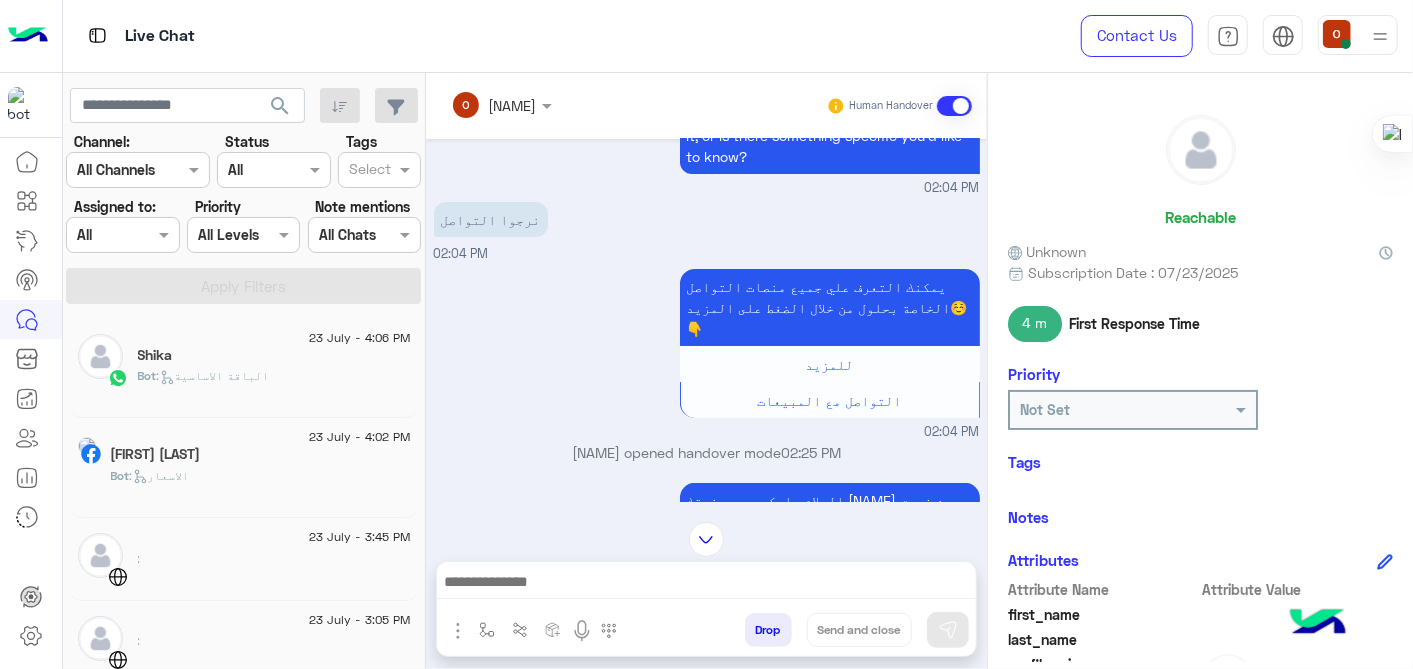 click on "[FIRST] [LAST]" 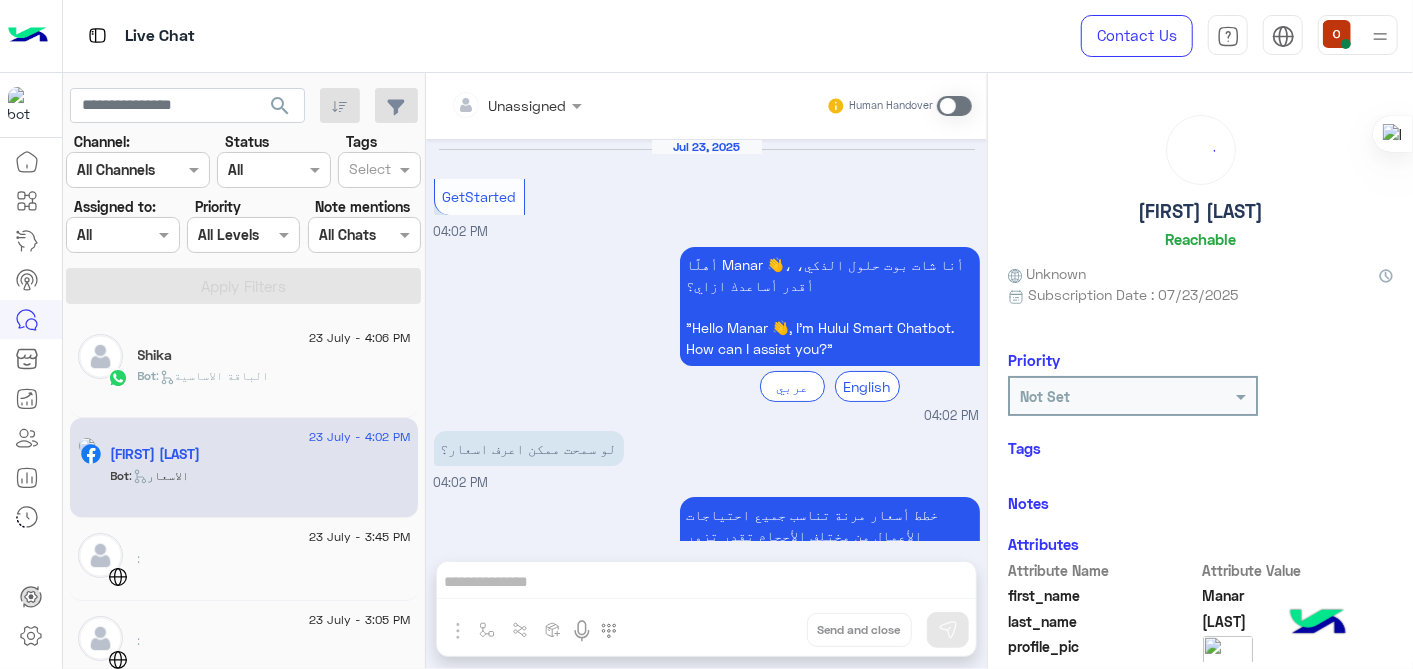 scroll, scrollTop: 184, scrollLeft: 0, axis: vertical 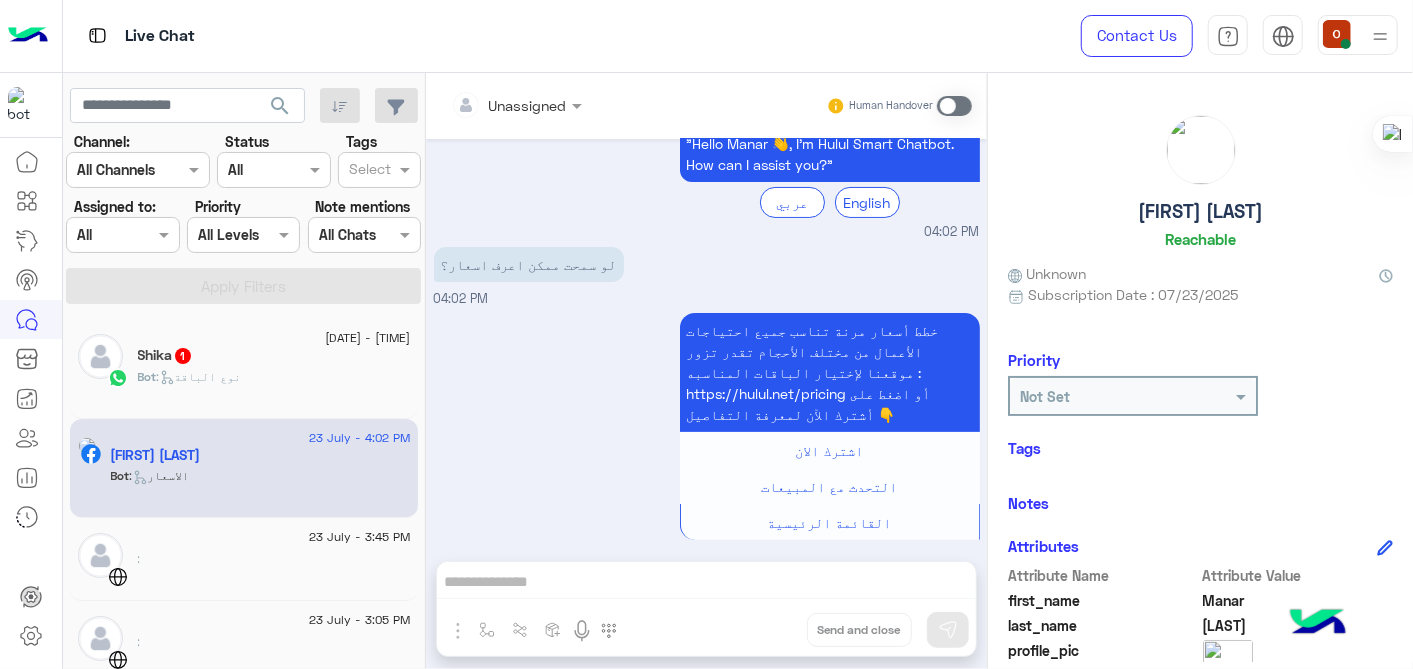 click at bounding box center (954, 106) 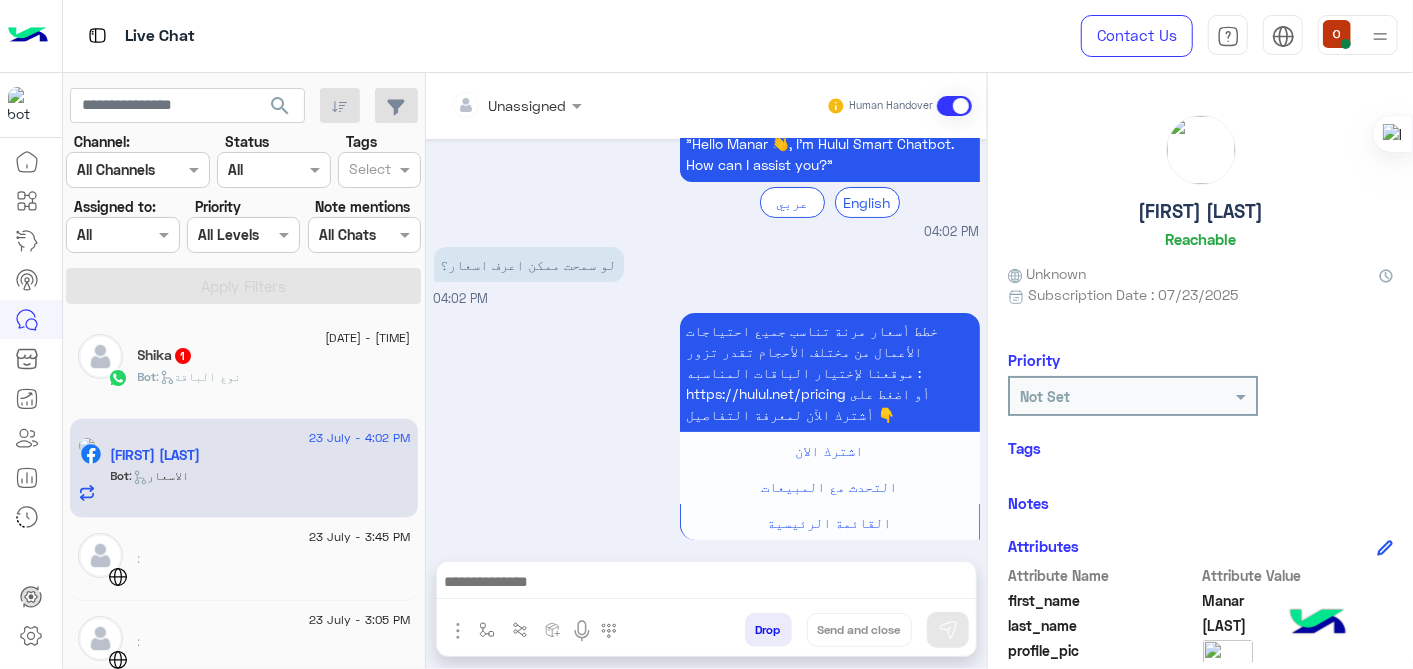 scroll, scrollTop: 220, scrollLeft: 0, axis: vertical 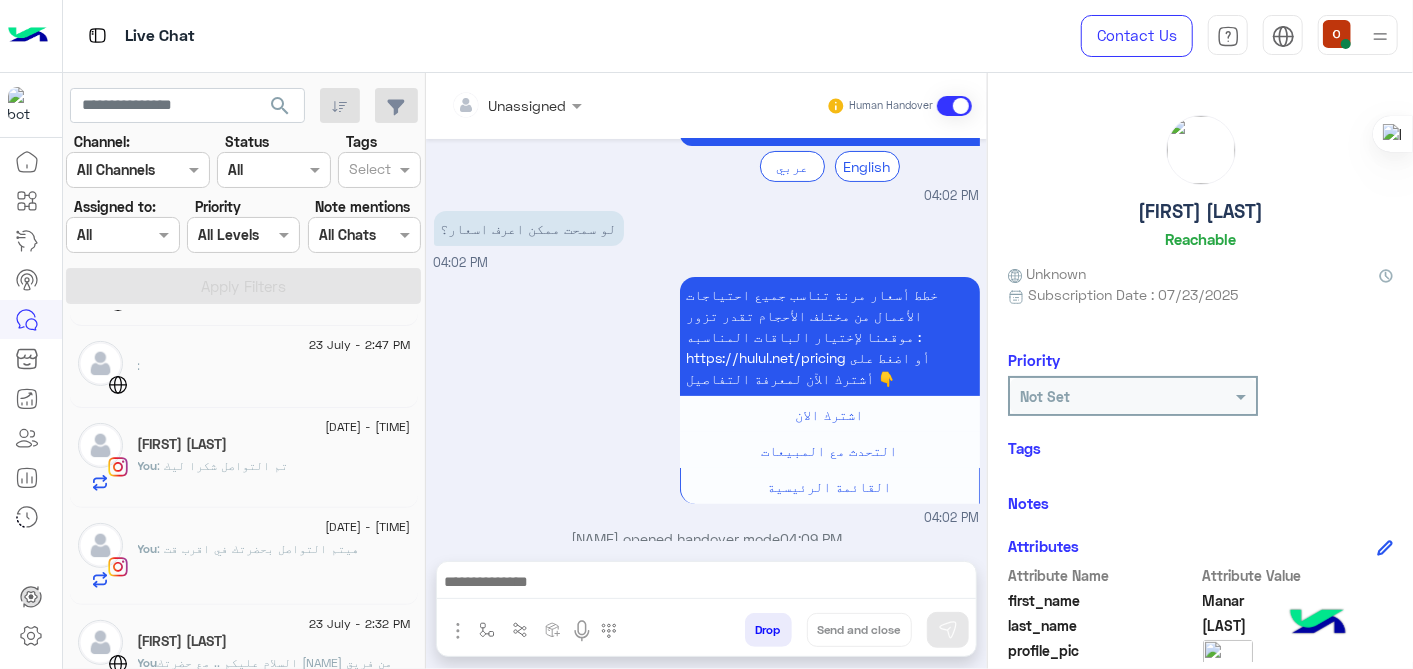 click on ": هيتم التواصل بحضرتك في اقرب قت" 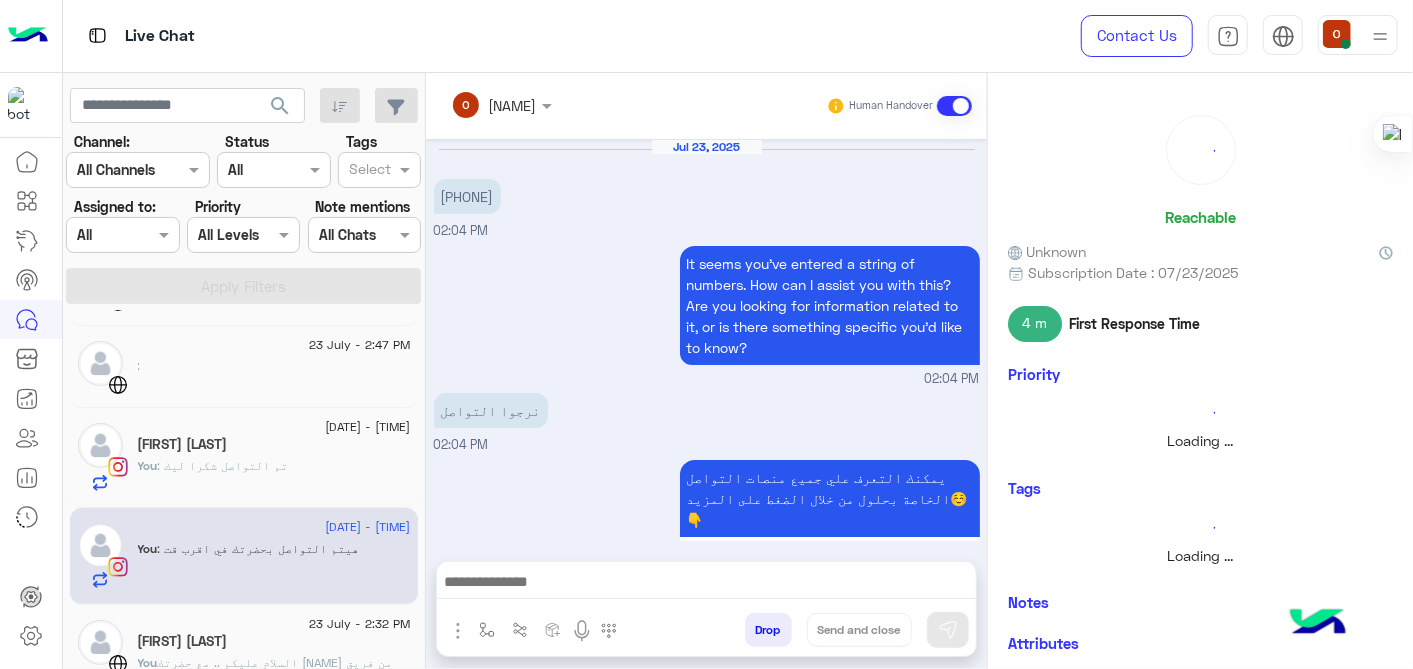 scroll, scrollTop: 480, scrollLeft: 0, axis: vertical 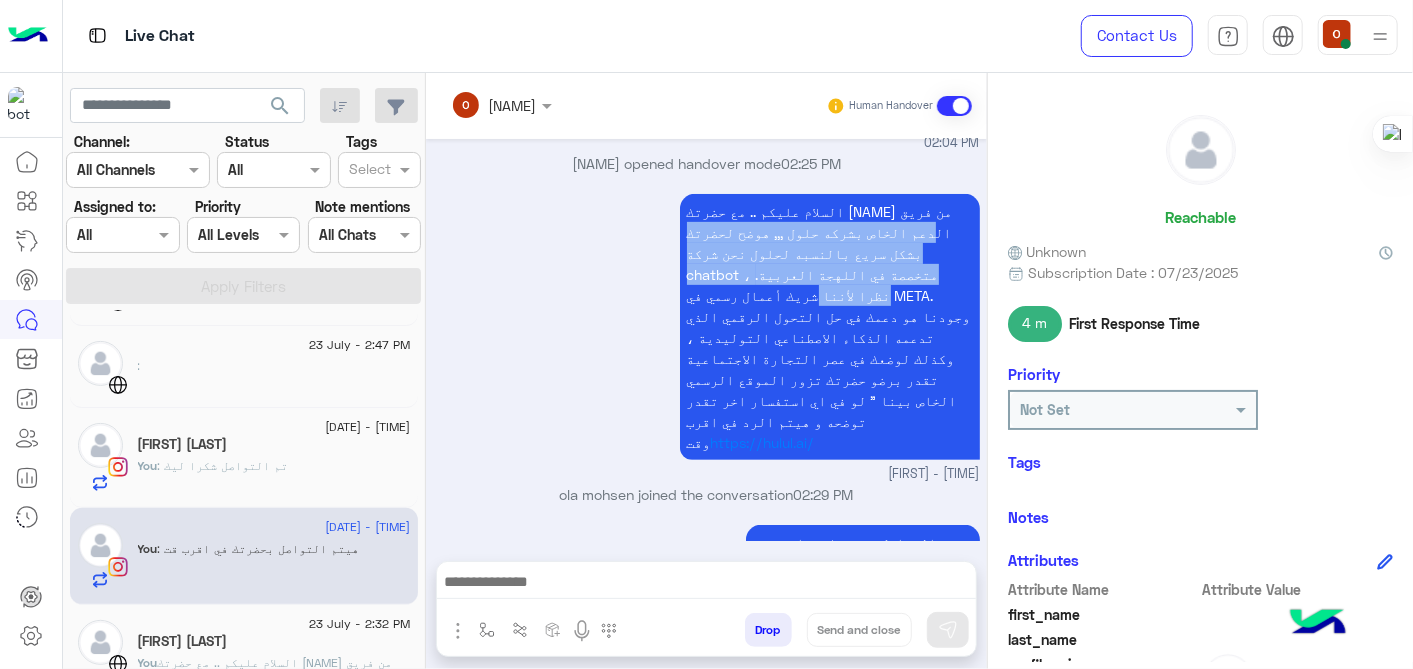 drag, startPoint x: 953, startPoint y: 183, endPoint x: 689, endPoint y: 244, distance: 270.95572 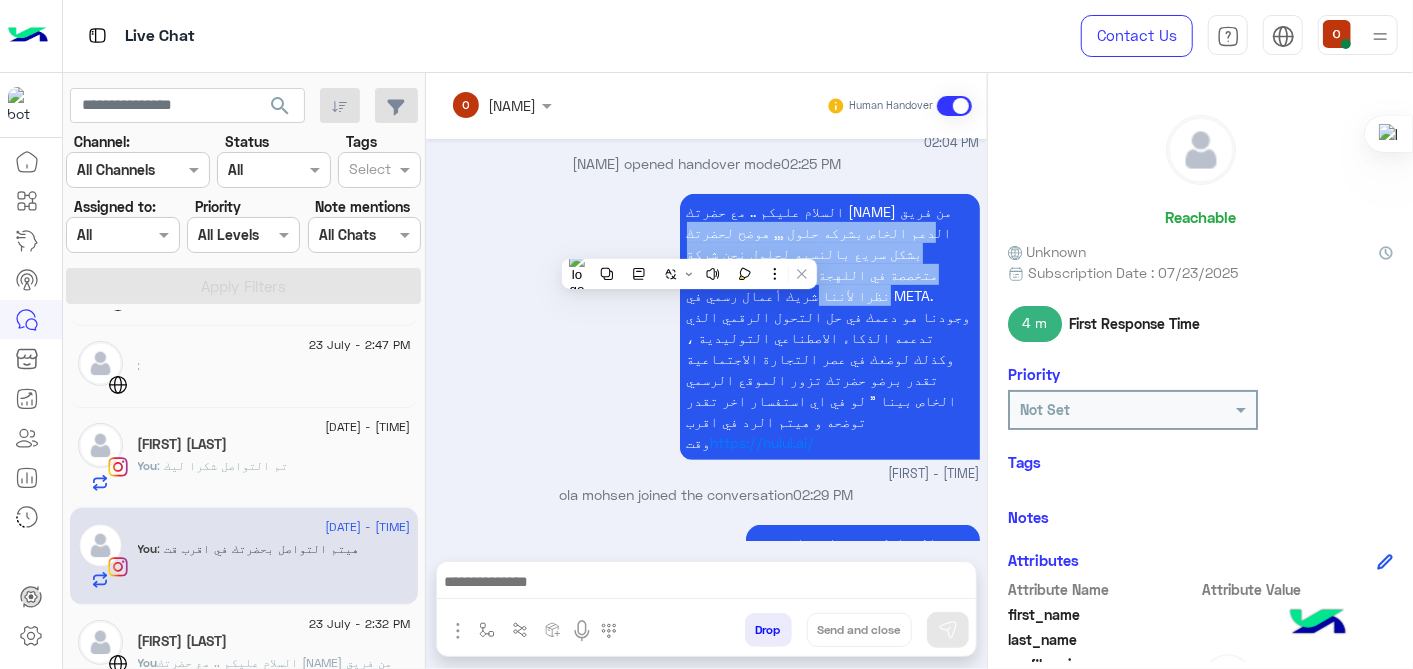 drag, startPoint x: 689, startPoint y: 244, endPoint x: 620, endPoint y: 202, distance: 80.77747 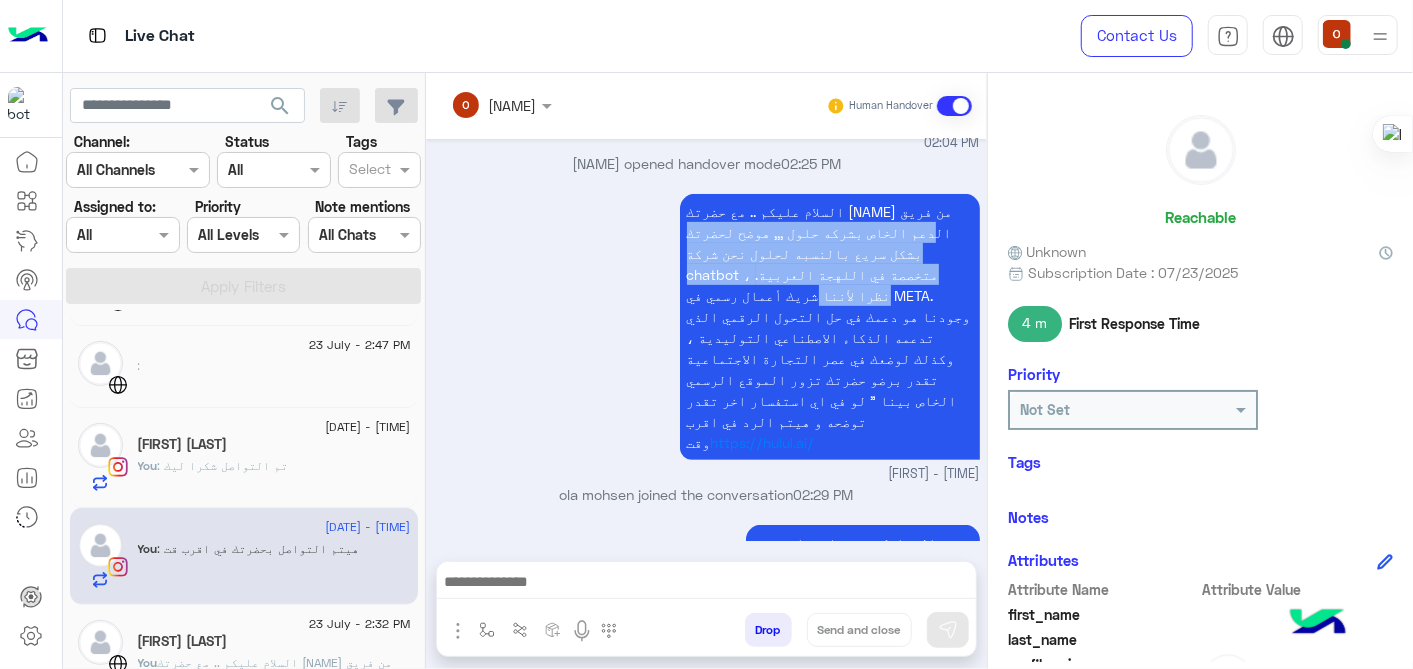 drag, startPoint x: 672, startPoint y: 193, endPoint x: 891, endPoint y: 391, distance: 295.23718 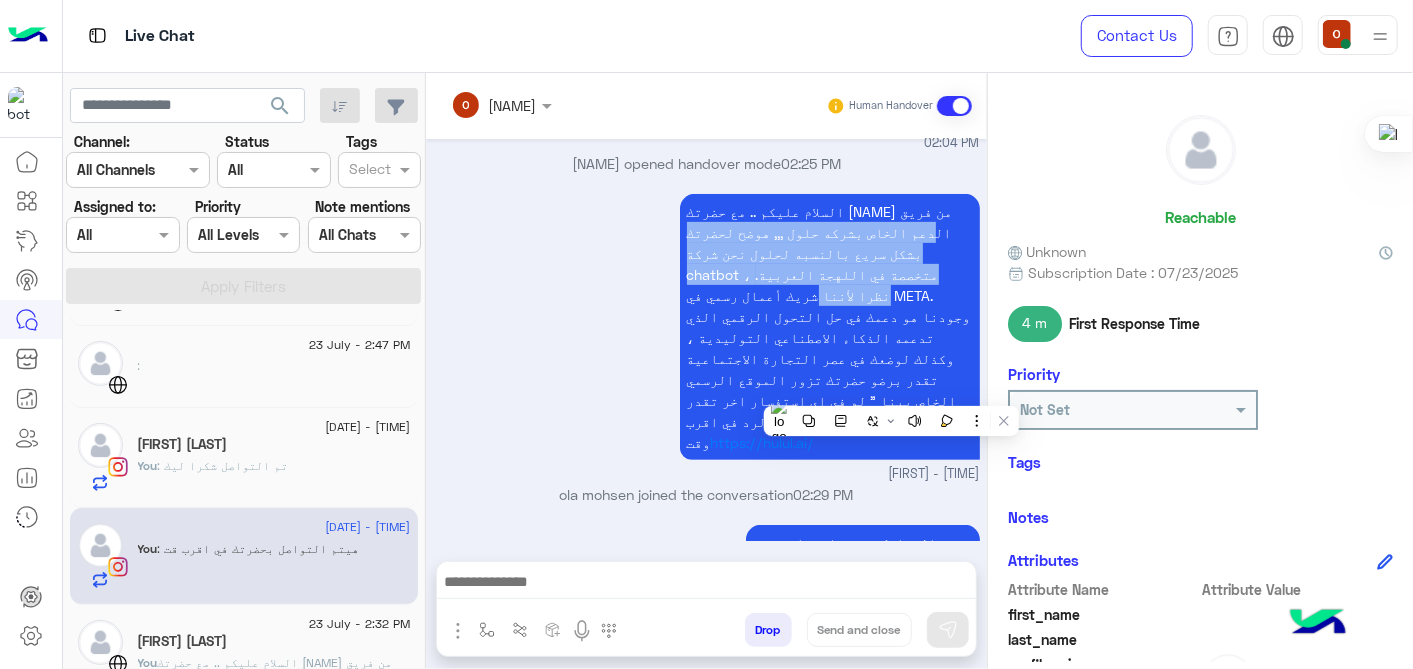 copy on "السلام عليكم .. مع حضرتك علا من فريق الدعم الخاص بشركه حلول ,,, هوضح لحضرتك بشكل سريع بالنسبه لحلول نحن شركة chatbot ، متخصصة في اللهجة العربية. نظرا لأننا شريك أعمال رسمي في META. وجودنا هو دعمك في حل التحول الرقمي الذي تدعمه الذكاء الاصطناعي التوليدية ، وكذلك لوضعك في عصر التجارة الاجتماعية تقدر برضو حضرتك تزور الموقع الرسمي الخاص بينا "  لو في اي استفسار اخر تقدر توضحه و هيتم الرد في اقرب وقت   https://hulul.ai/" 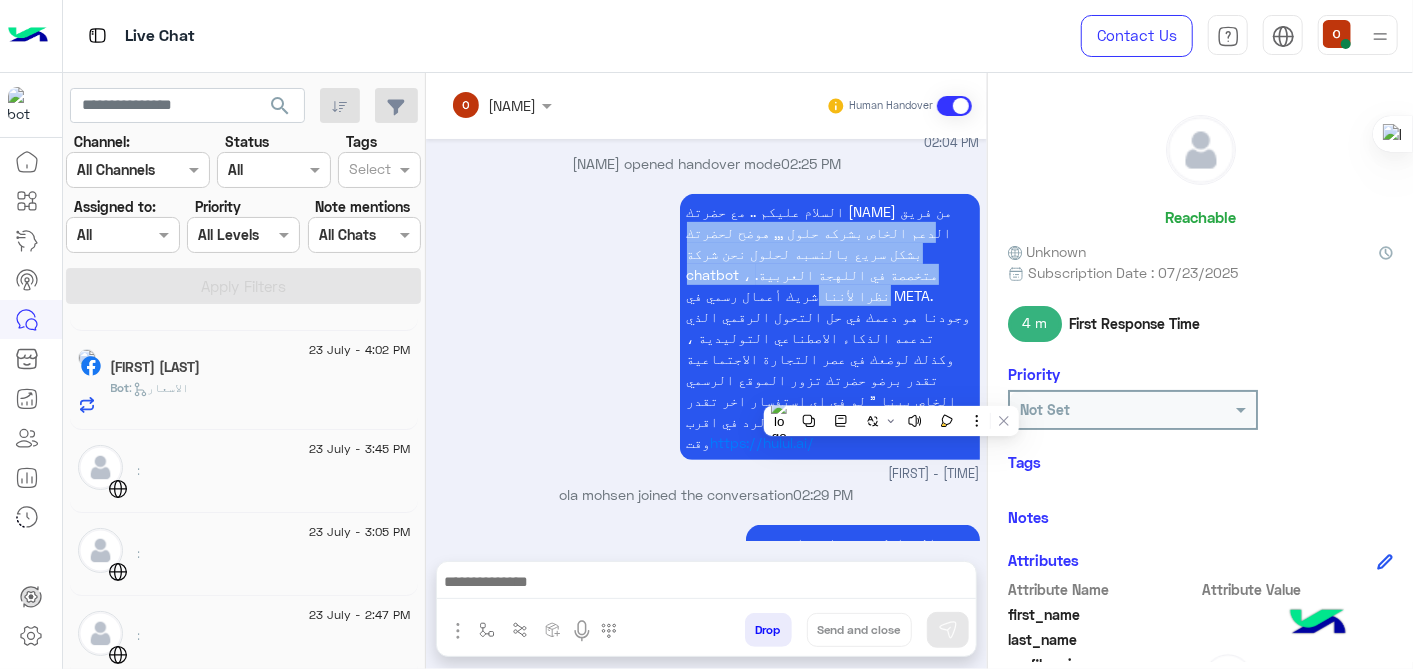 scroll, scrollTop: 7, scrollLeft: 0, axis: vertical 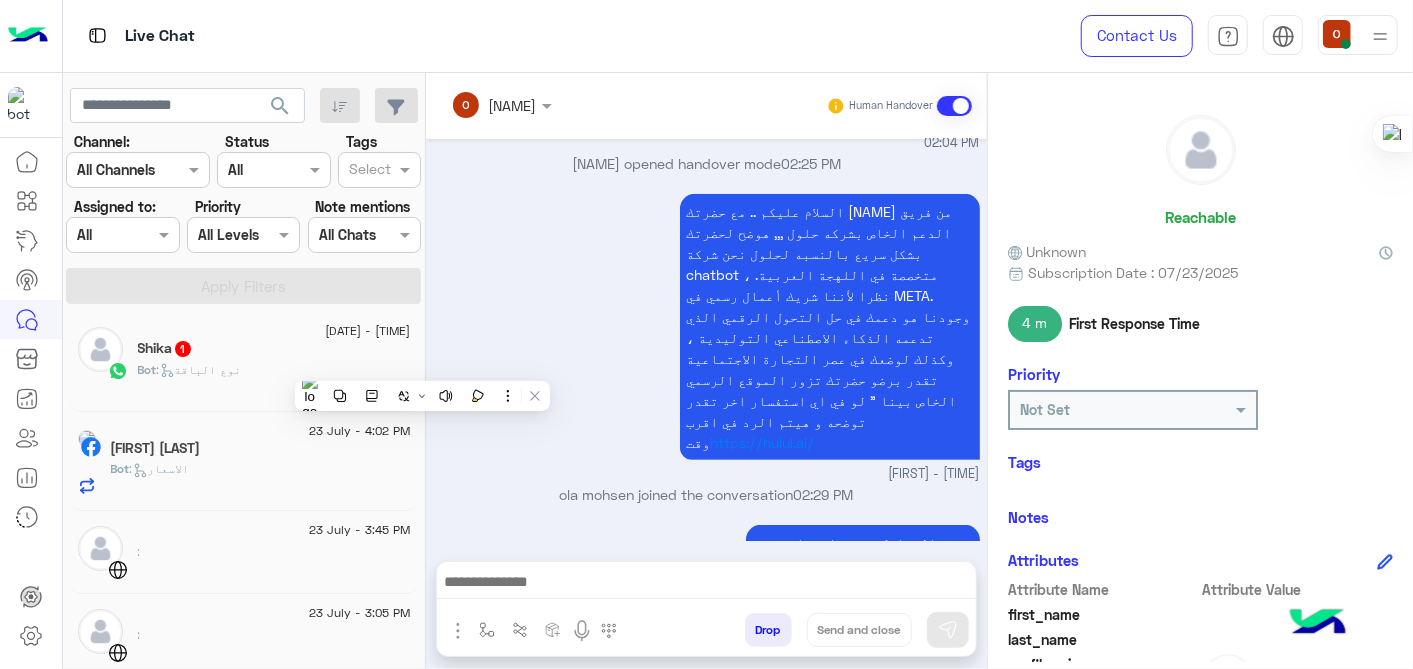 click on "[FIRST] [LAST]" 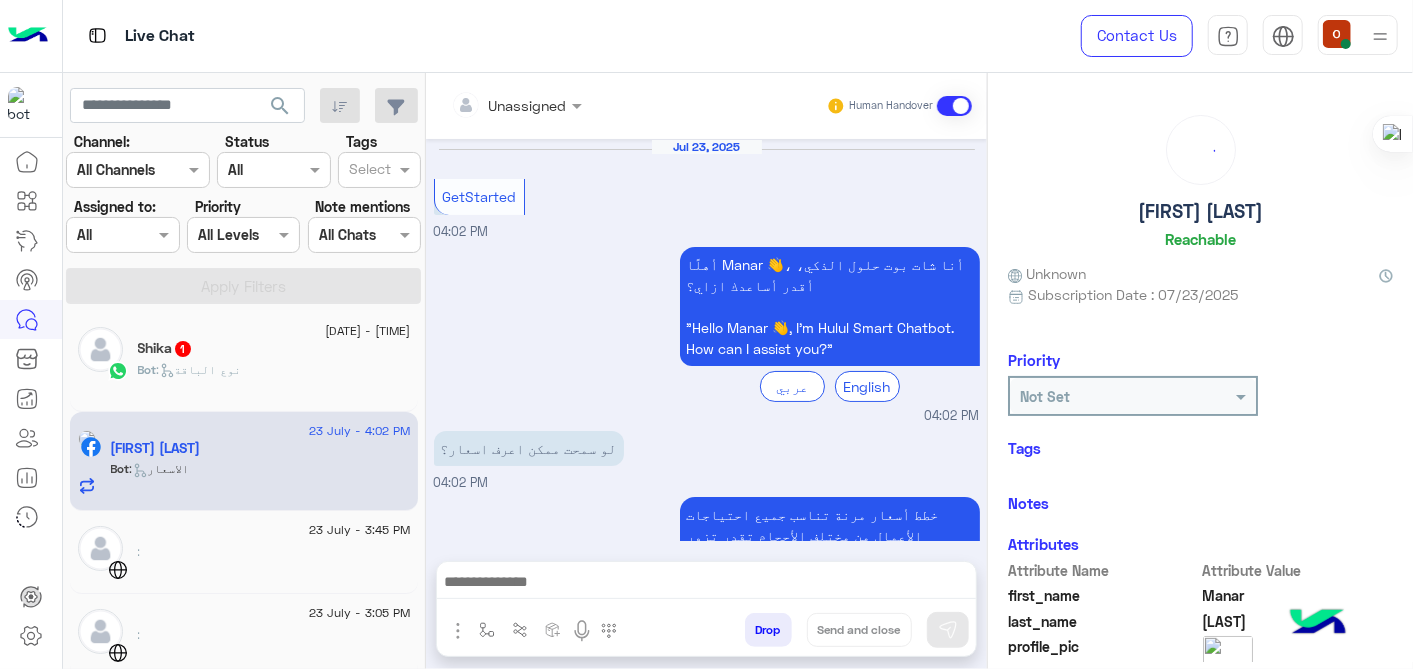 scroll, scrollTop: 220, scrollLeft: 0, axis: vertical 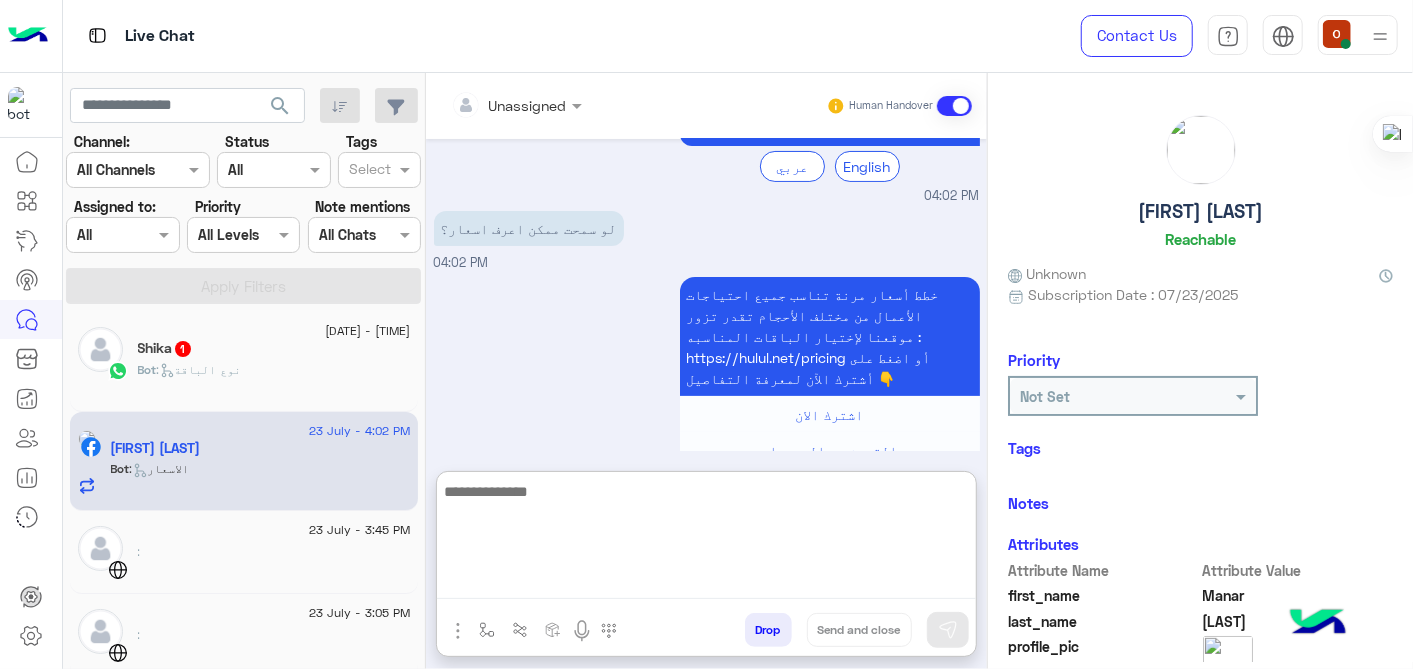 click at bounding box center (706, 539) 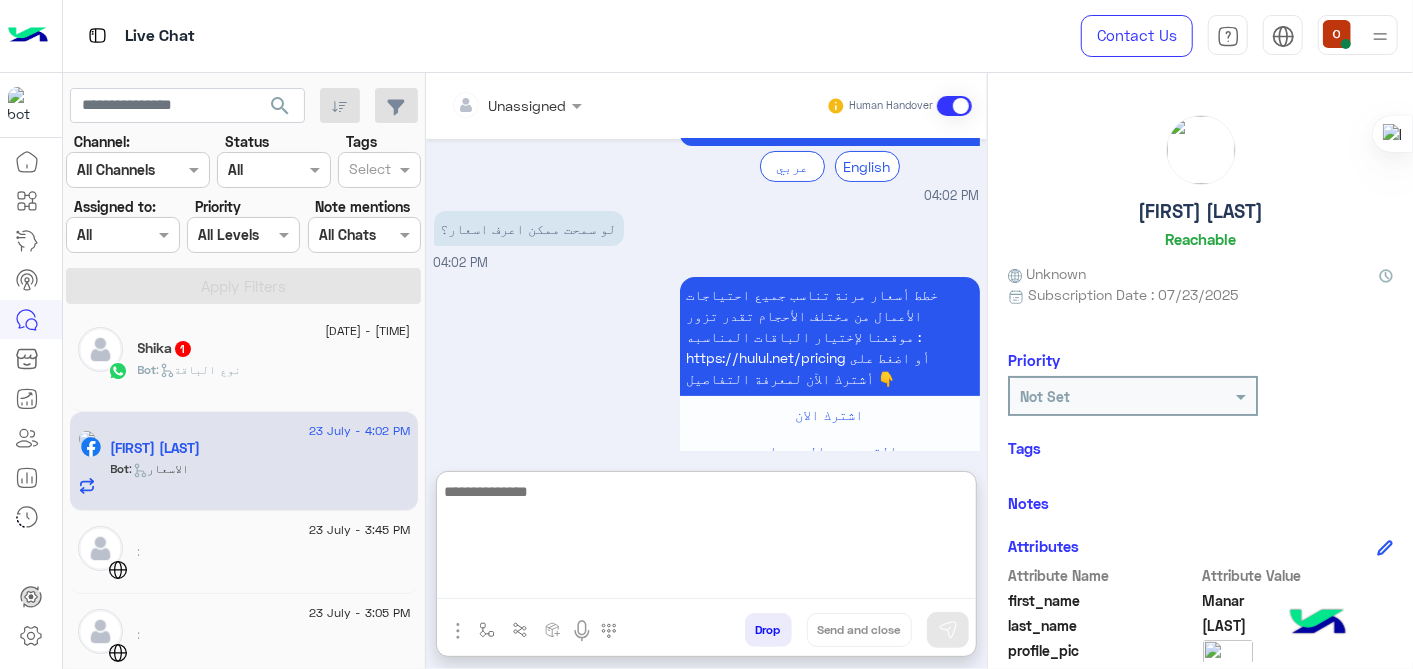 paste on "**********" 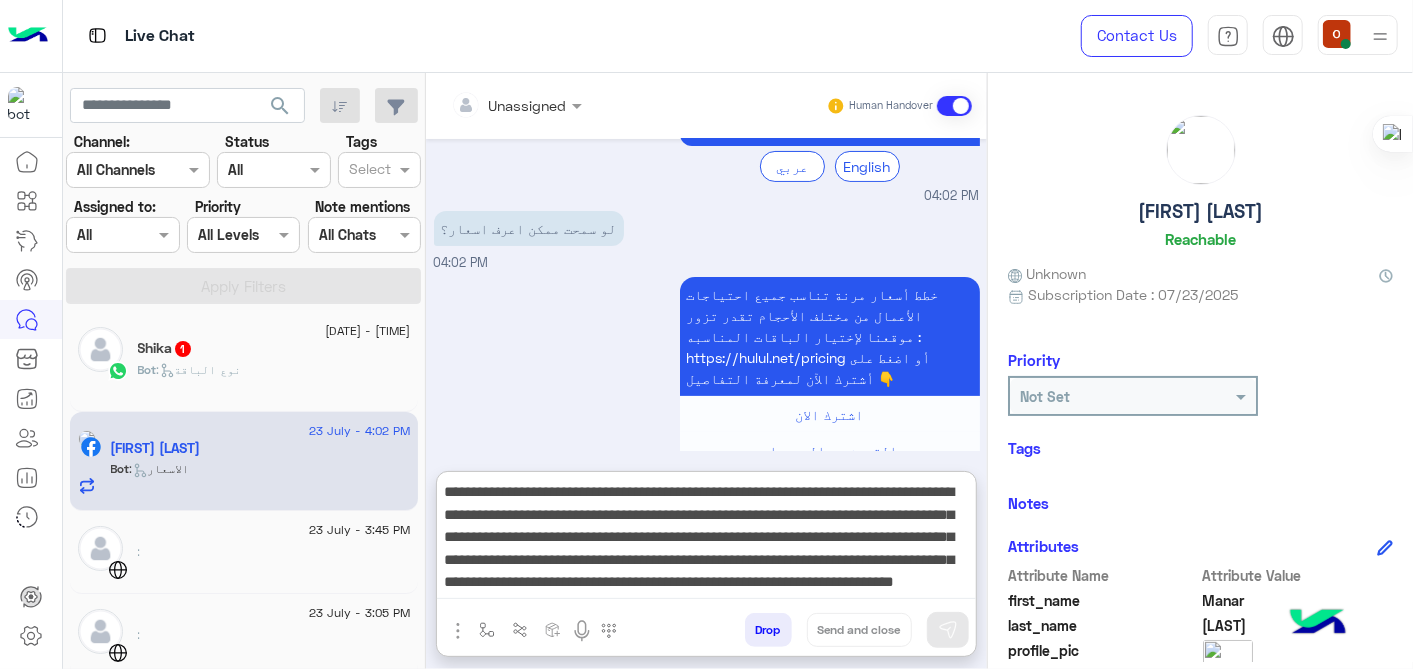 scroll, scrollTop: 15, scrollLeft: 0, axis: vertical 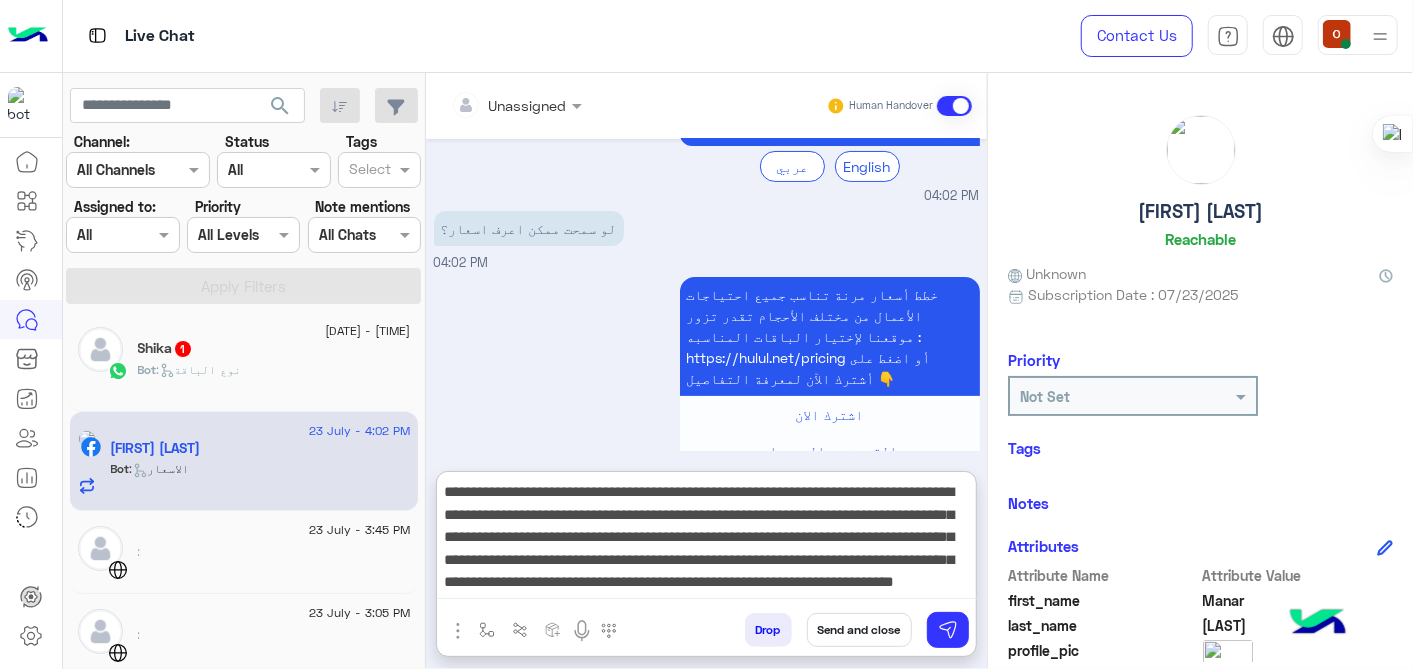 drag, startPoint x: 968, startPoint y: 556, endPoint x: 971, endPoint y: 521, distance: 35.128338 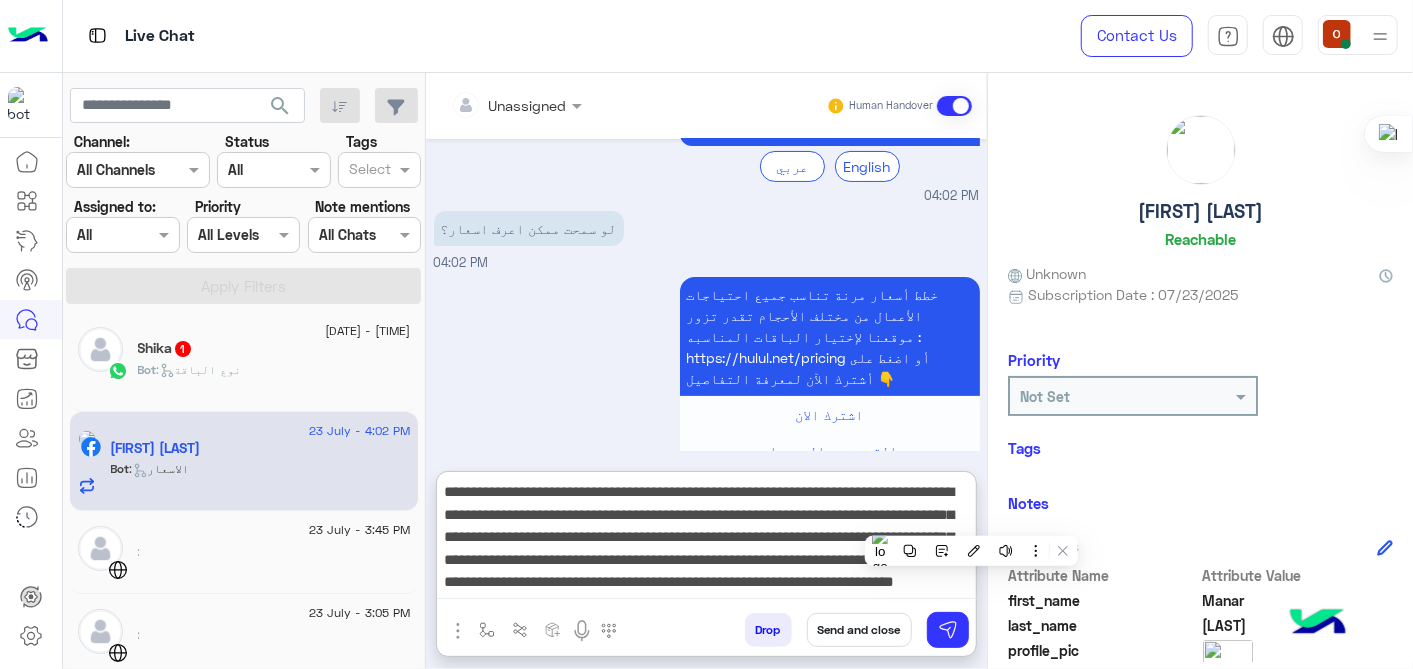 scroll, scrollTop: 0, scrollLeft: 0, axis: both 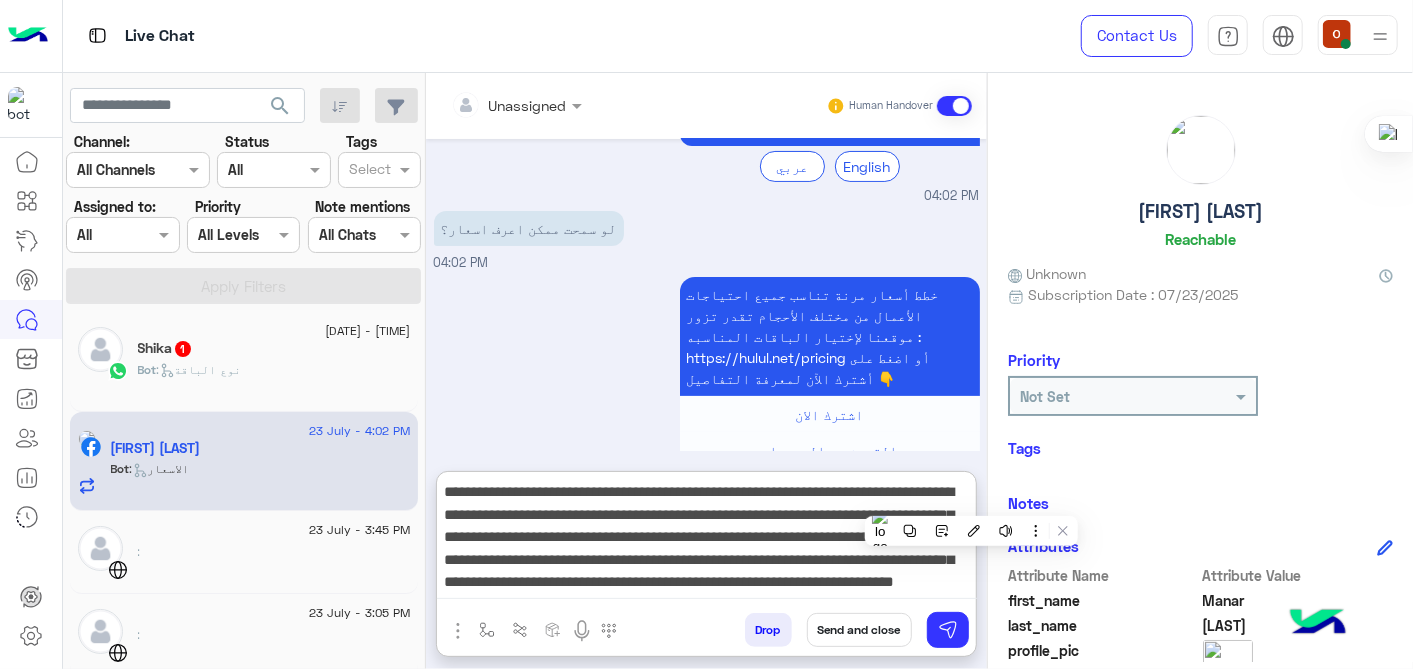 type 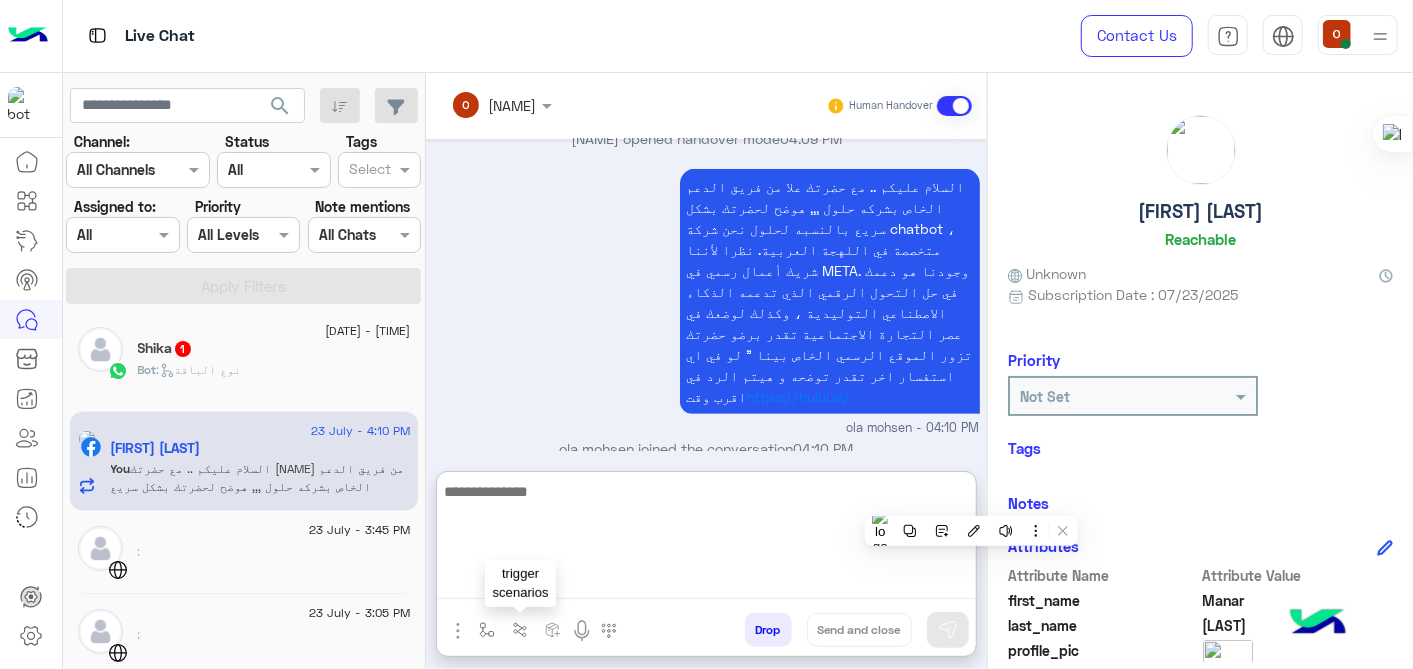 scroll, scrollTop: 620, scrollLeft: 0, axis: vertical 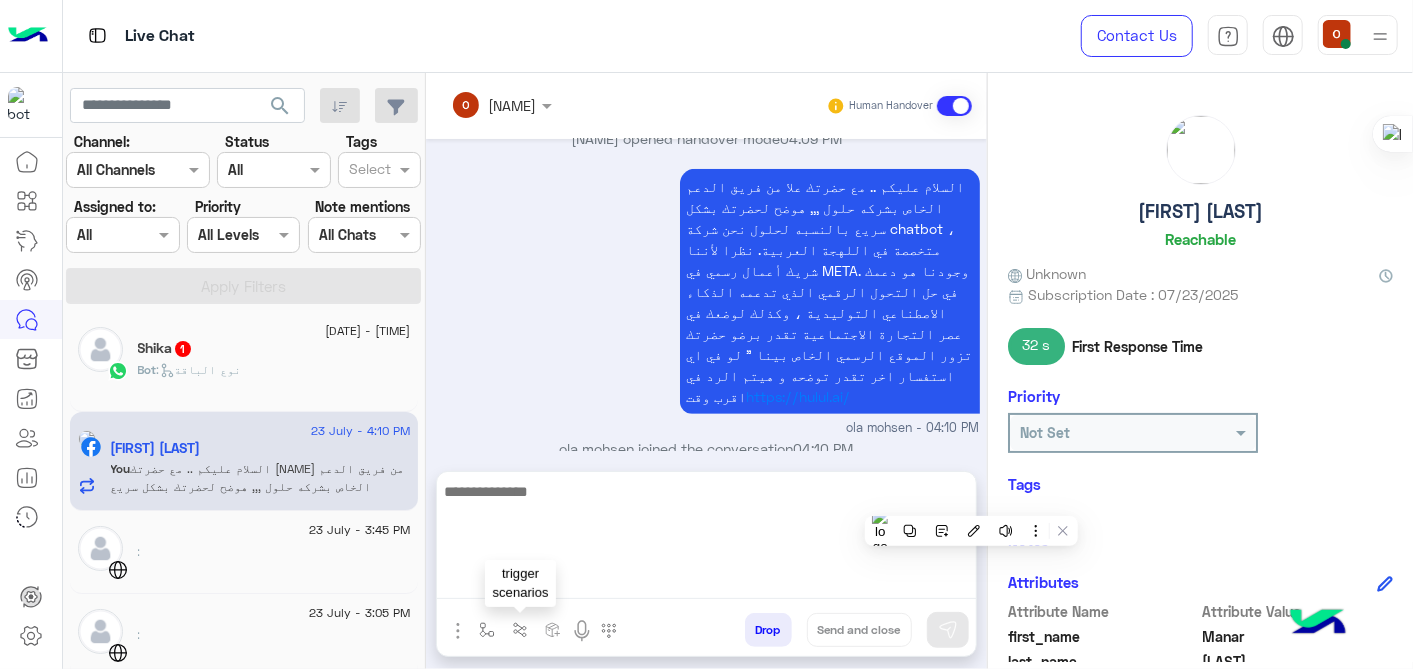 click at bounding box center [520, 630] 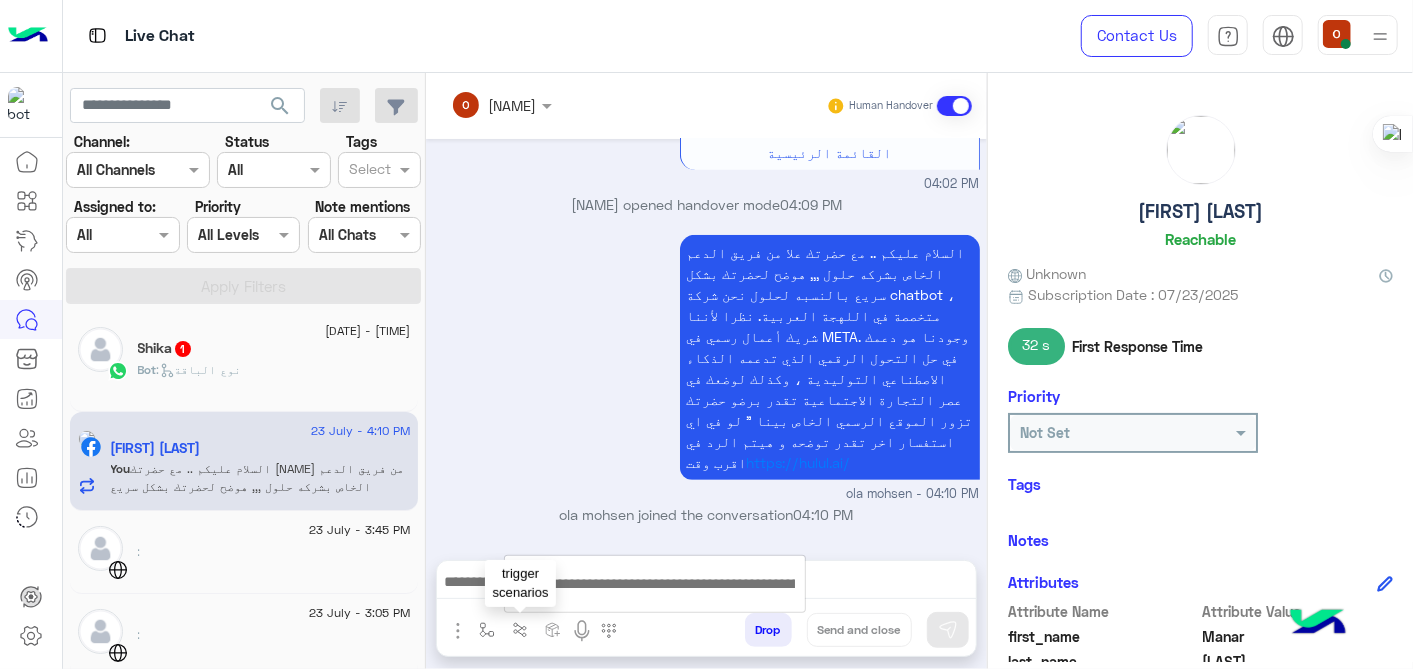 scroll, scrollTop: 531, scrollLeft: 0, axis: vertical 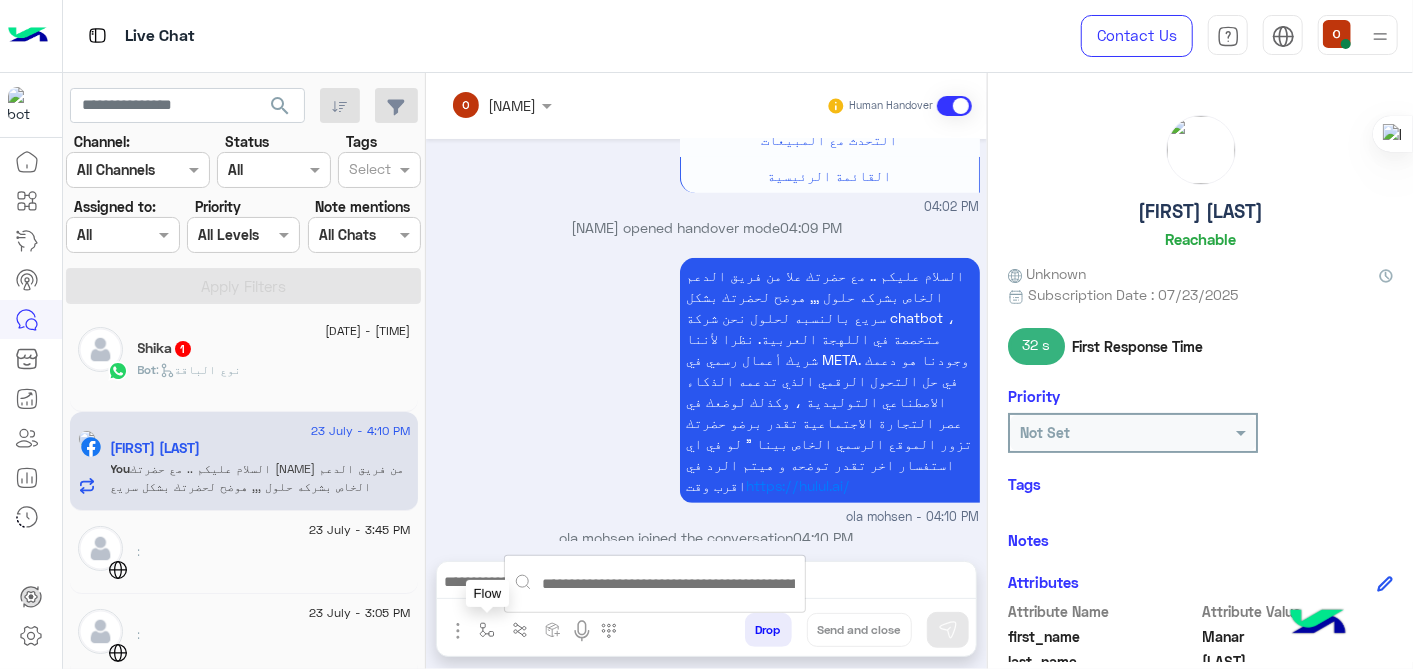 click at bounding box center (487, 630) 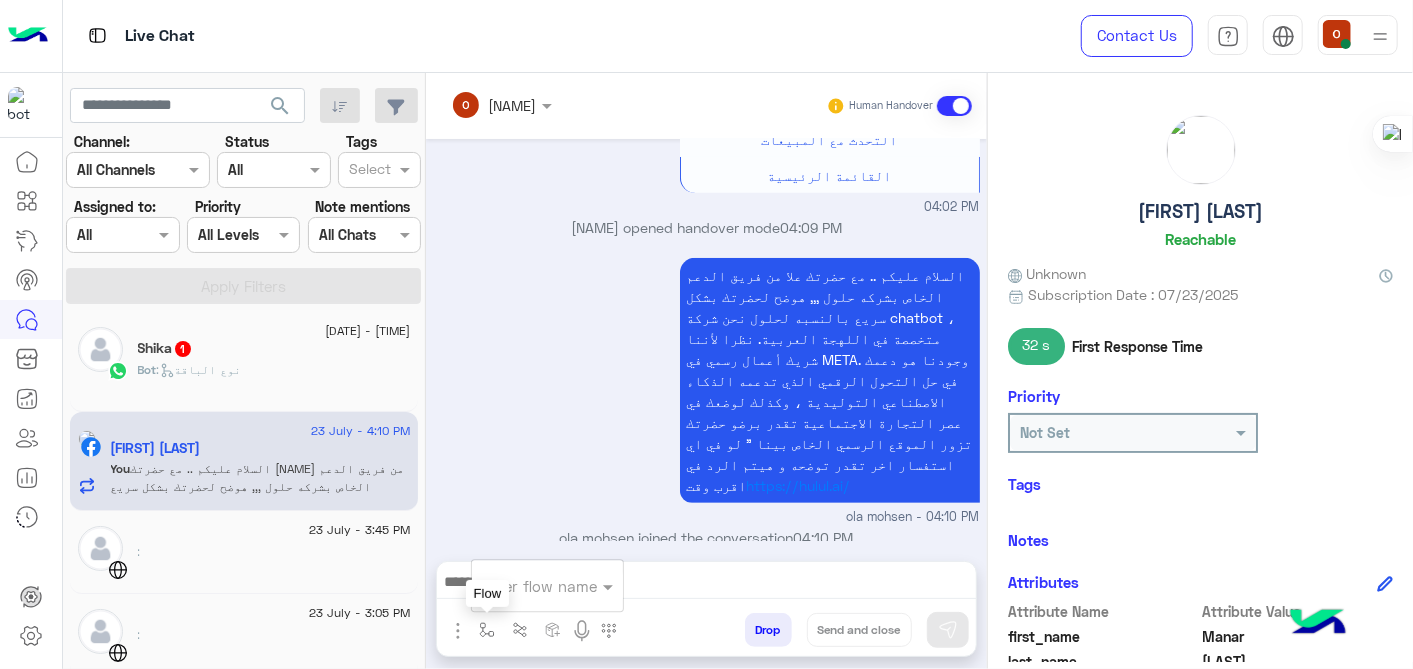 click at bounding box center [487, 630] 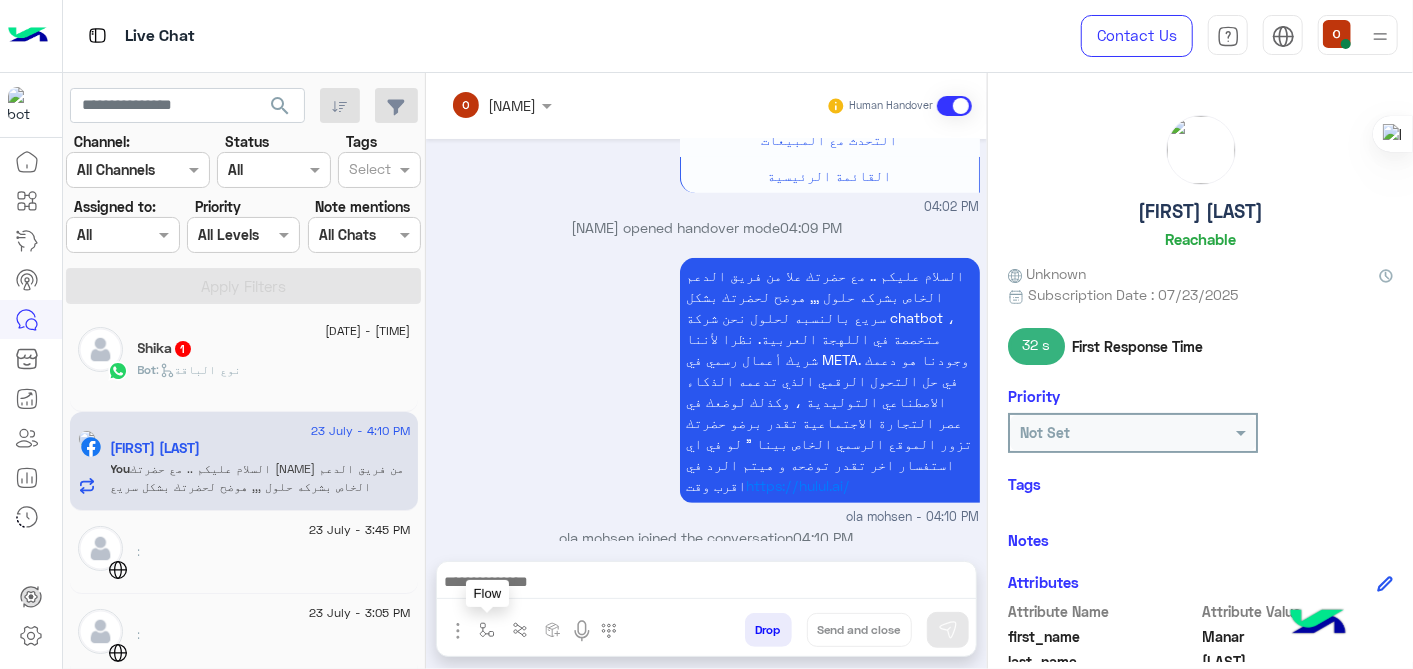click at bounding box center [487, 630] 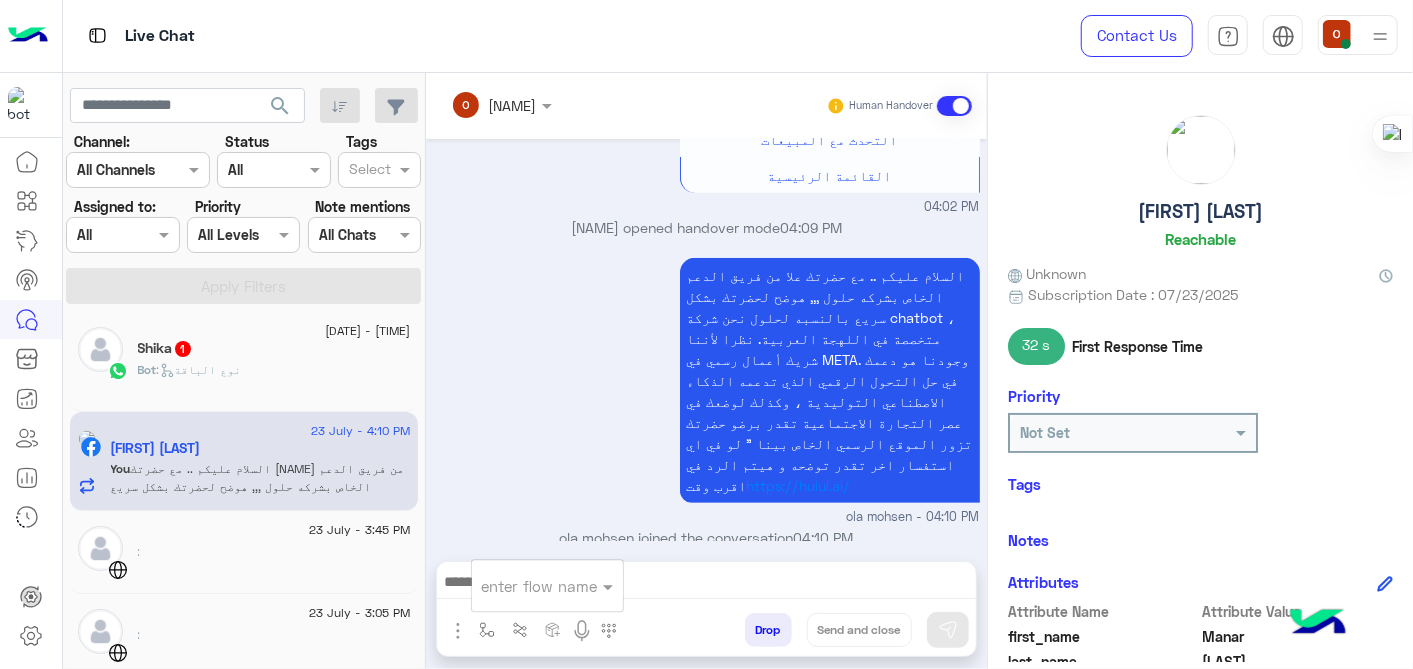click at bounding box center [523, 586] 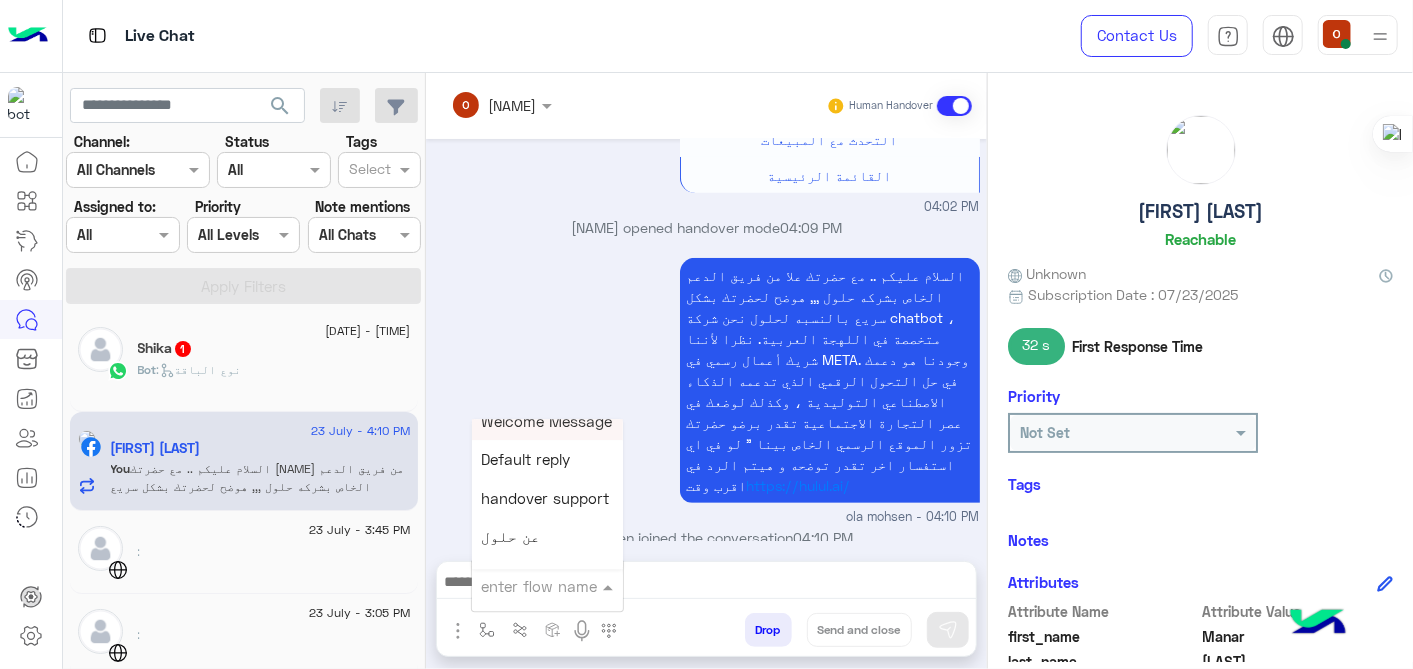 scroll, scrollTop: 162, scrollLeft: 0, axis: vertical 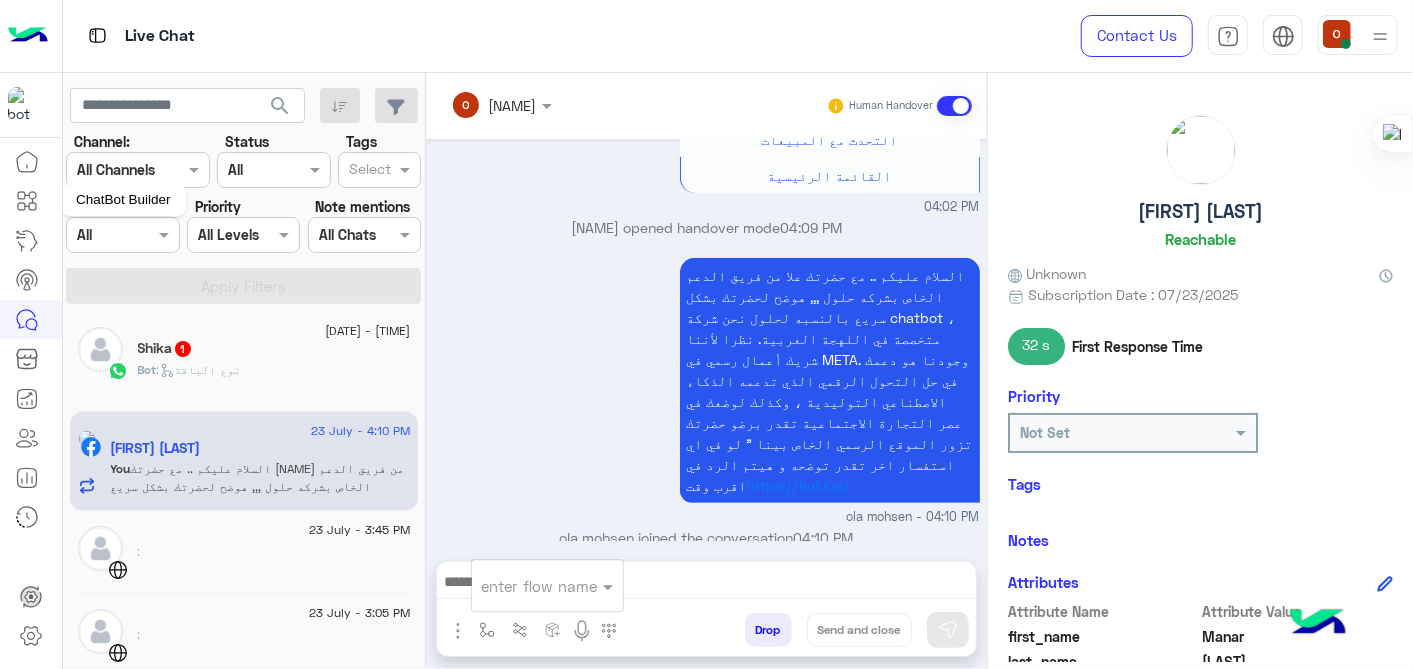 click 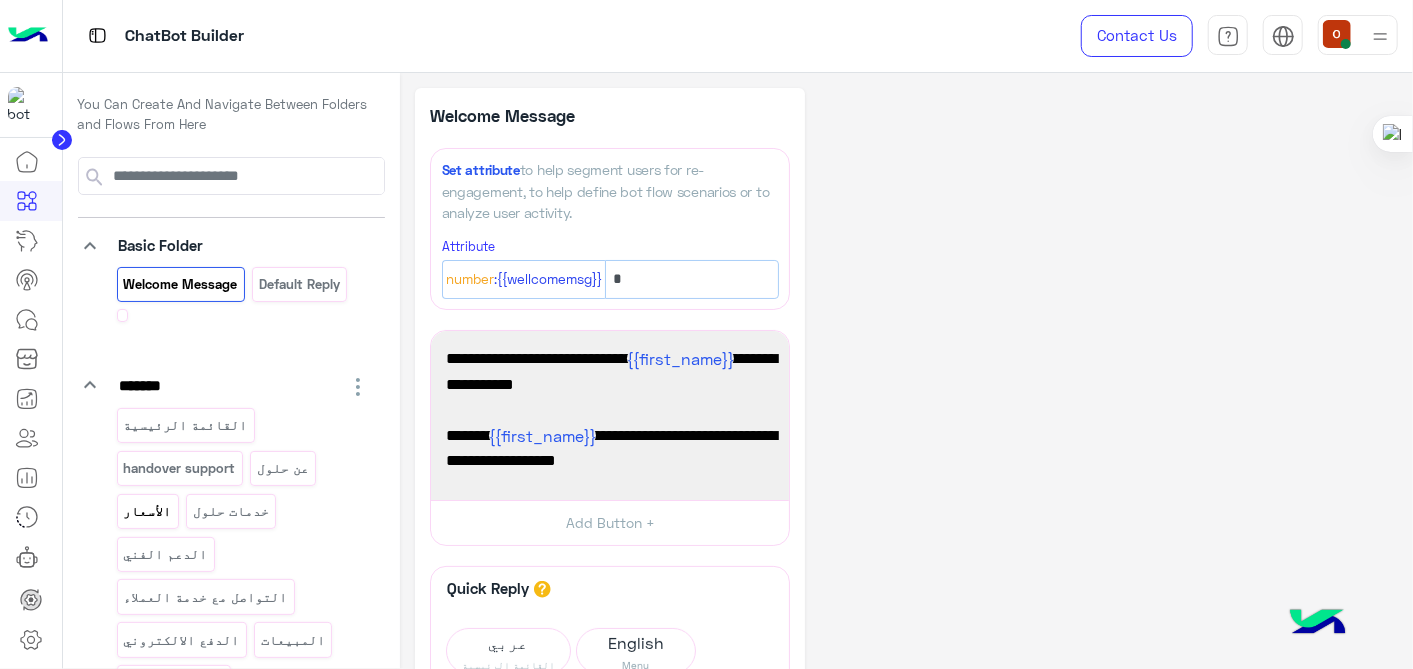 click on "الأسعار" at bounding box center [147, 511] 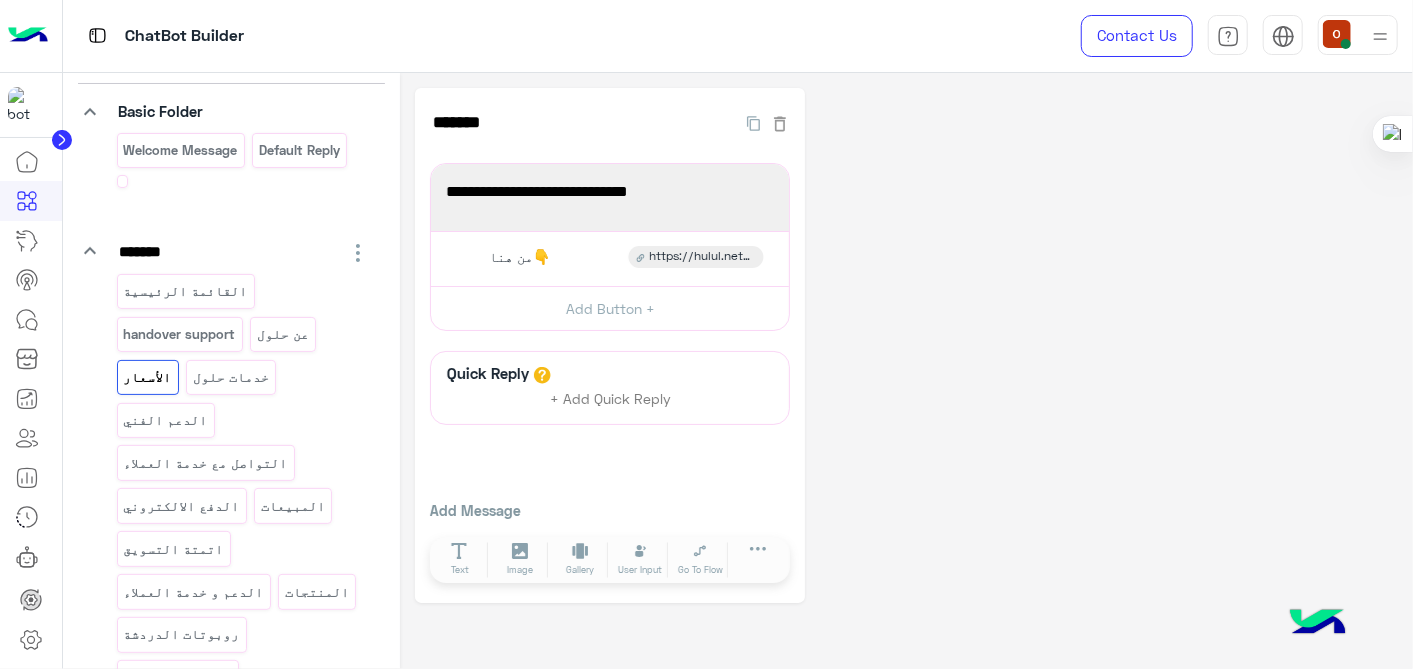 scroll, scrollTop: 138, scrollLeft: 0, axis: vertical 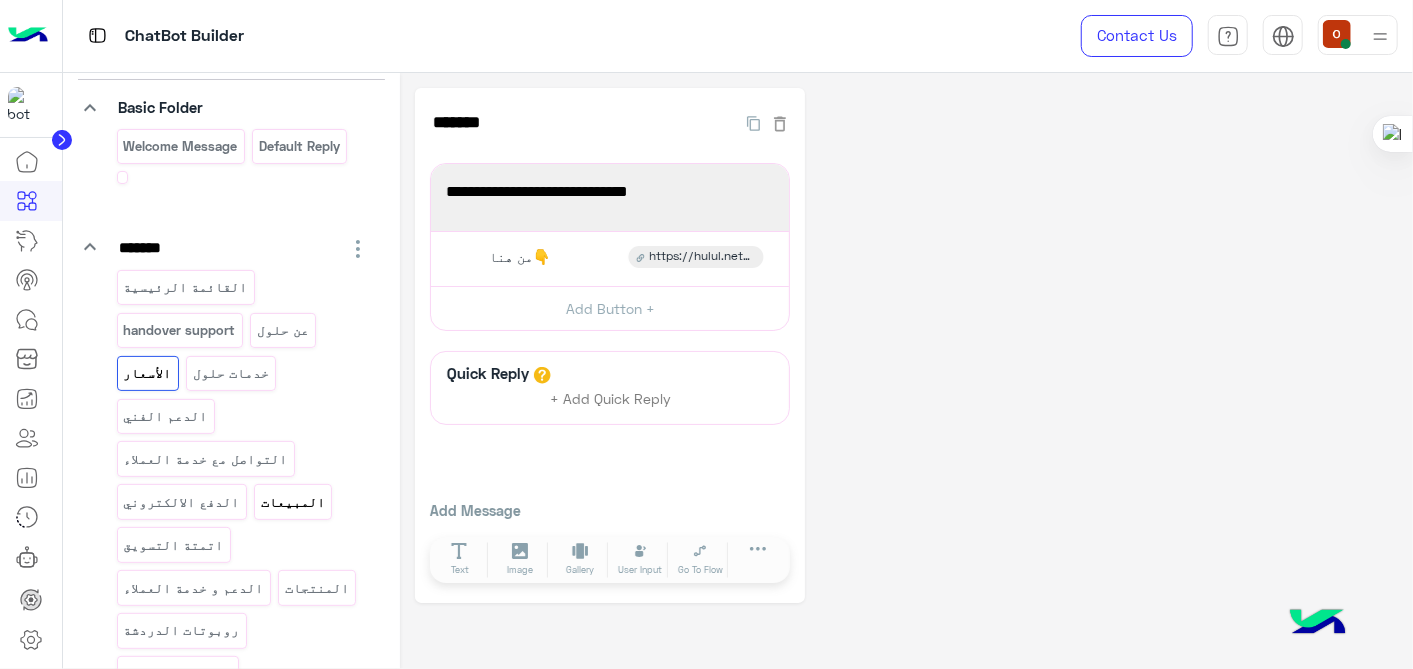 click on "المبيعات" at bounding box center [293, 502] 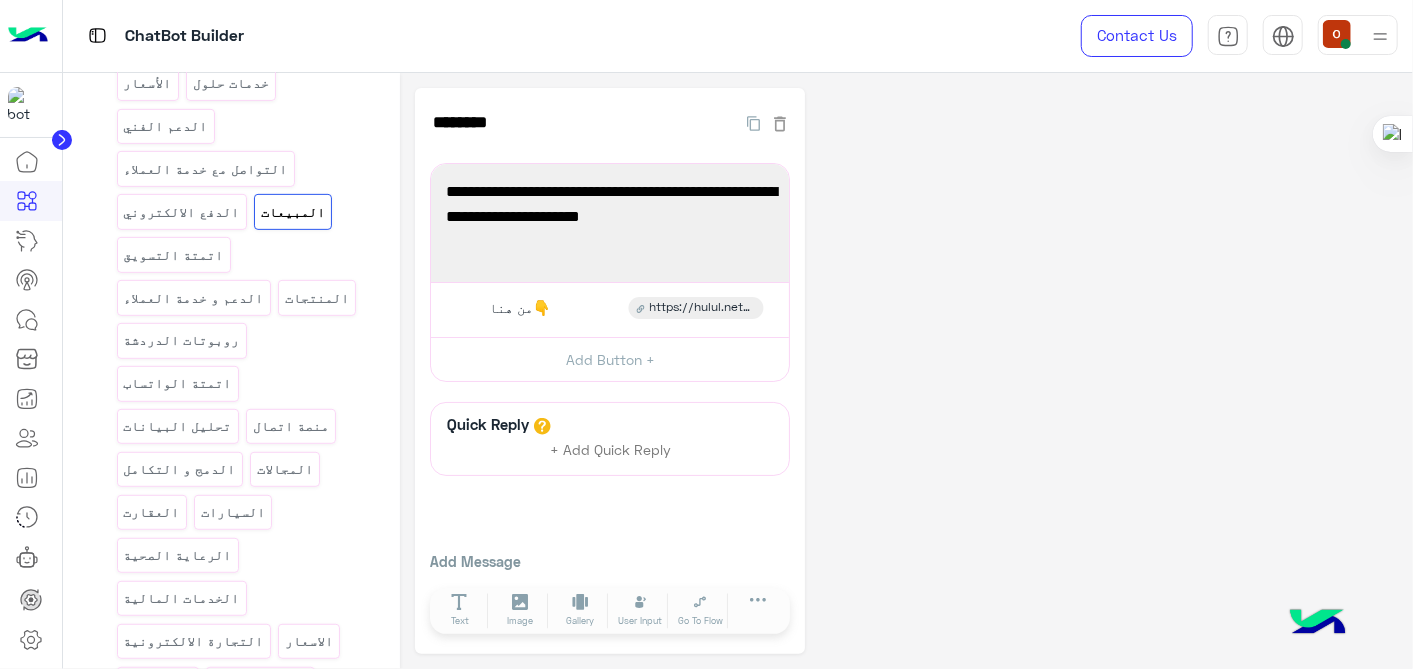 scroll, scrollTop: 431, scrollLeft: 0, axis: vertical 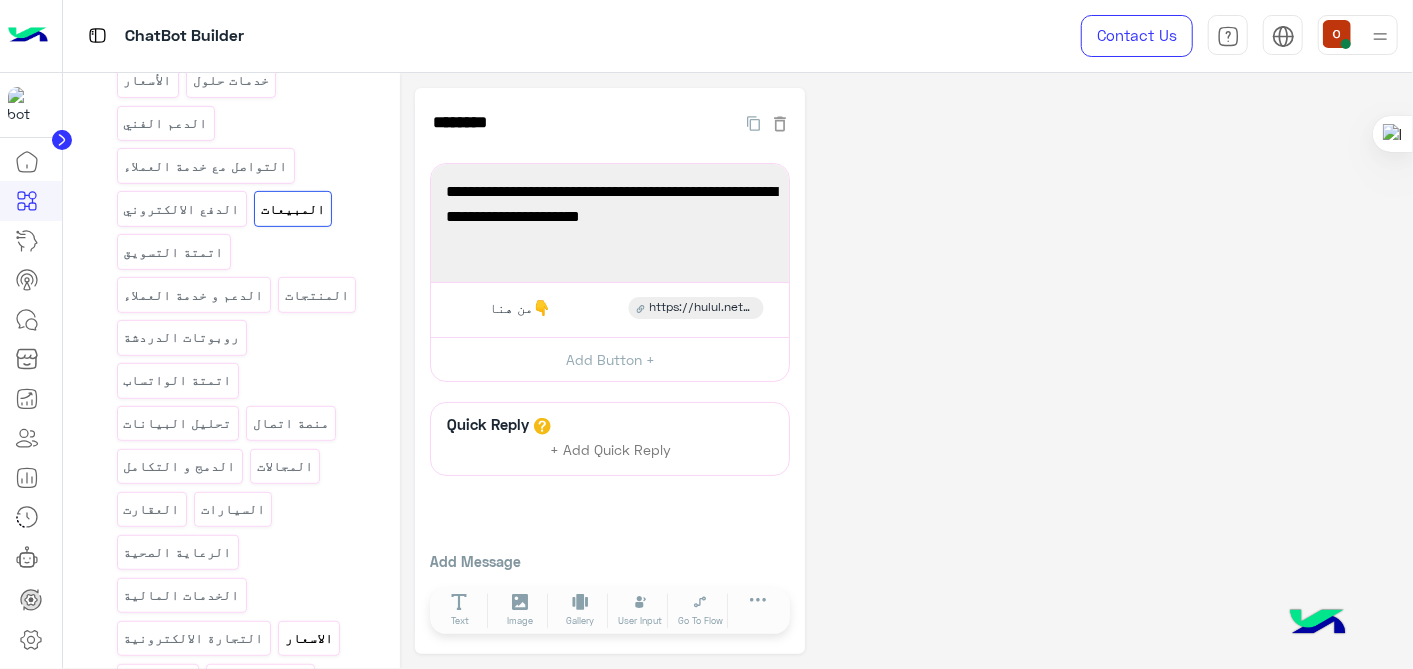 click on "الاسعار" at bounding box center (309, 638) 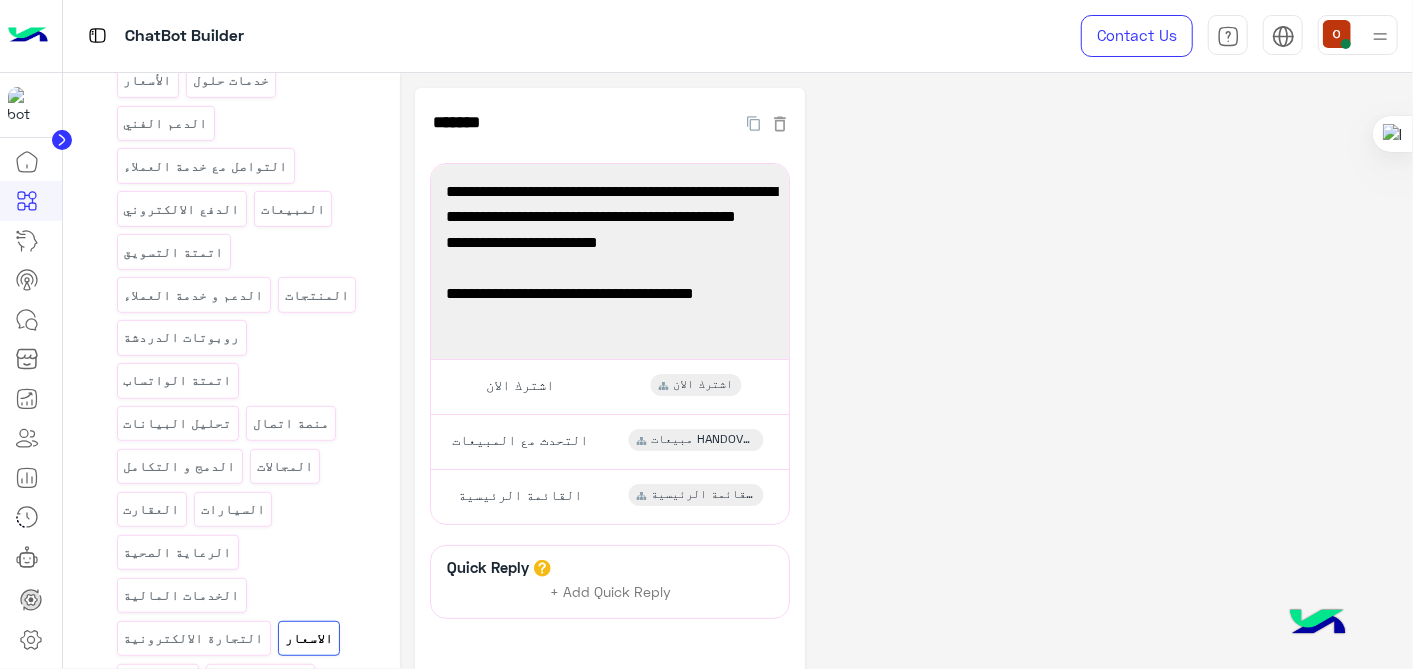 click 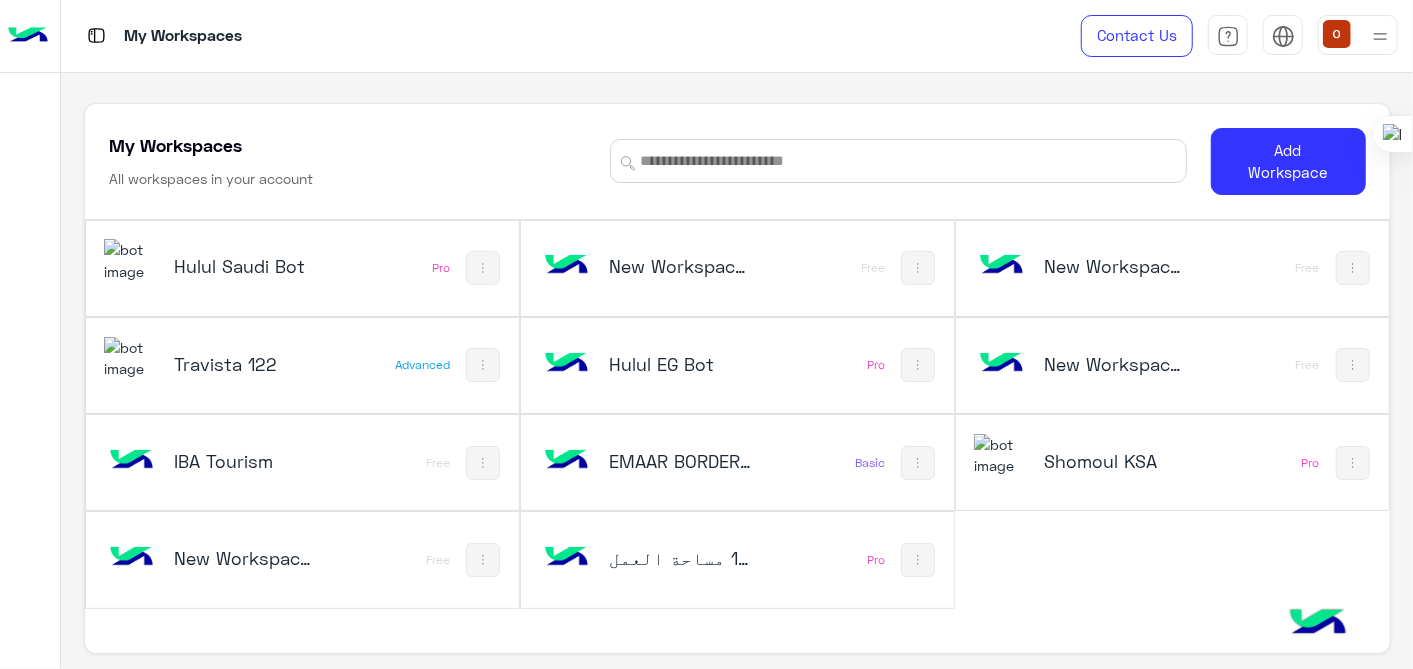 click at bounding box center [131, 260] 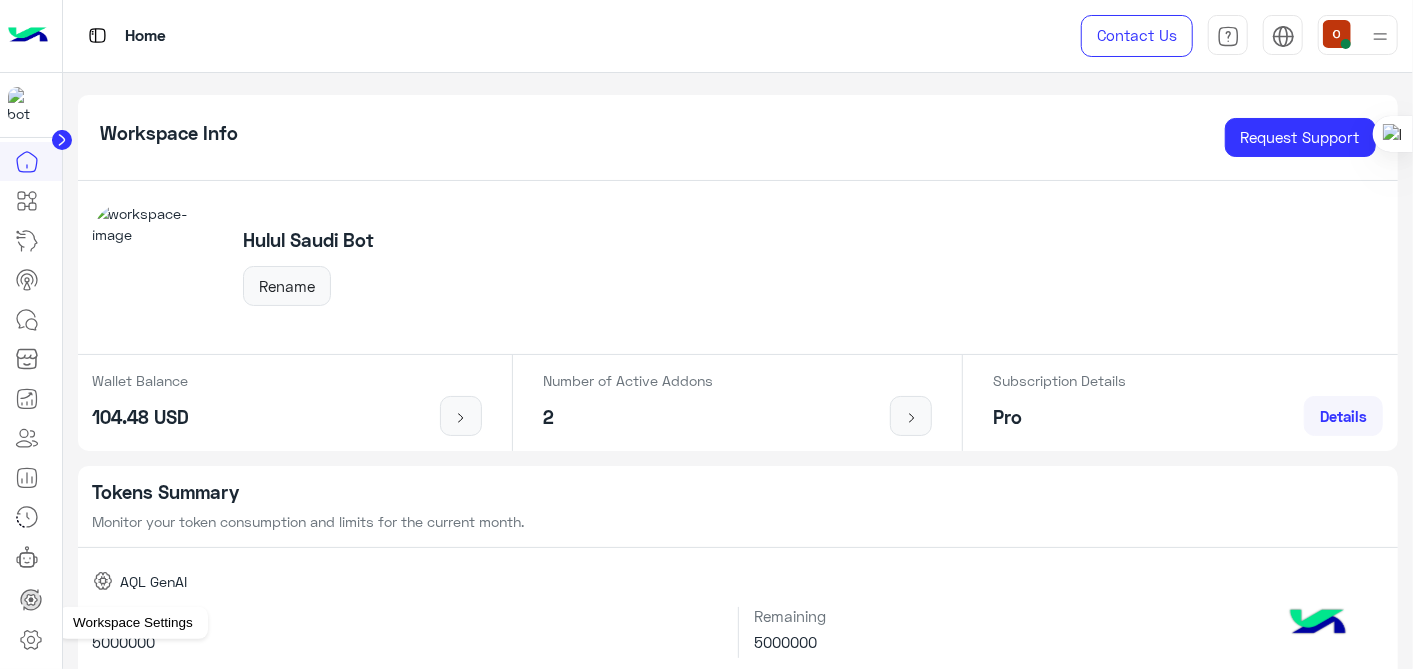 click 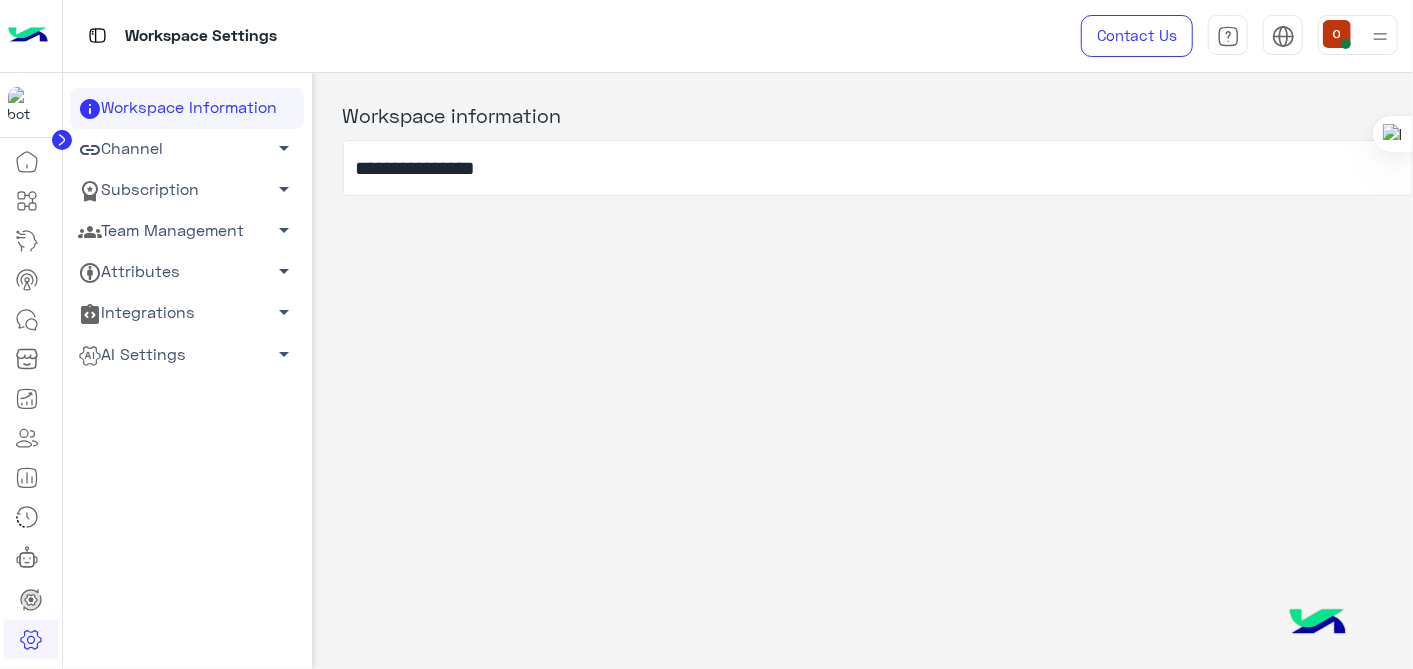 click on "arrow_drop_down" 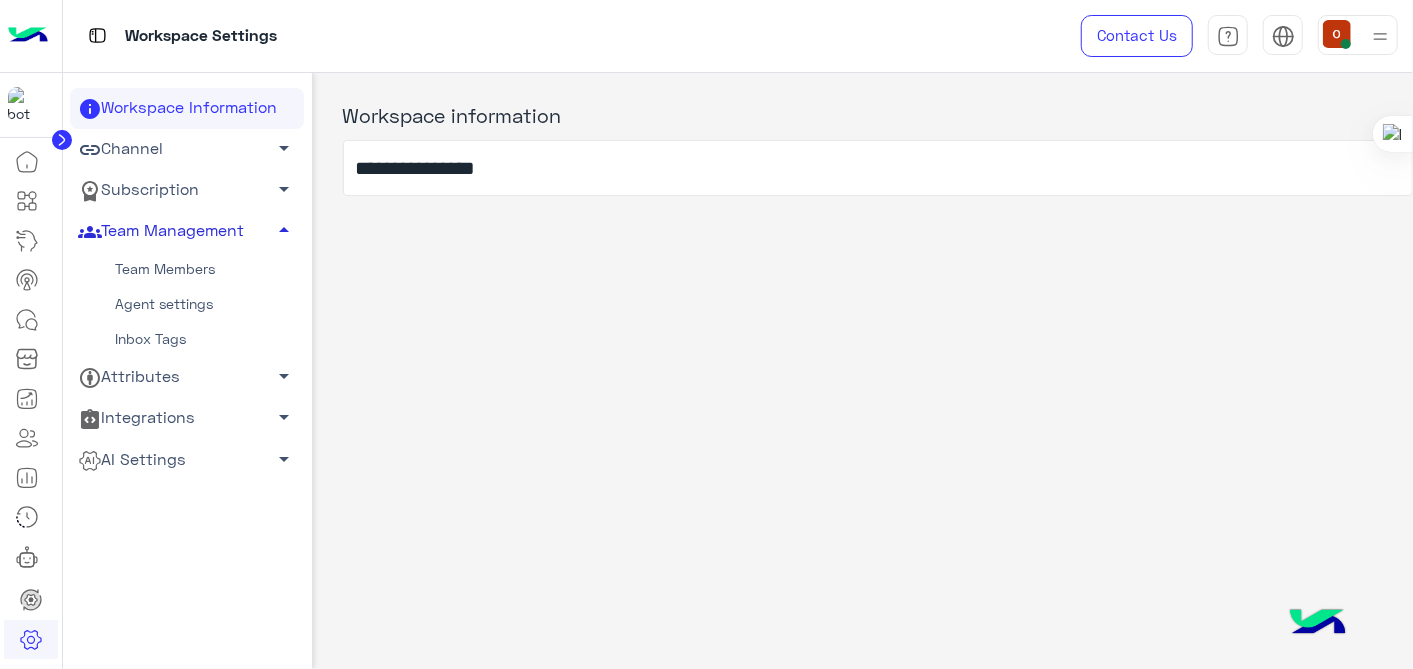 click on "arrow_drop_down" 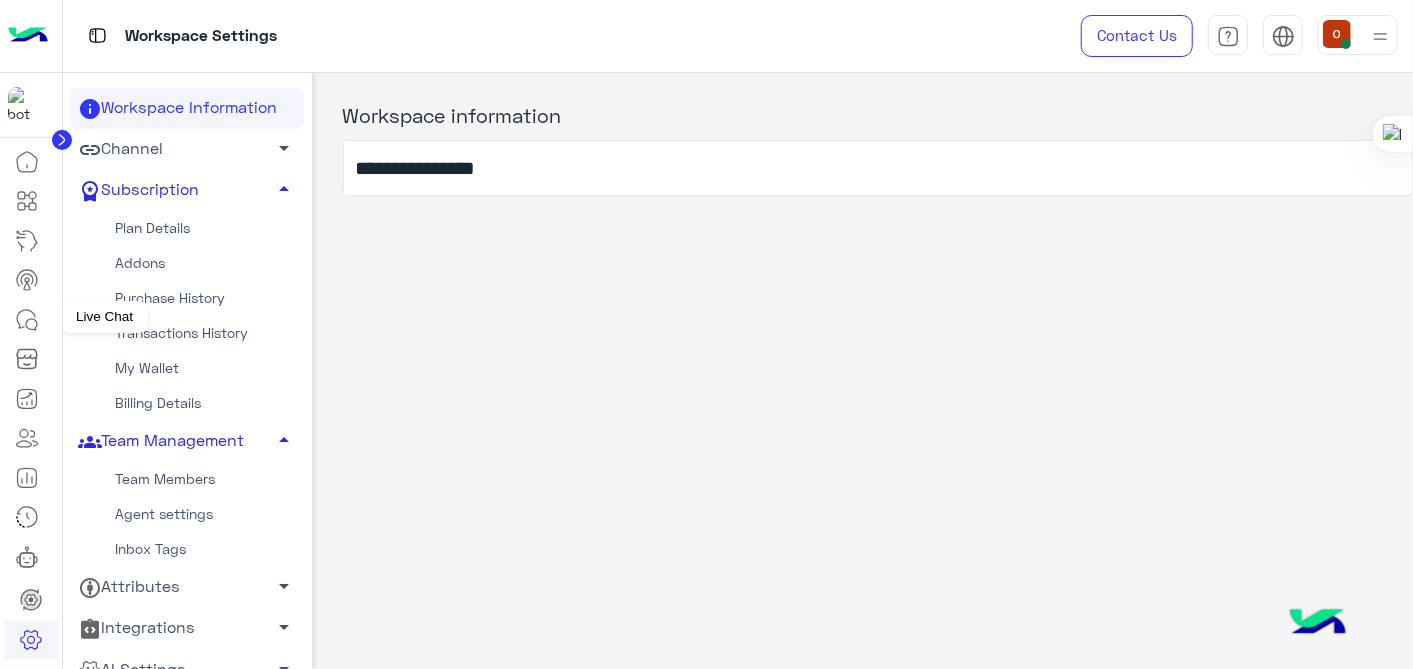 click 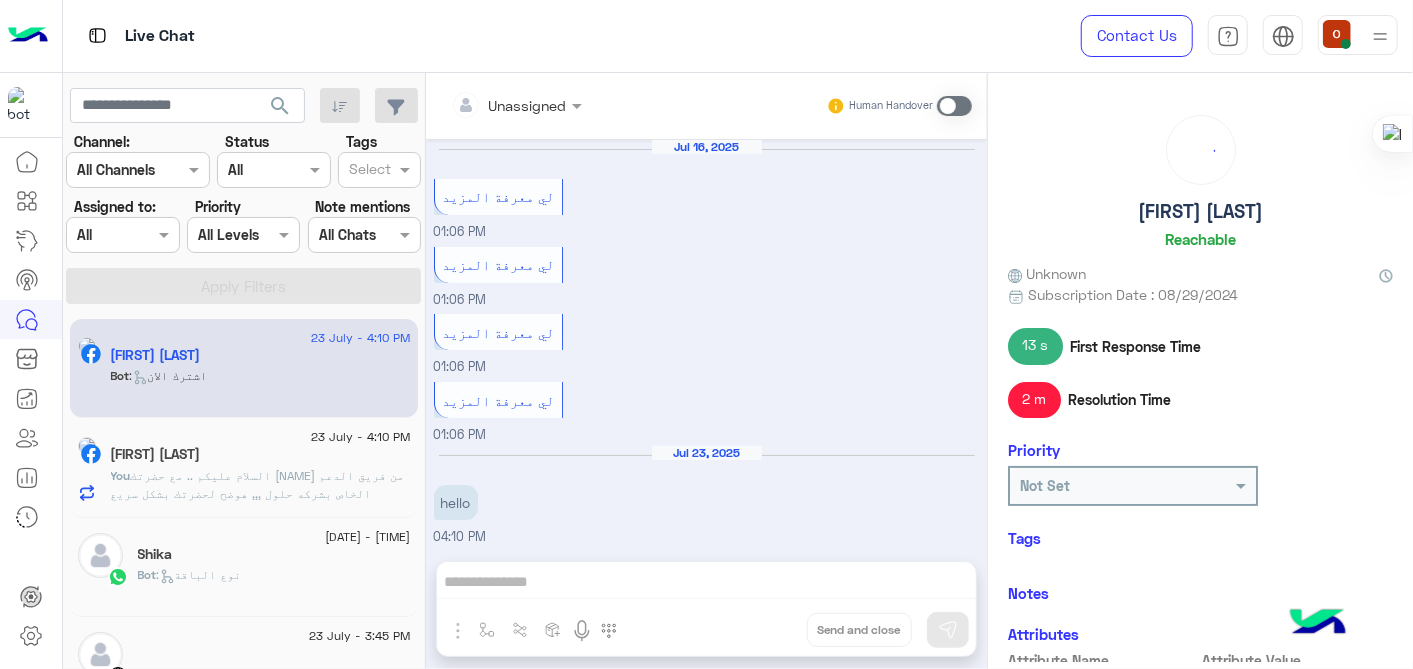 scroll, scrollTop: 727, scrollLeft: 0, axis: vertical 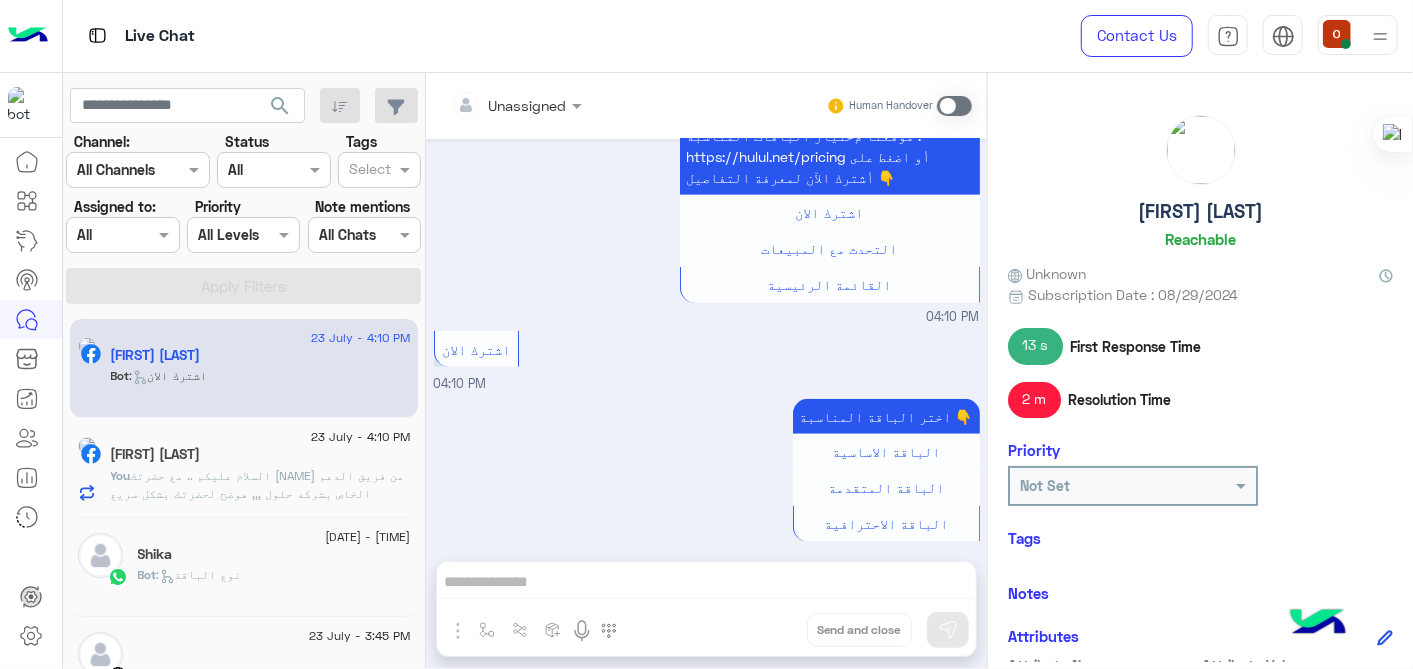 click on "[FIRST] [LAST]" 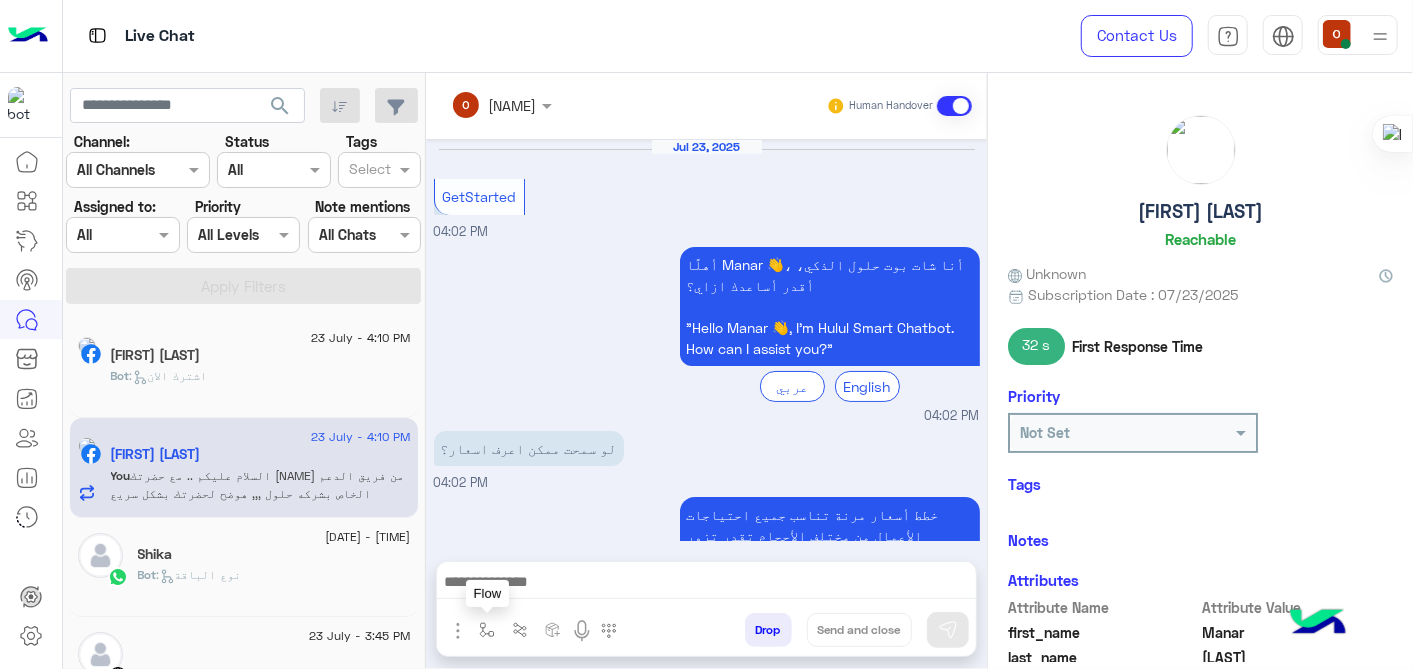 scroll, scrollTop: 531, scrollLeft: 0, axis: vertical 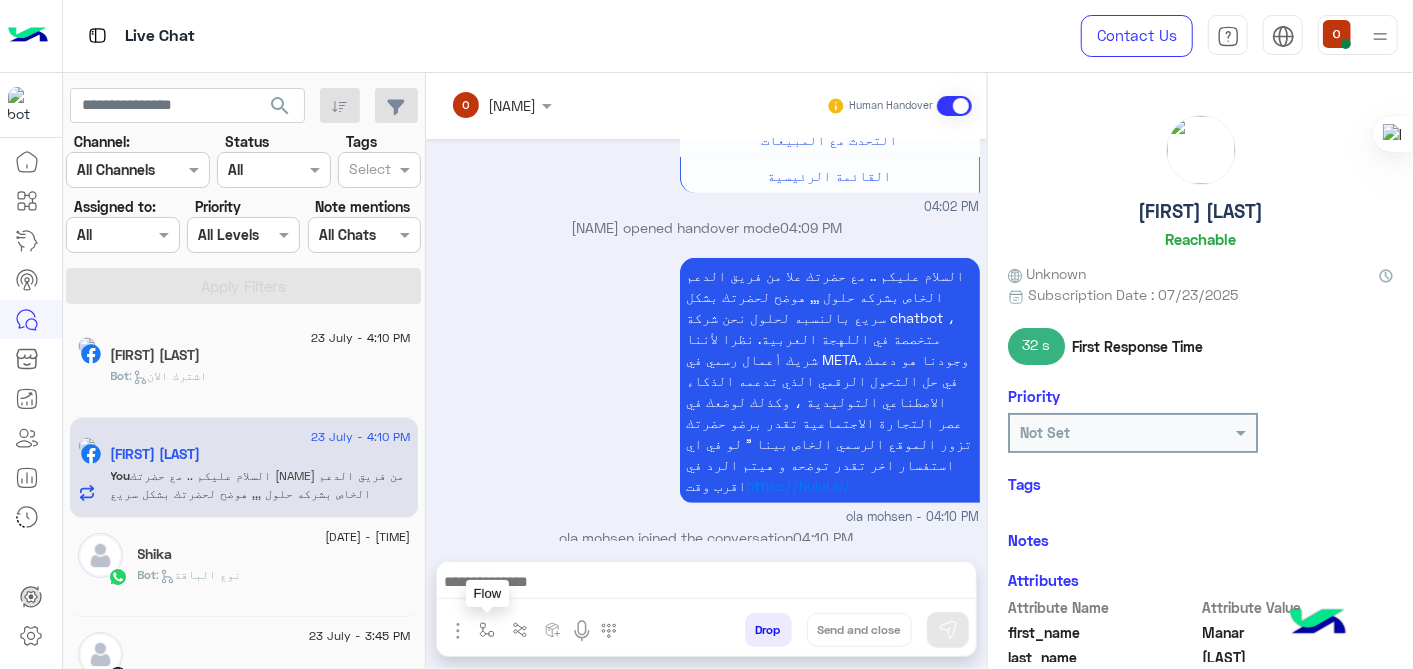 click at bounding box center [487, 630] 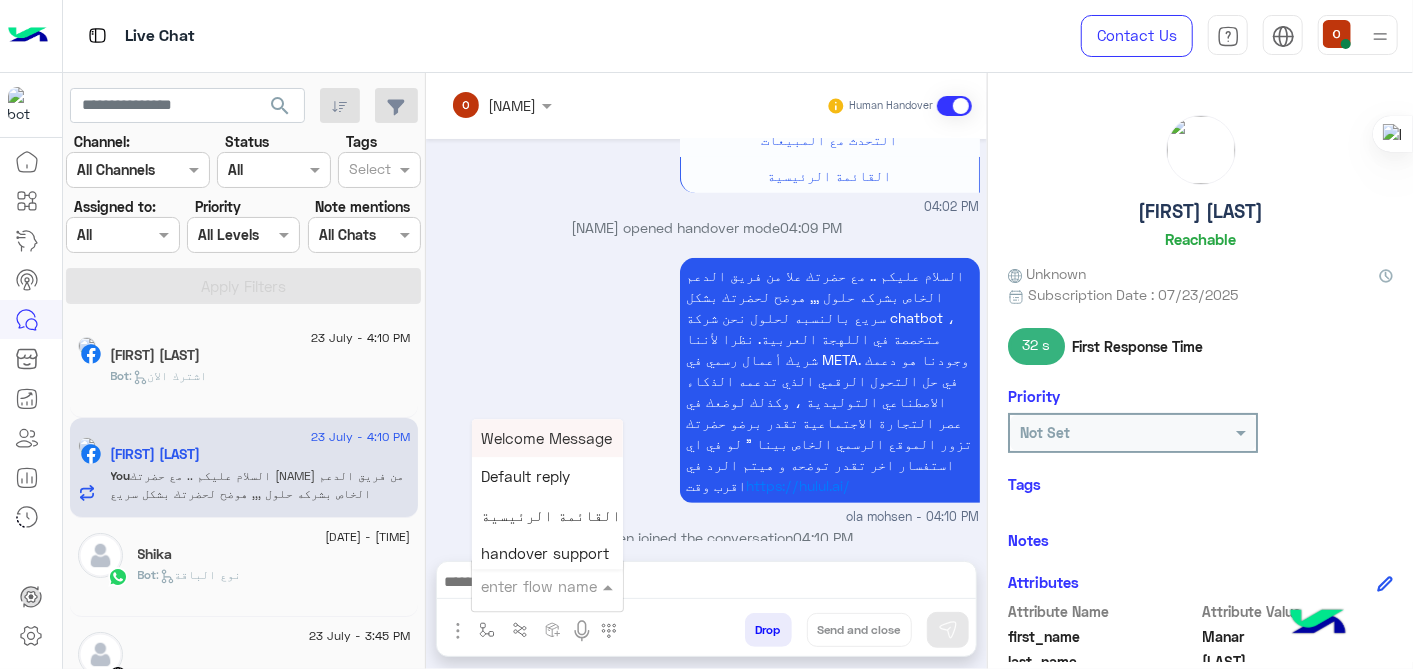 click at bounding box center (523, 586) 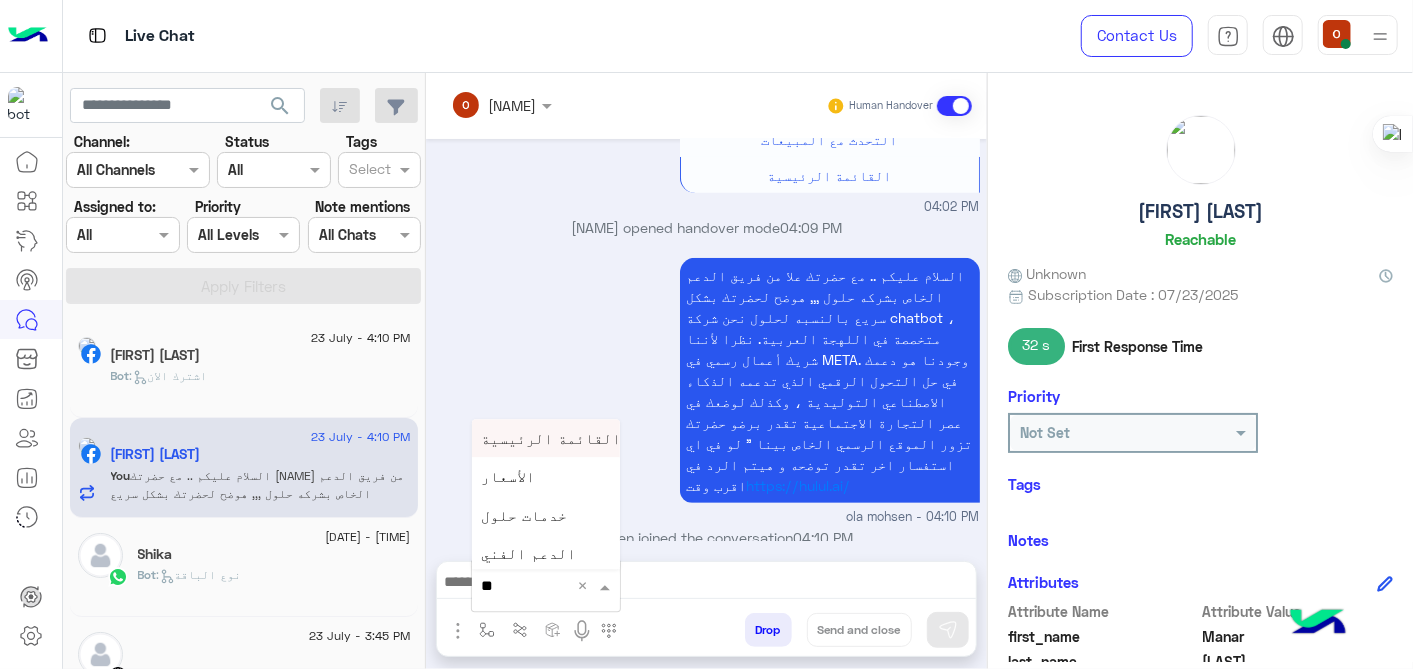 type on "***" 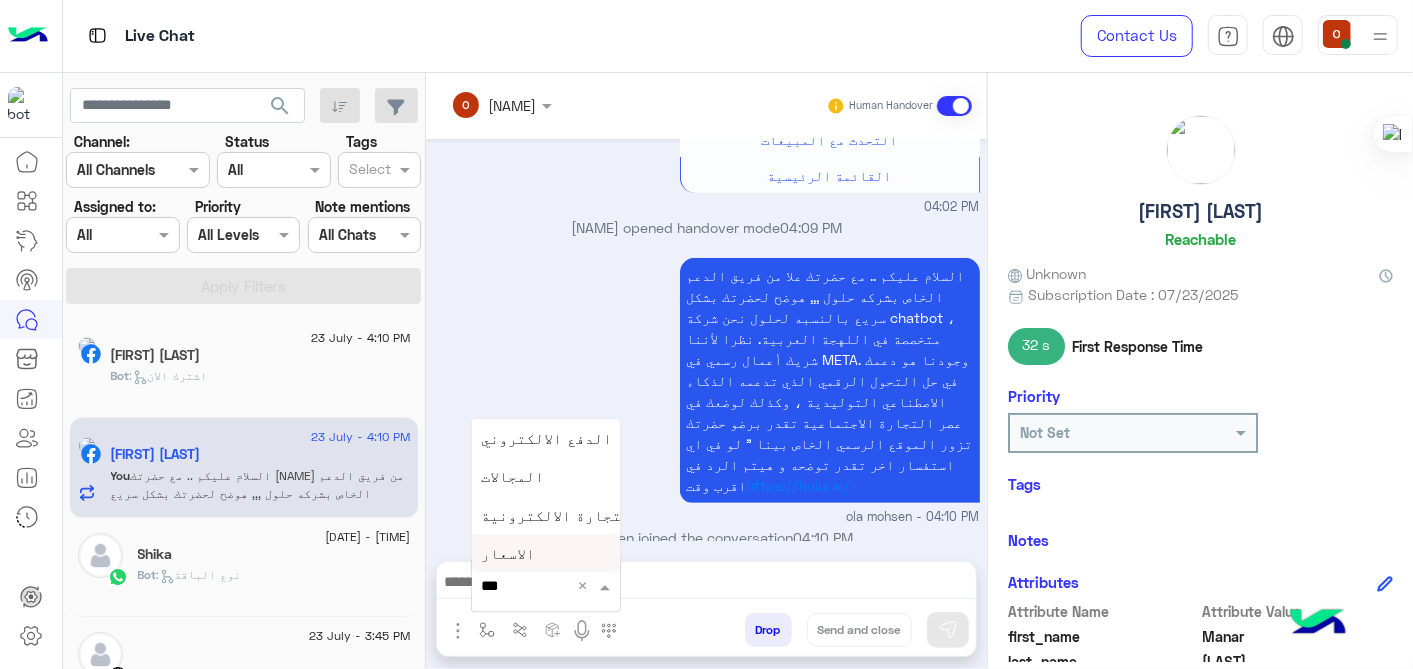 click on "الاسعار" at bounding box center [509, 554] 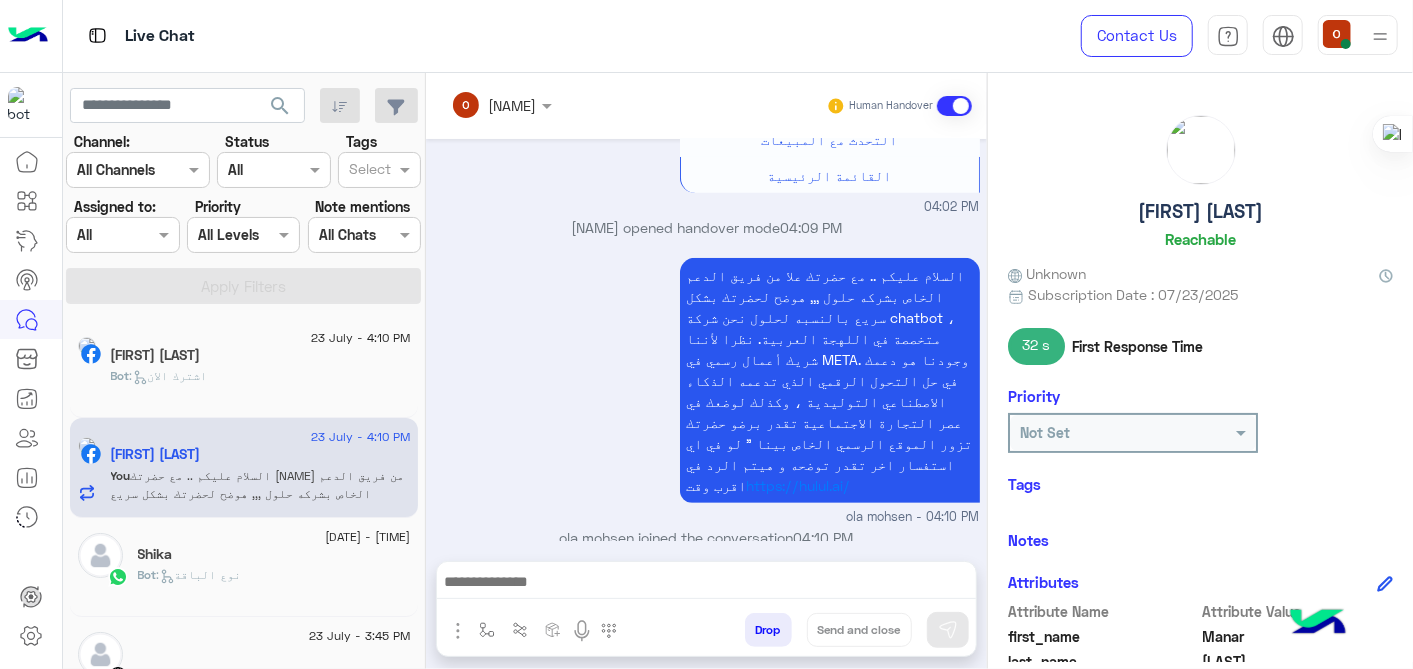 type on "*******" 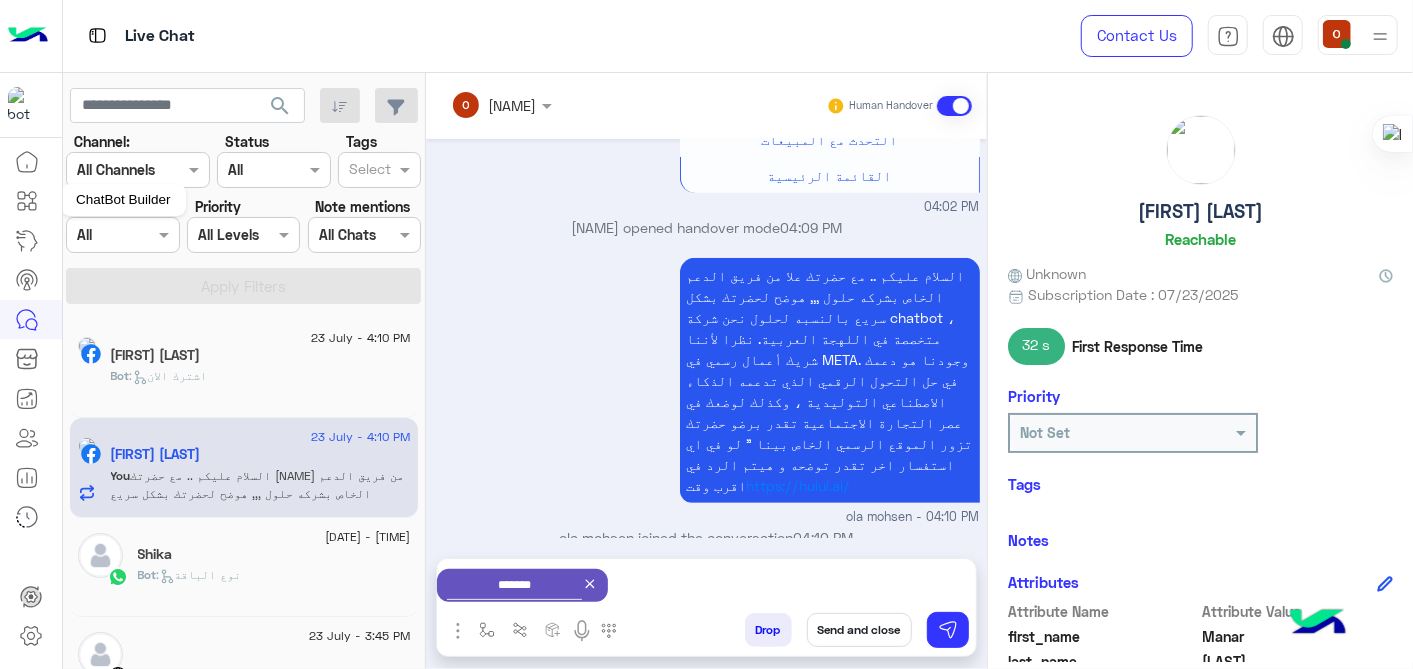 click 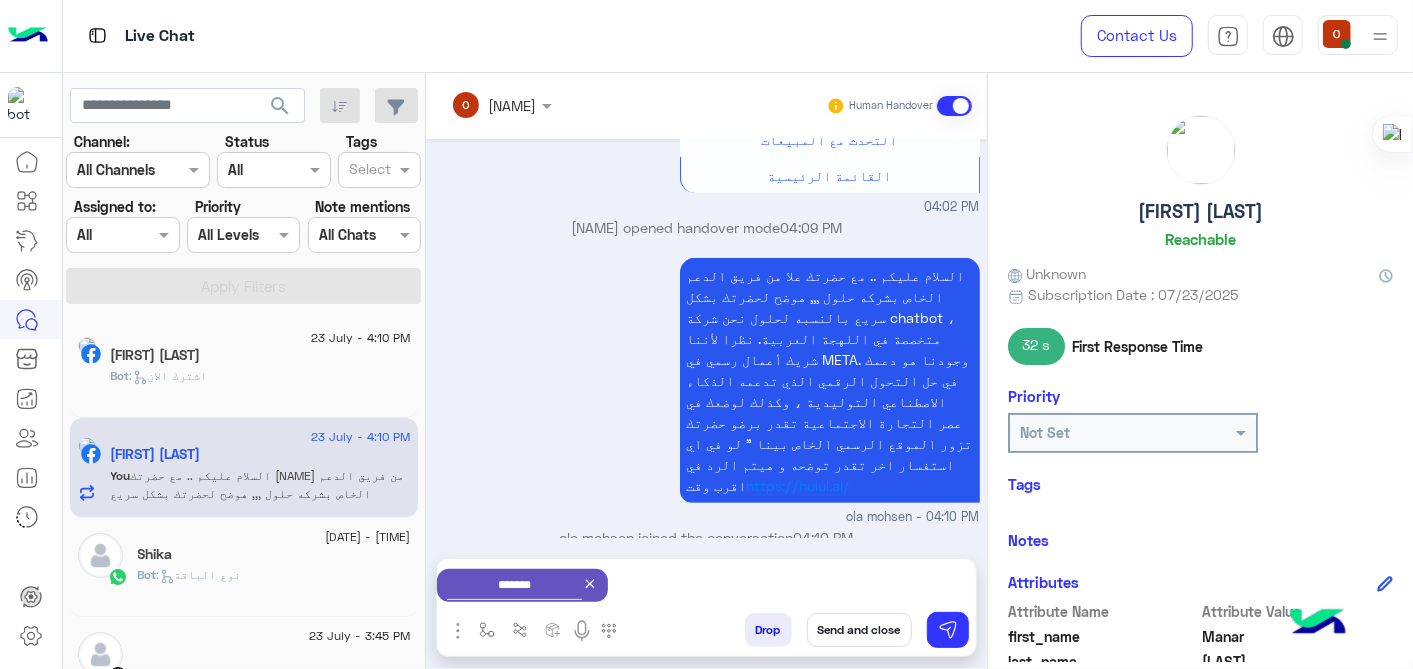 click 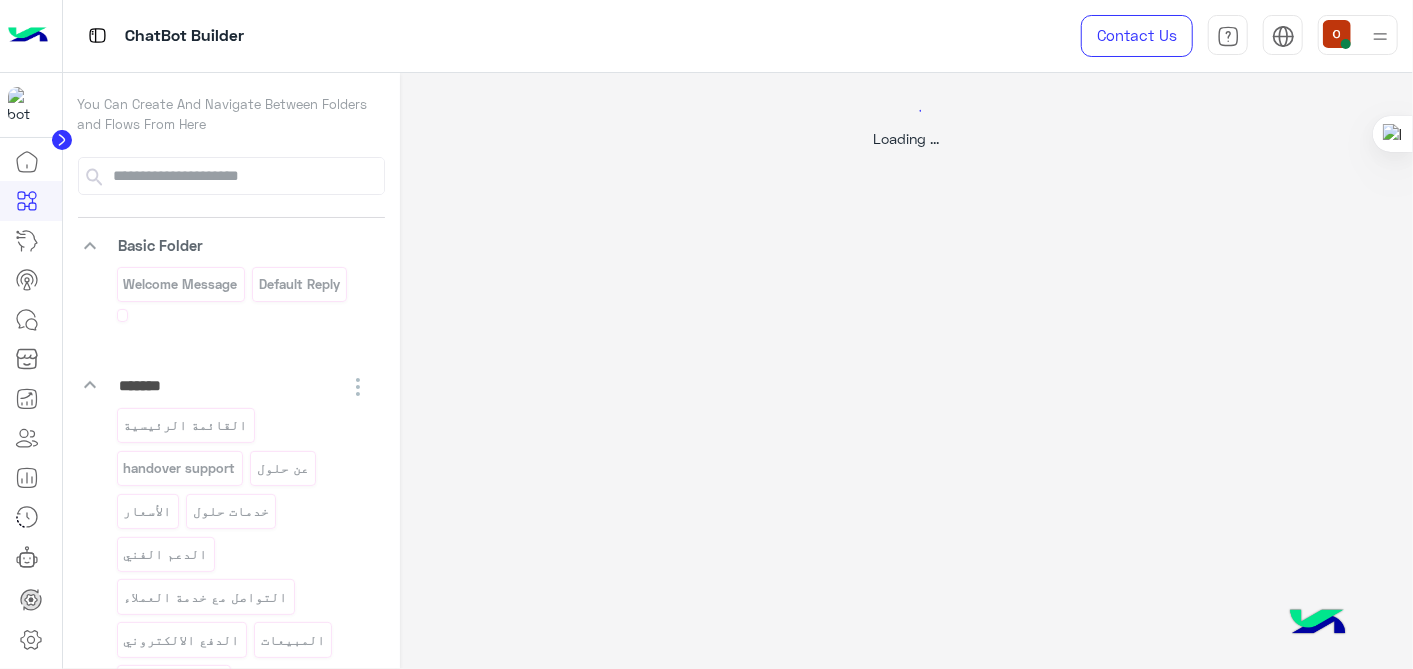 click 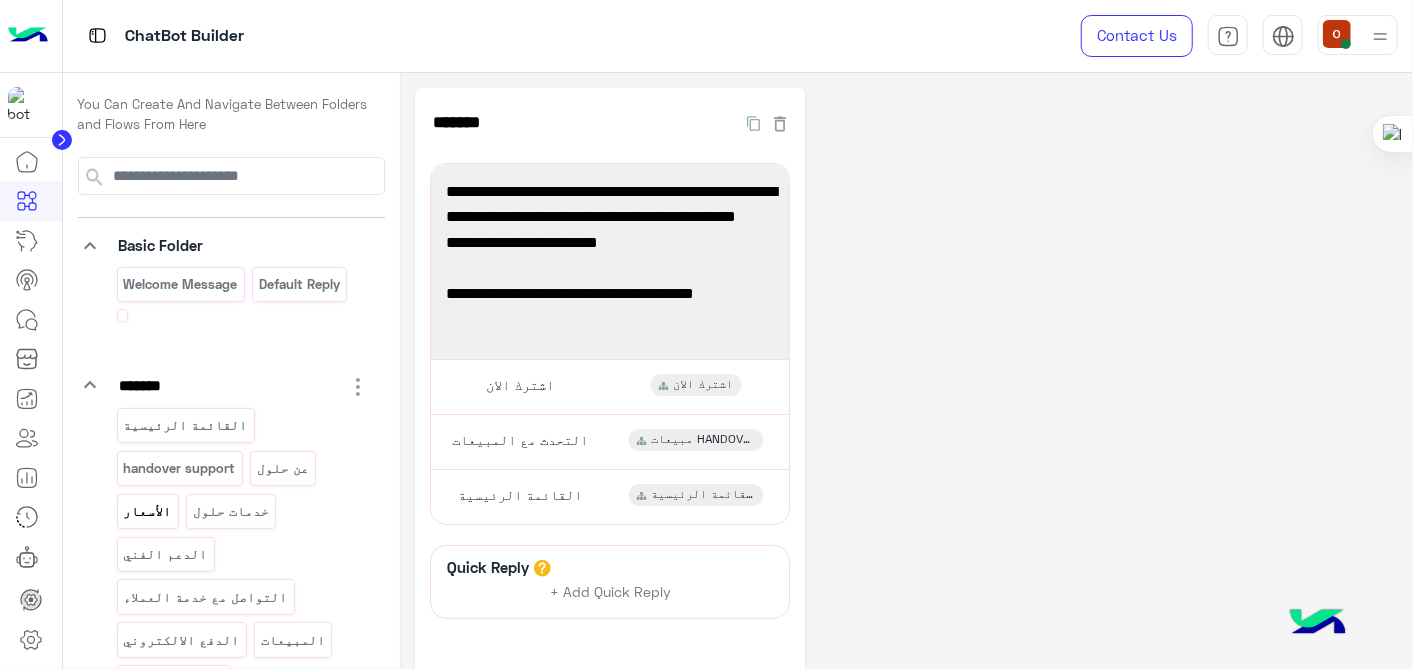 click on "الأسعار" at bounding box center (147, 511) 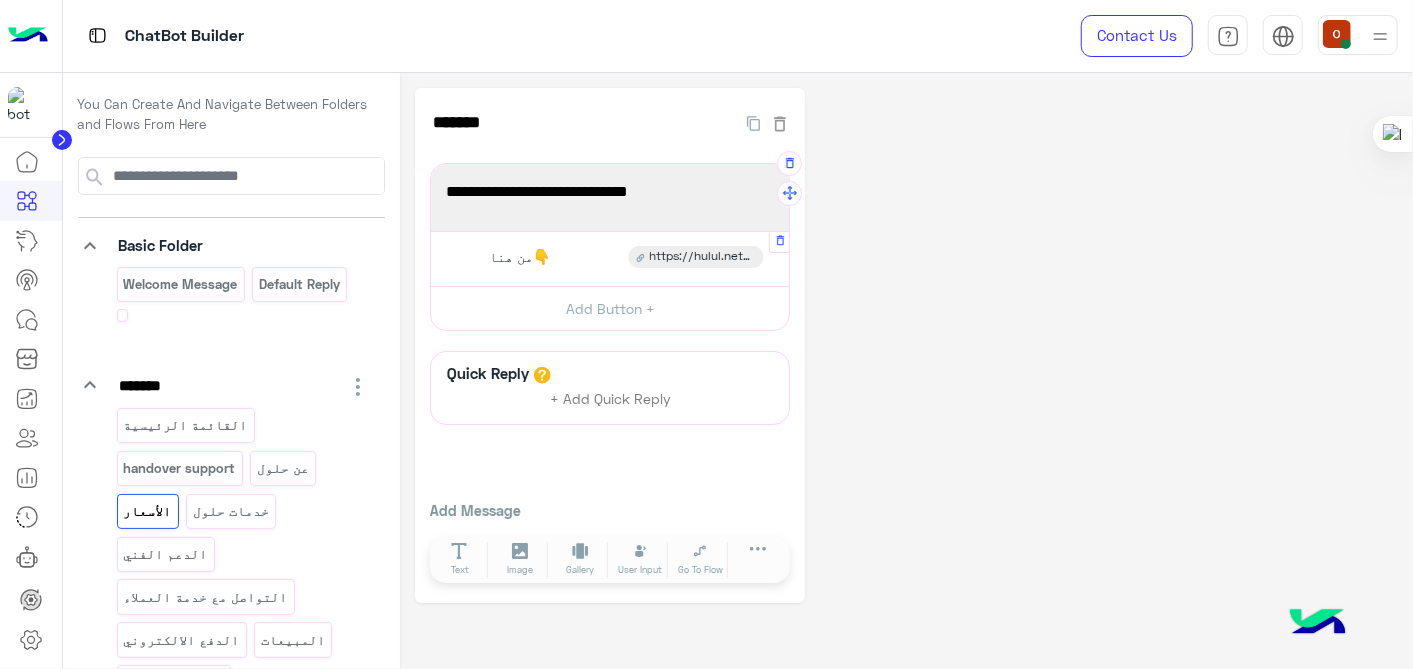 click on "https://hulul.net/pricing/?" at bounding box center [702, 257] 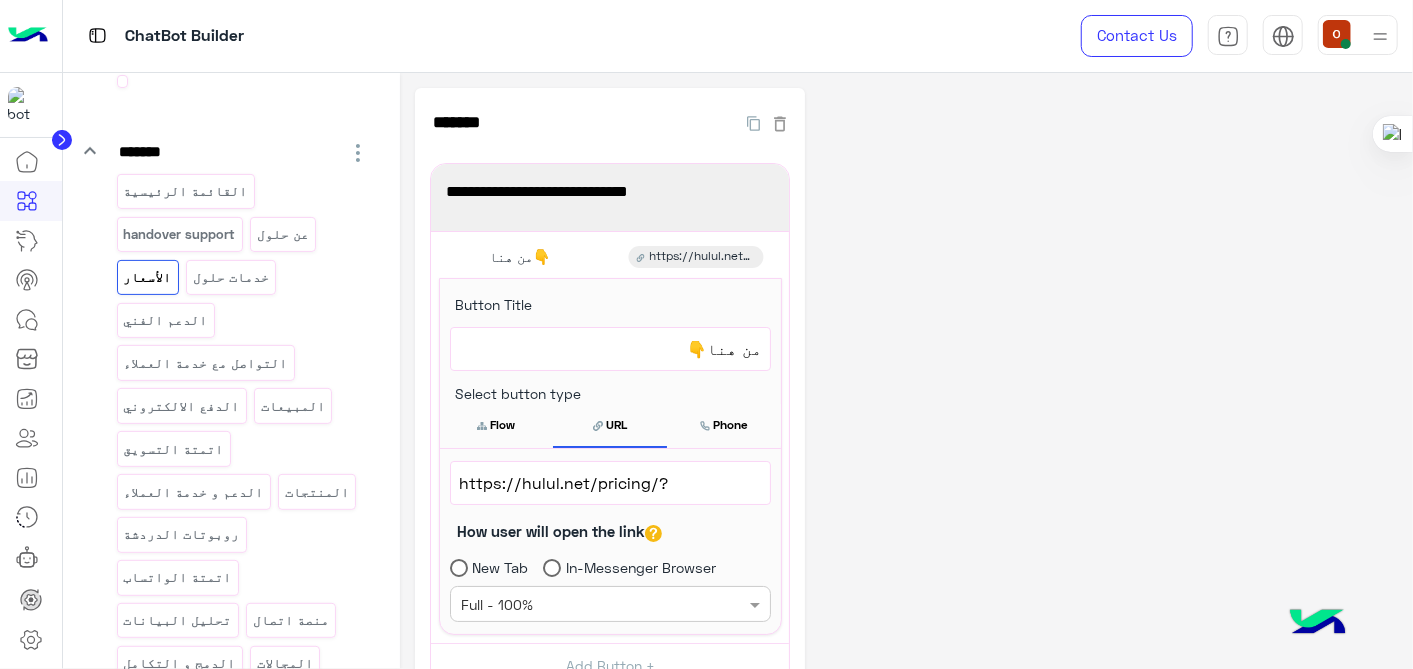 scroll, scrollTop: 248, scrollLeft: 0, axis: vertical 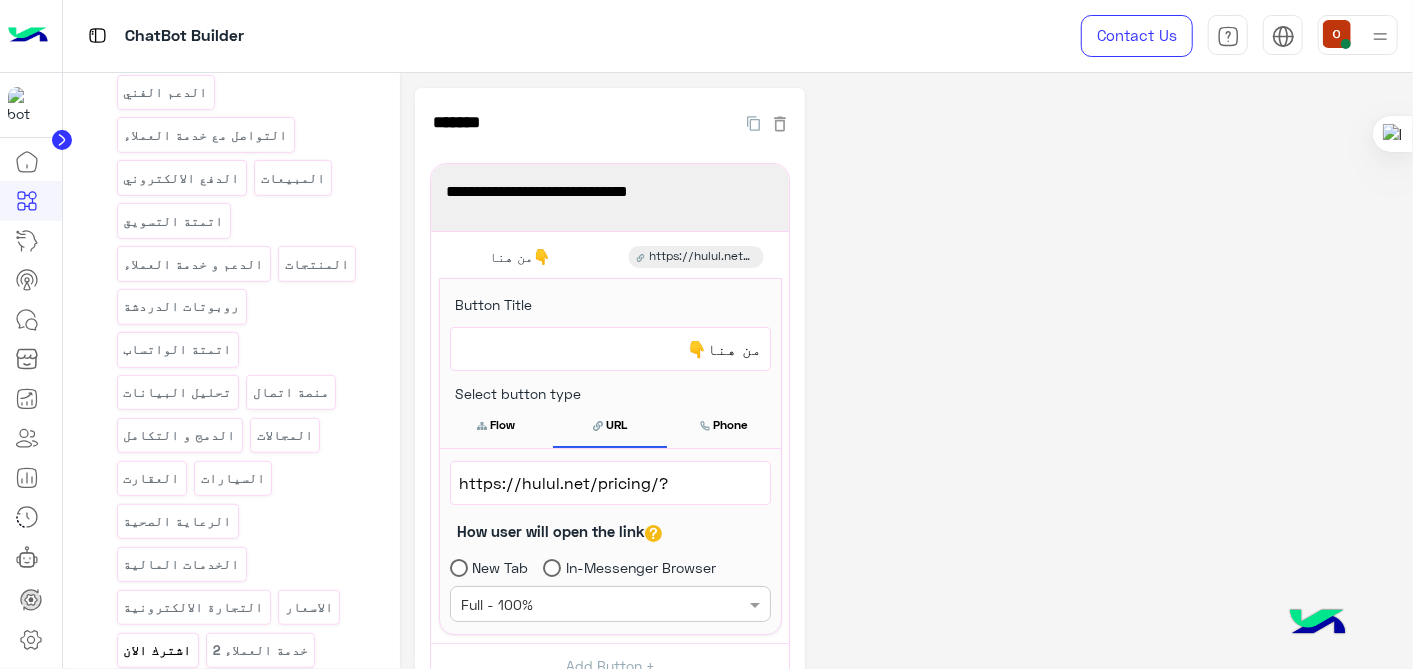 click on "اشترك الان" at bounding box center [157, 650] 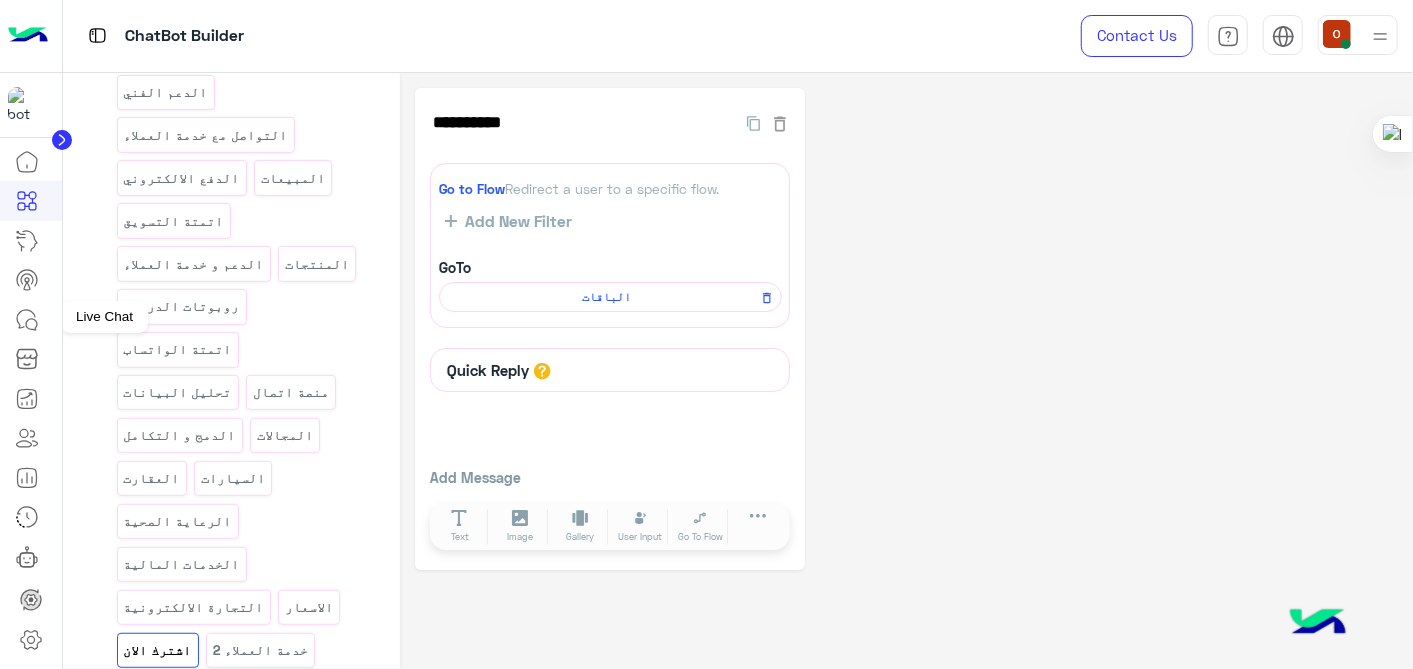 click 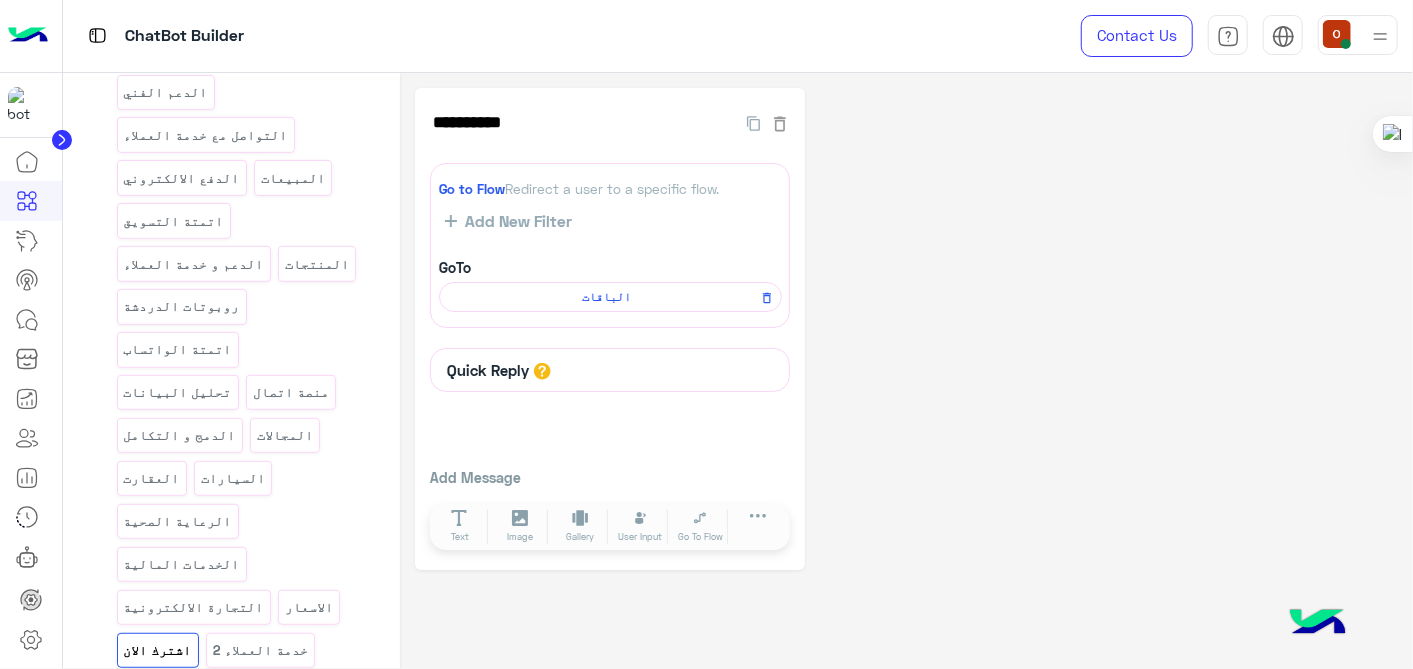 click 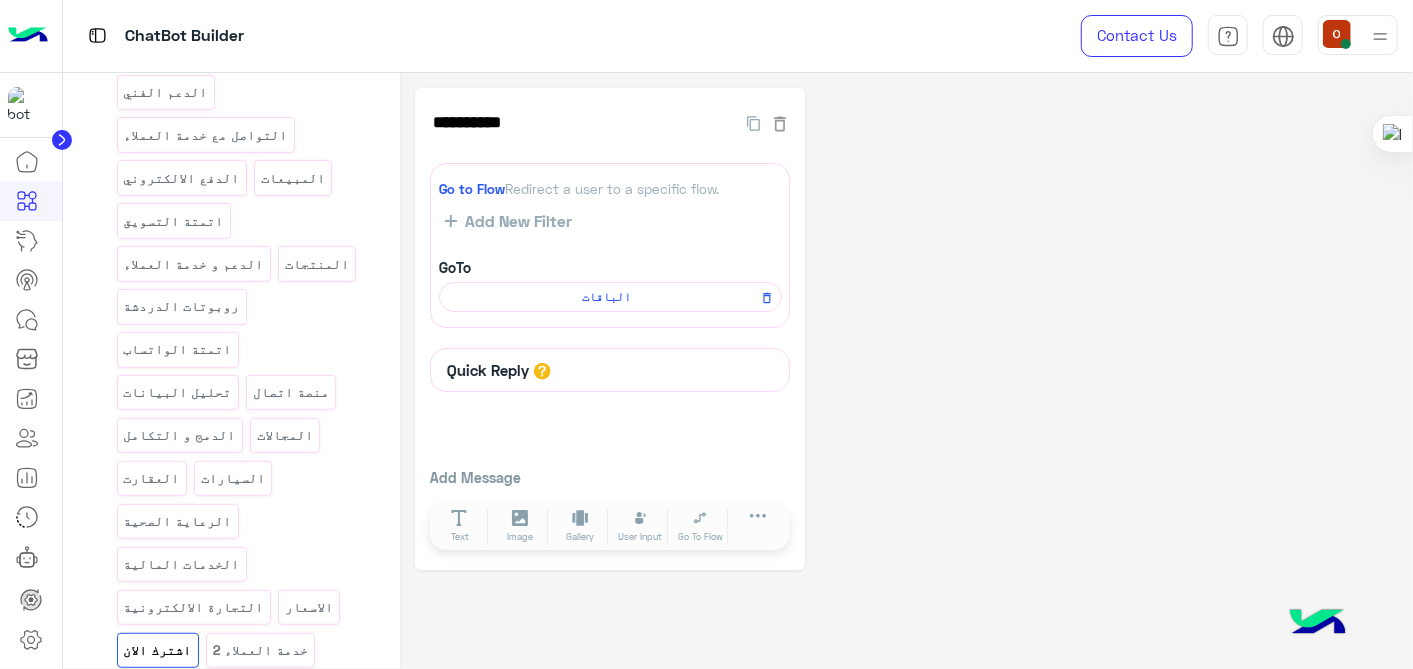 click 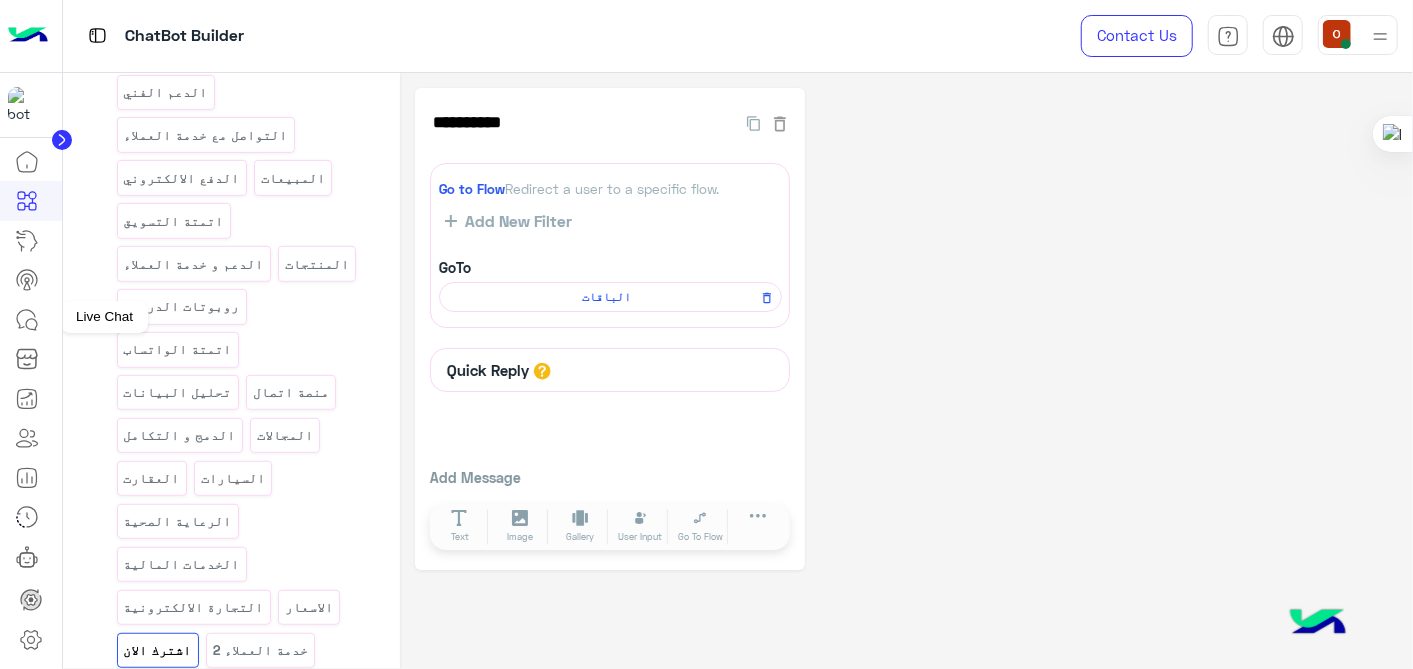 click 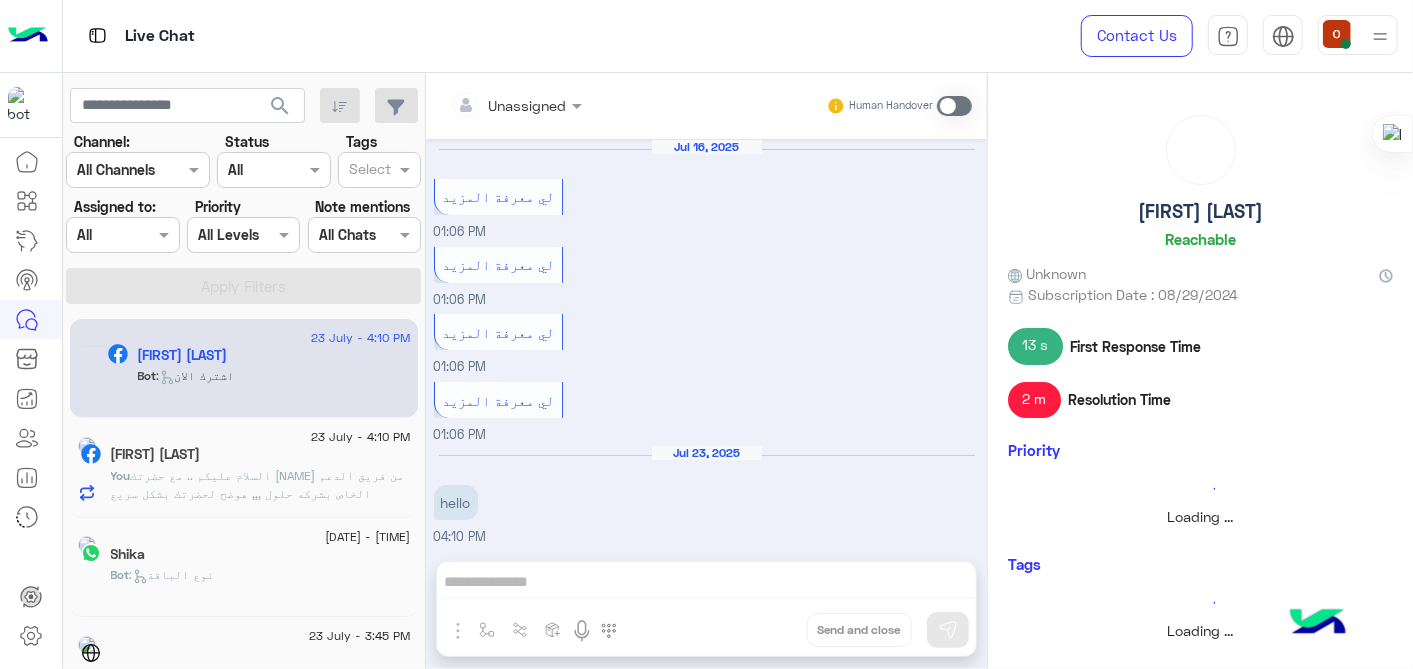 scroll, scrollTop: 727, scrollLeft: 0, axis: vertical 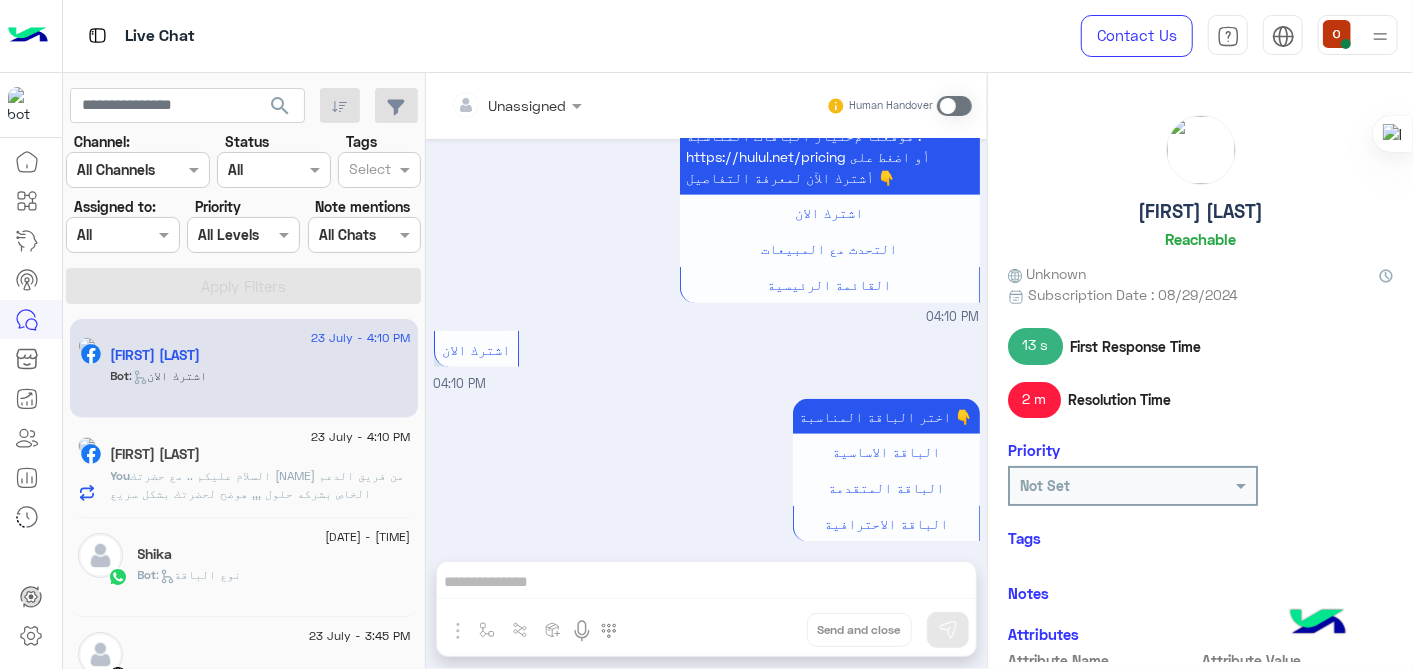 click on "السلام عليكم .. مع حضرتك [NAME] من فريق الدعم الخاص بشركه حلول ,,, هوضح لحضرتك بشكل سريع بالنسبه لحلول نحن شركة chatbot ، متخصصة في اللهجة العربية. نظرا لأننا شريك أعمال رسمي في META. وجودنا هو دعمك في حل التحول الرقمي الذي تدعمه الذكاء الاصطناعي التوليدية ، وكذلك لوضعك في عصر التجارة الاجتماعية تقدر برضو حضرتك تزور الموقع الرسمي الخاص بينا " لو في اي استفسار اخر تقدر توضحه و هيتم الرد في اقرب وقت https://hulul.ai/" 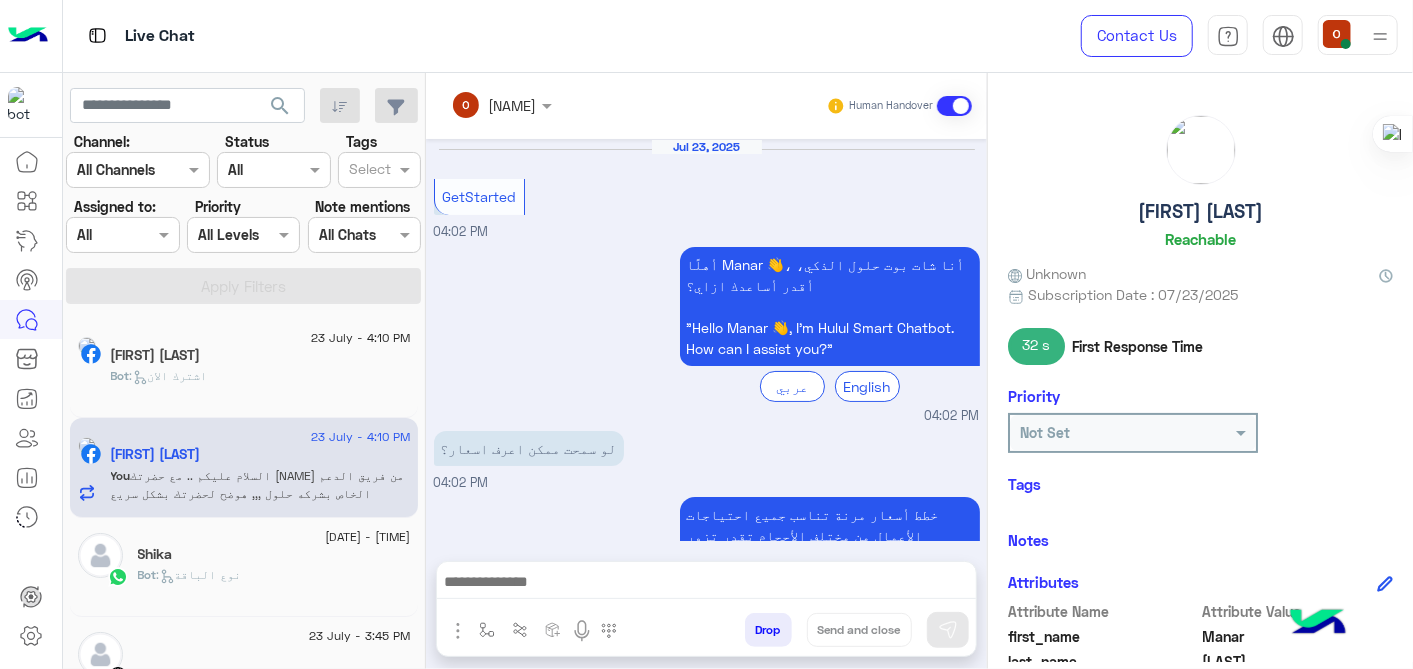 scroll, scrollTop: 531, scrollLeft: 0, axis: vertical 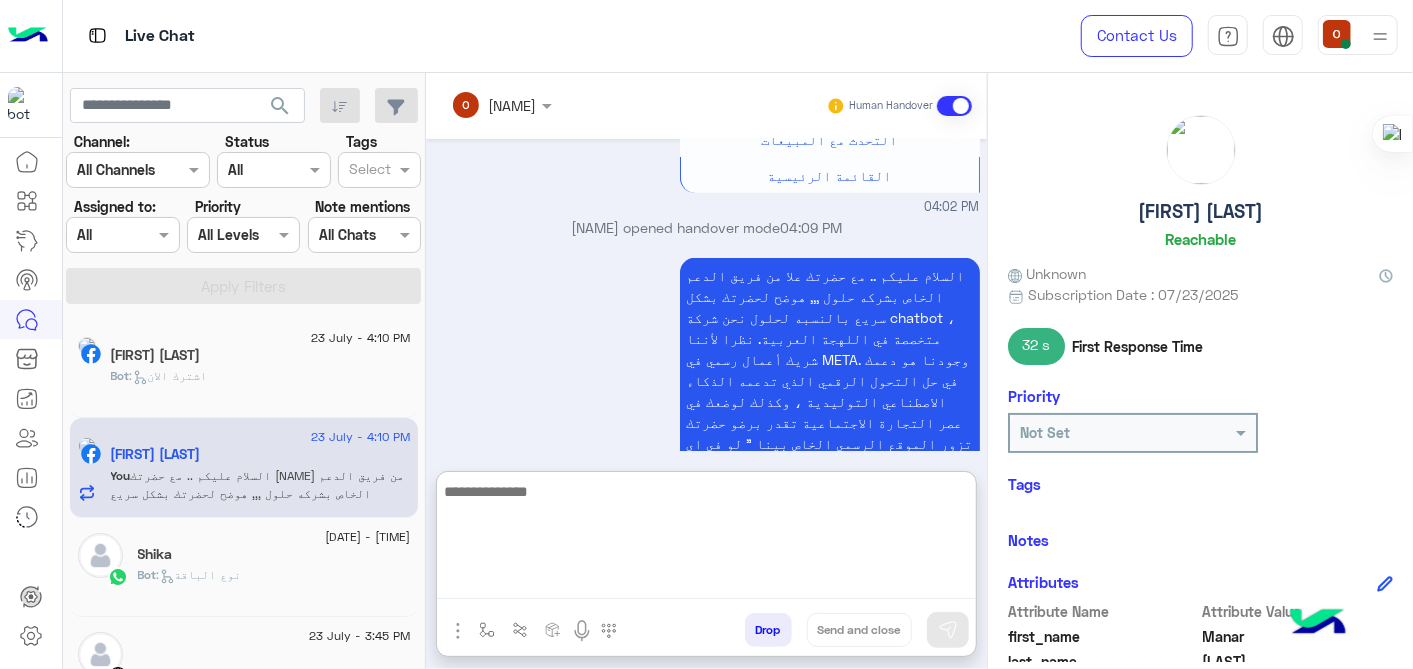 click at bounding box center [706, 539] 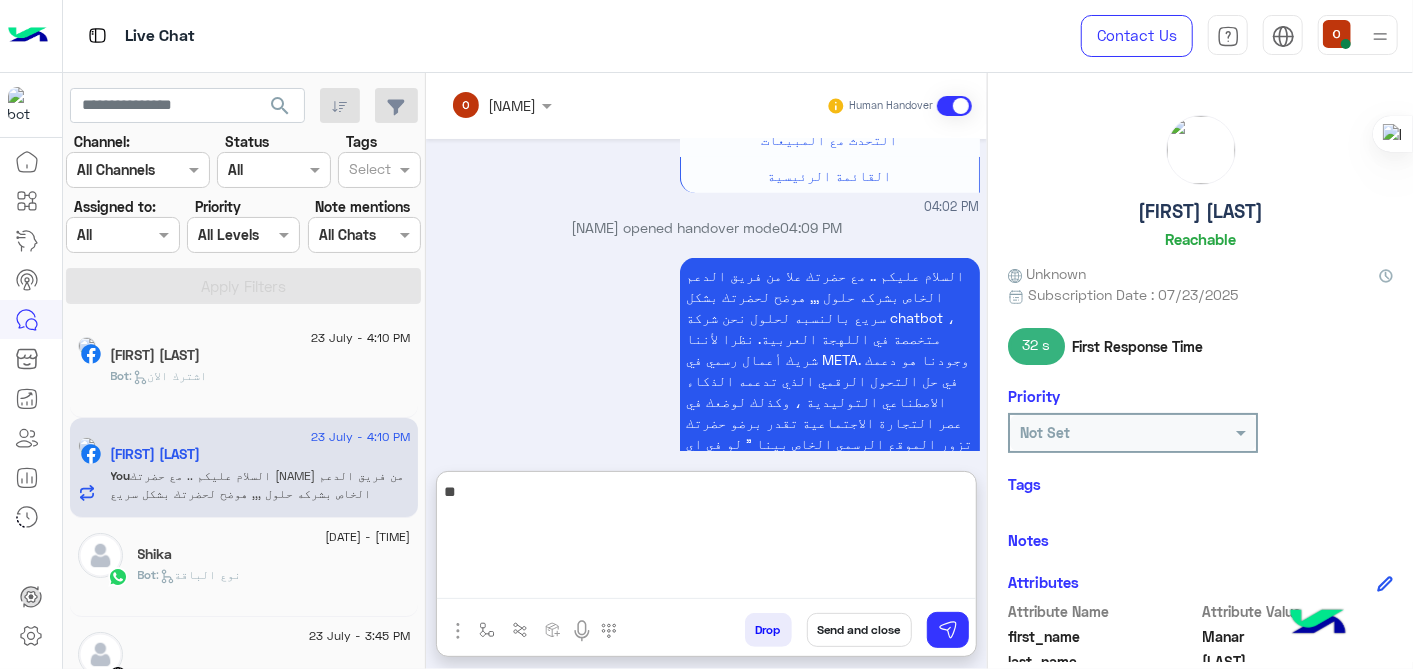 type on "*" 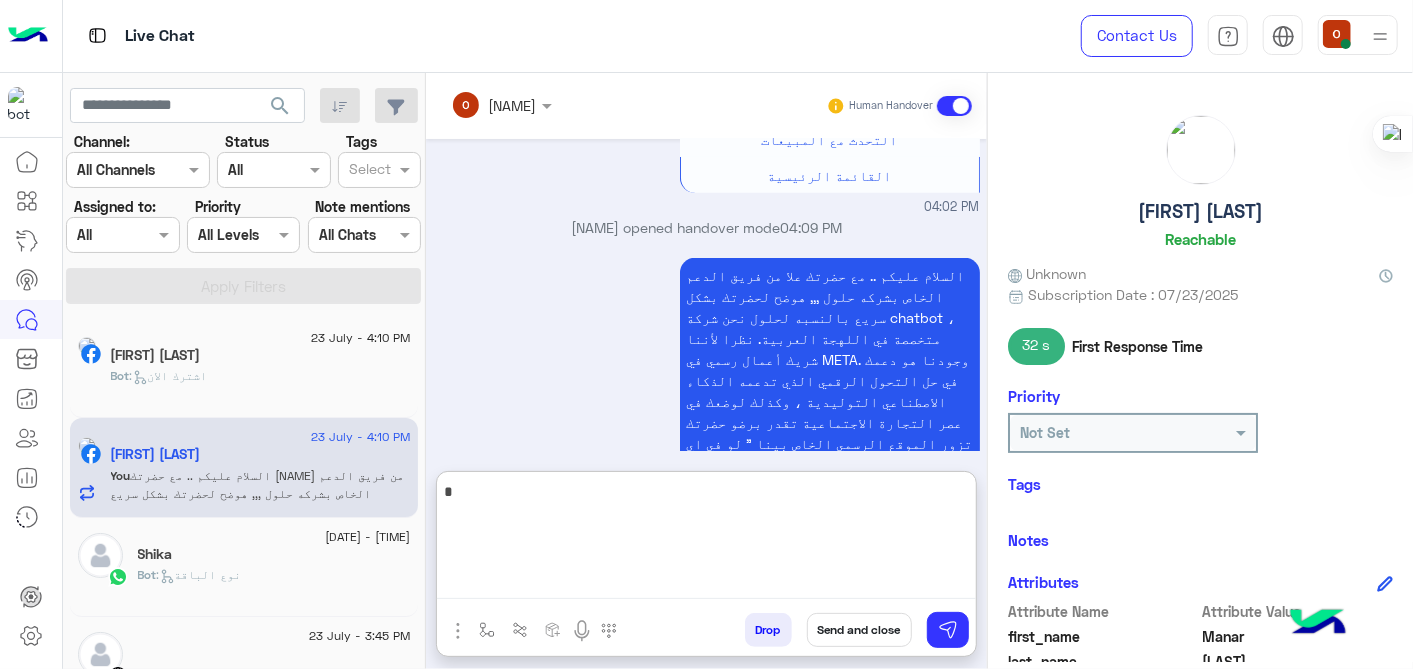 type 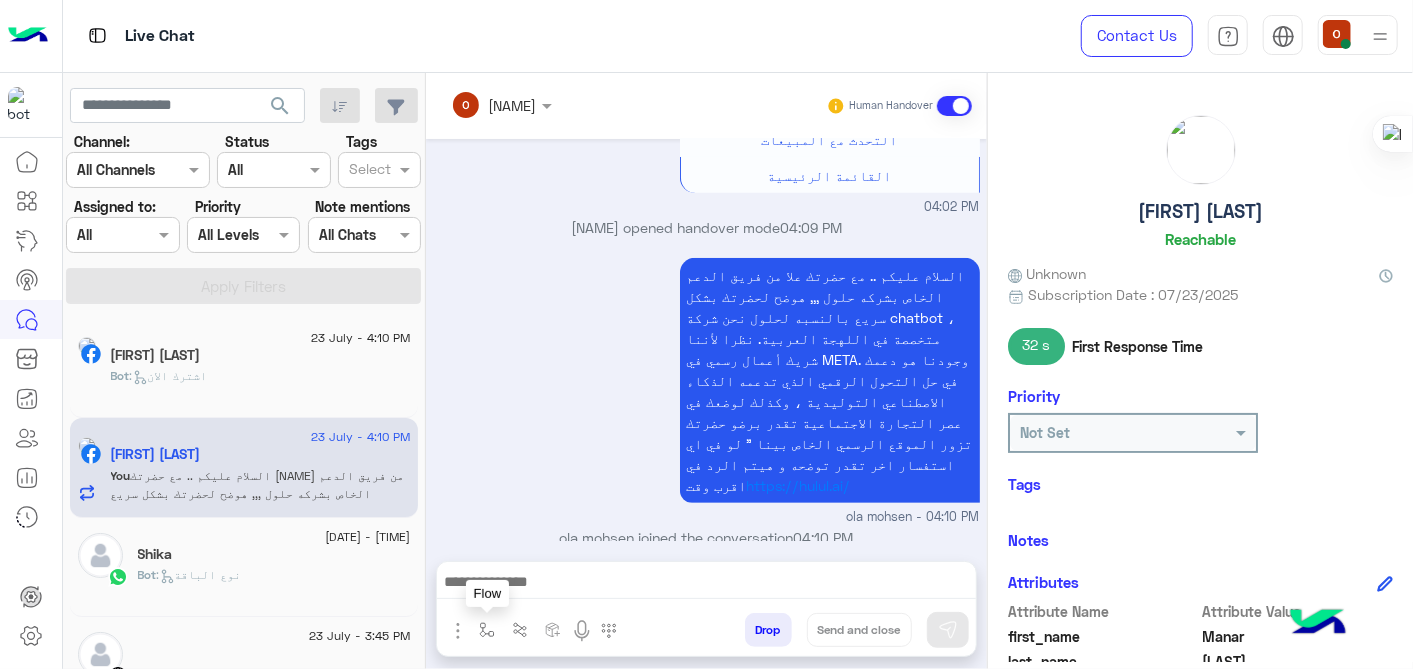 click at bounding box center (487, 630) 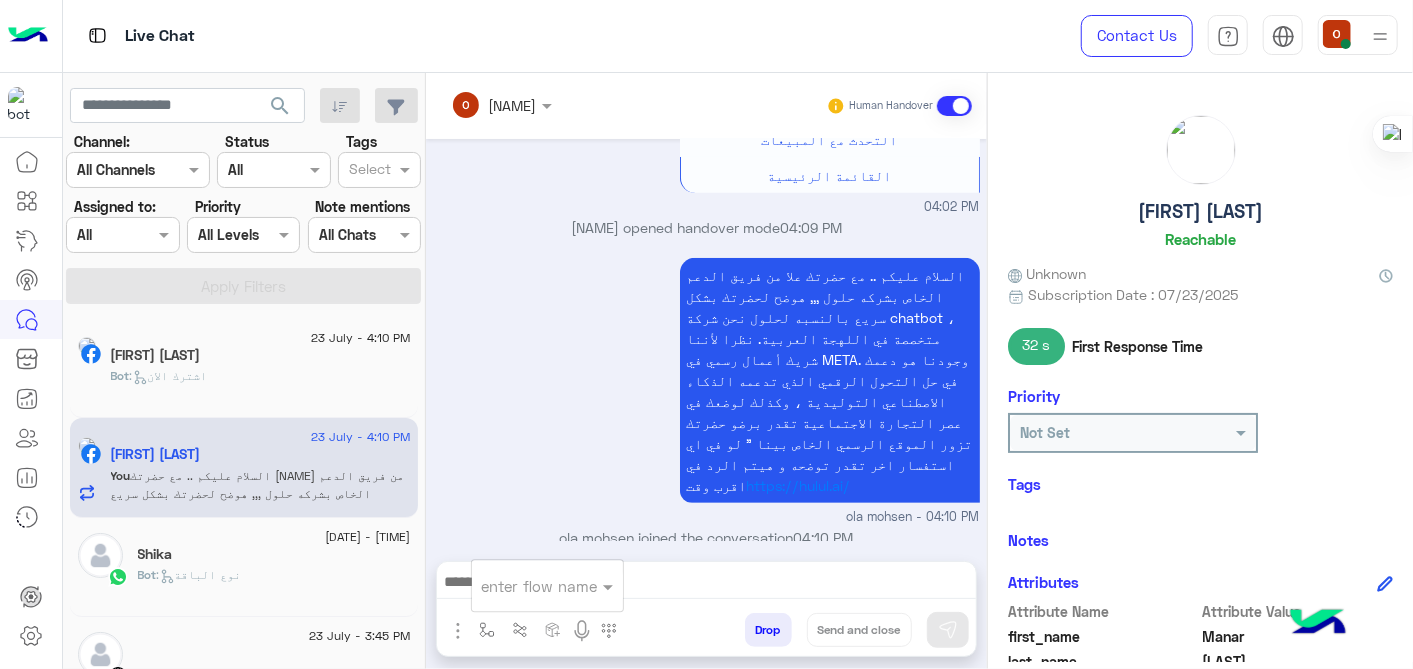 click at bounding box center (523, 586) 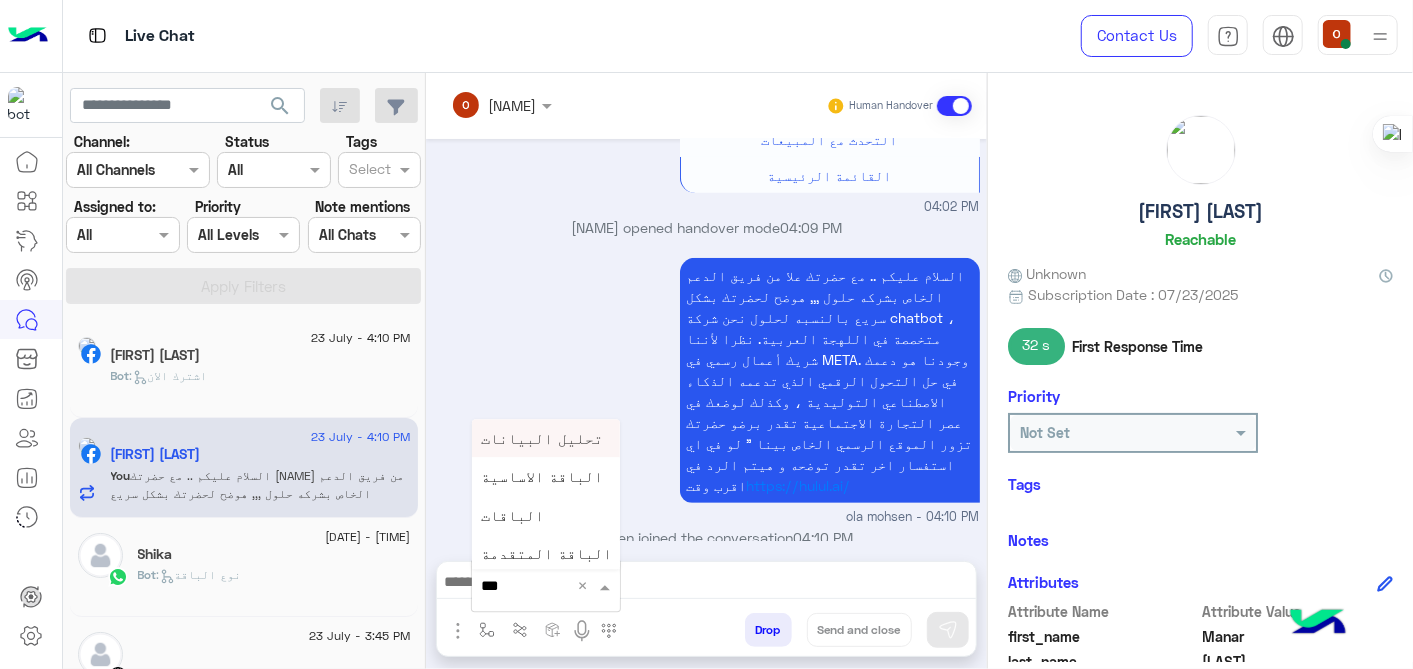 type on "****" 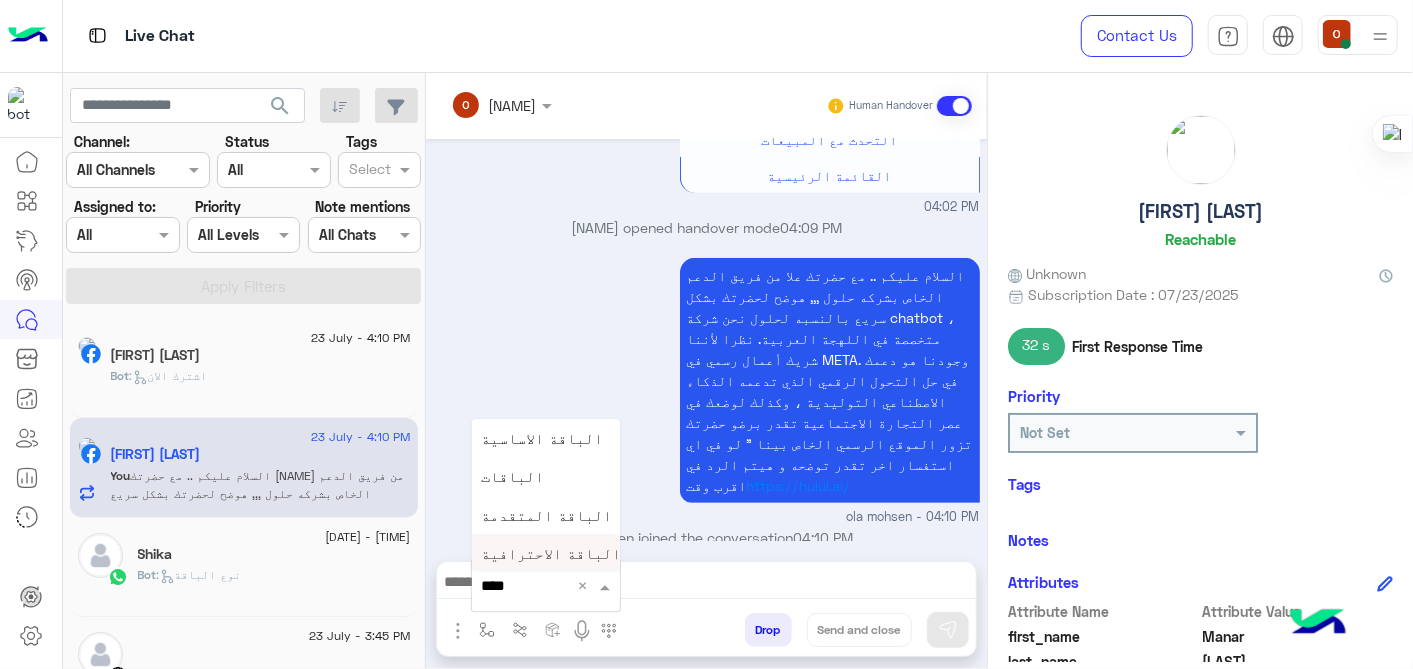 type 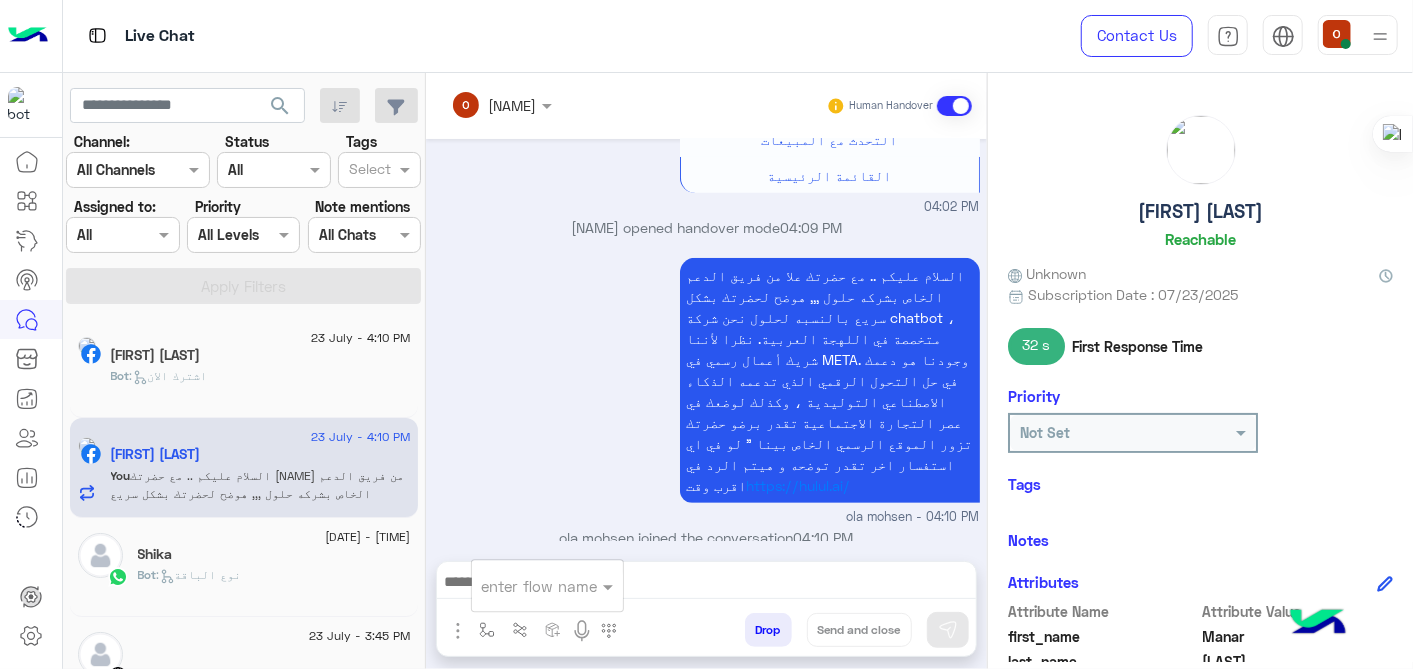 click on "Bot :   اشترك الان" 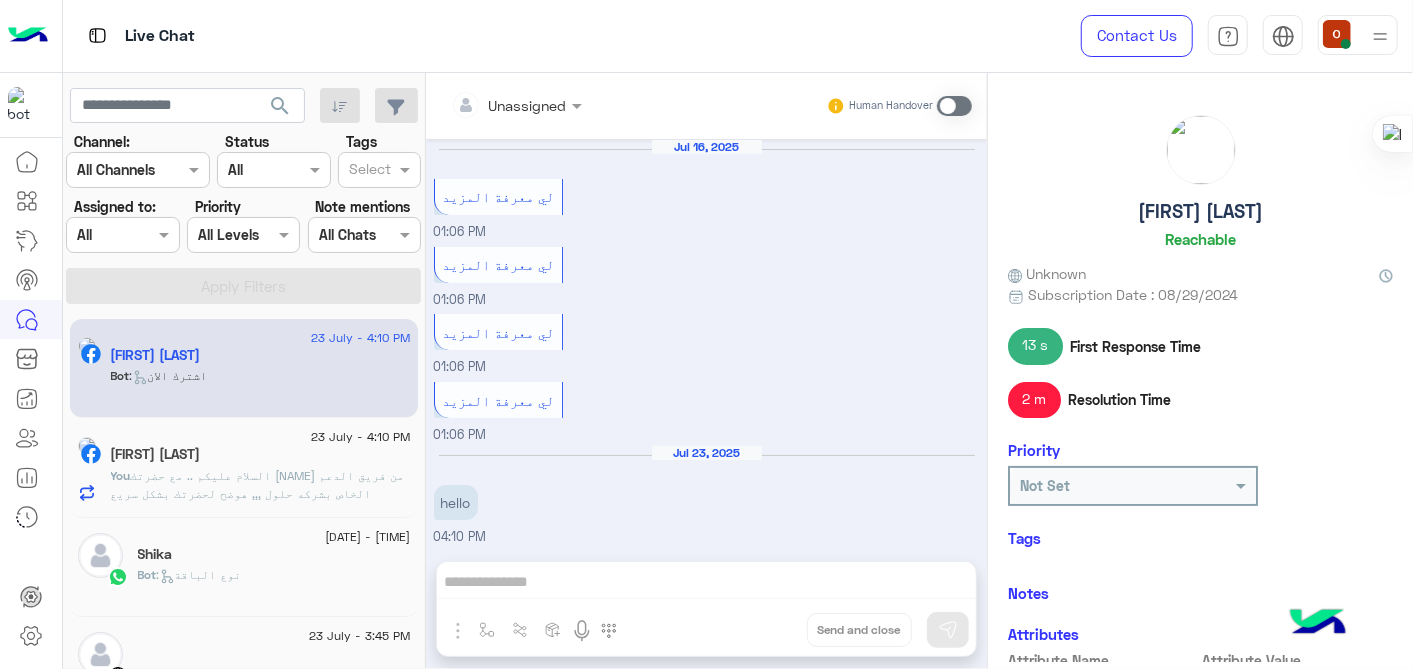 scroll, scrollTop: 727, scrollLeft: 0, axis: vertical 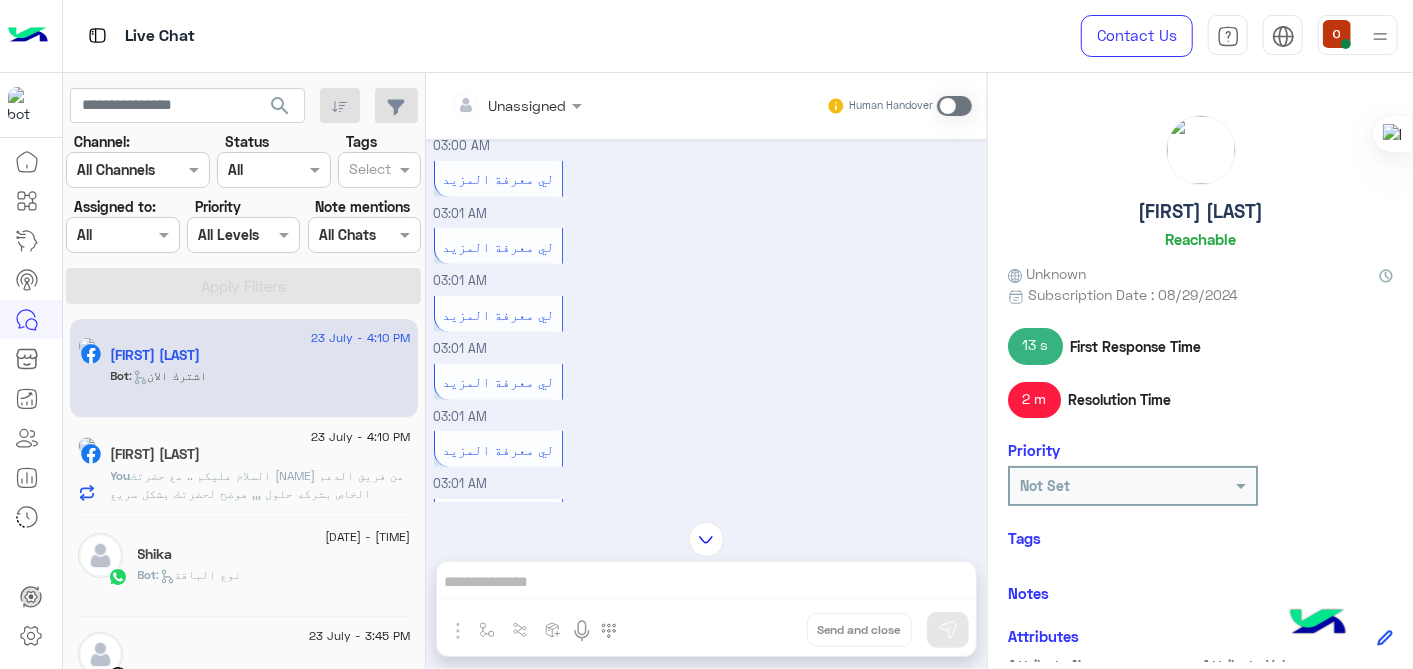 click on "Shika" 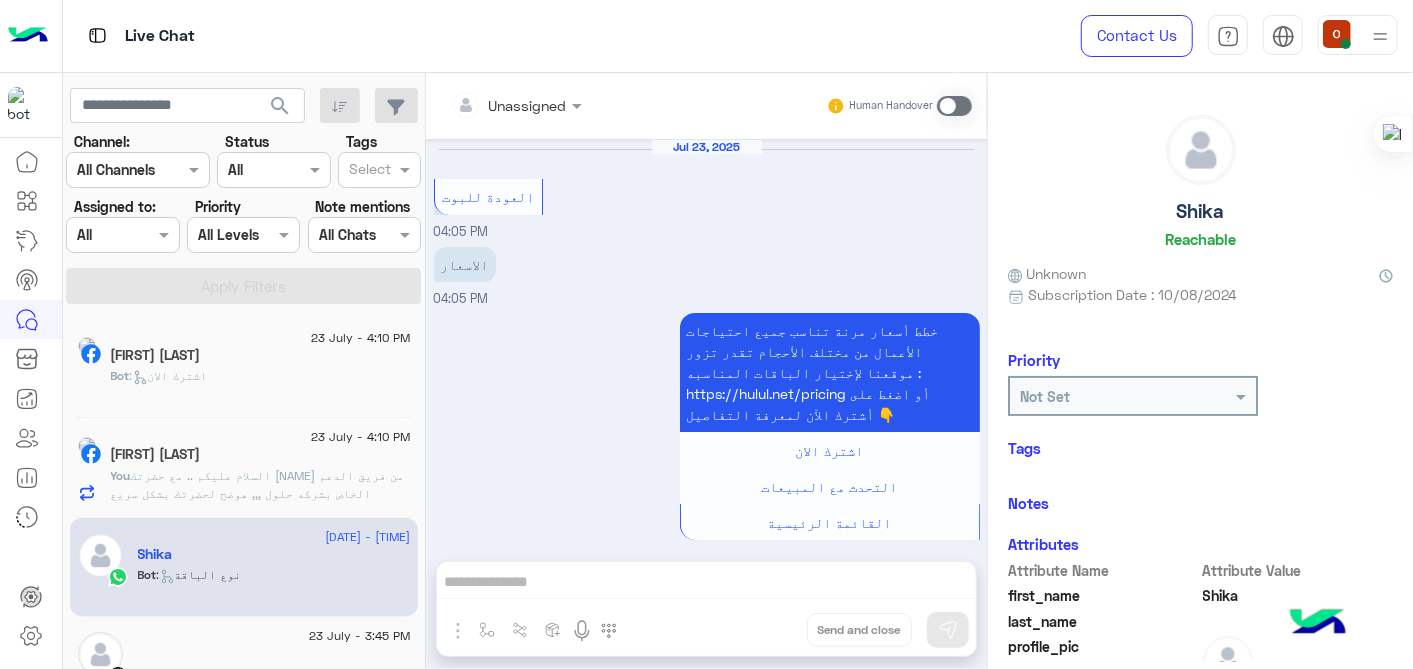 scroll, scrollTop: 1066, scrollLeft: 0, axis: vertical 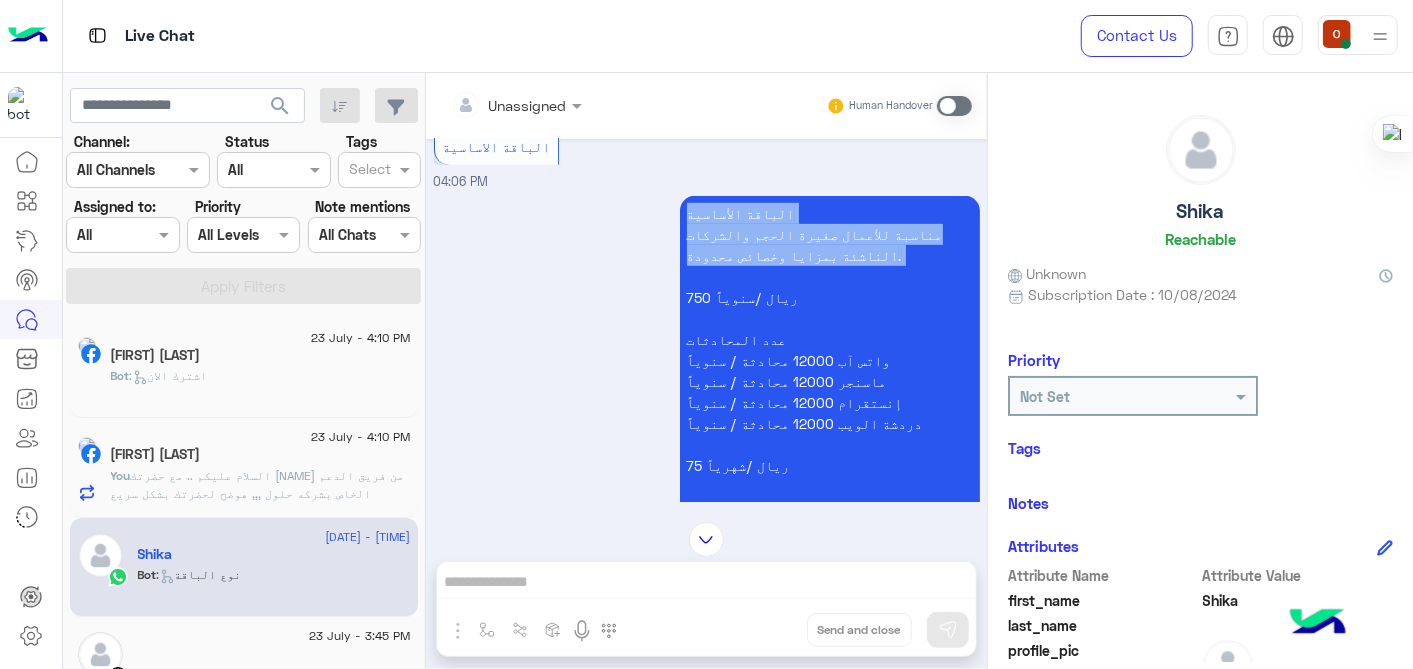 drag, startPoint x: 801, startPoint y: 189, endPoint x: 661, endPoint y: 259, distance: 156.52477 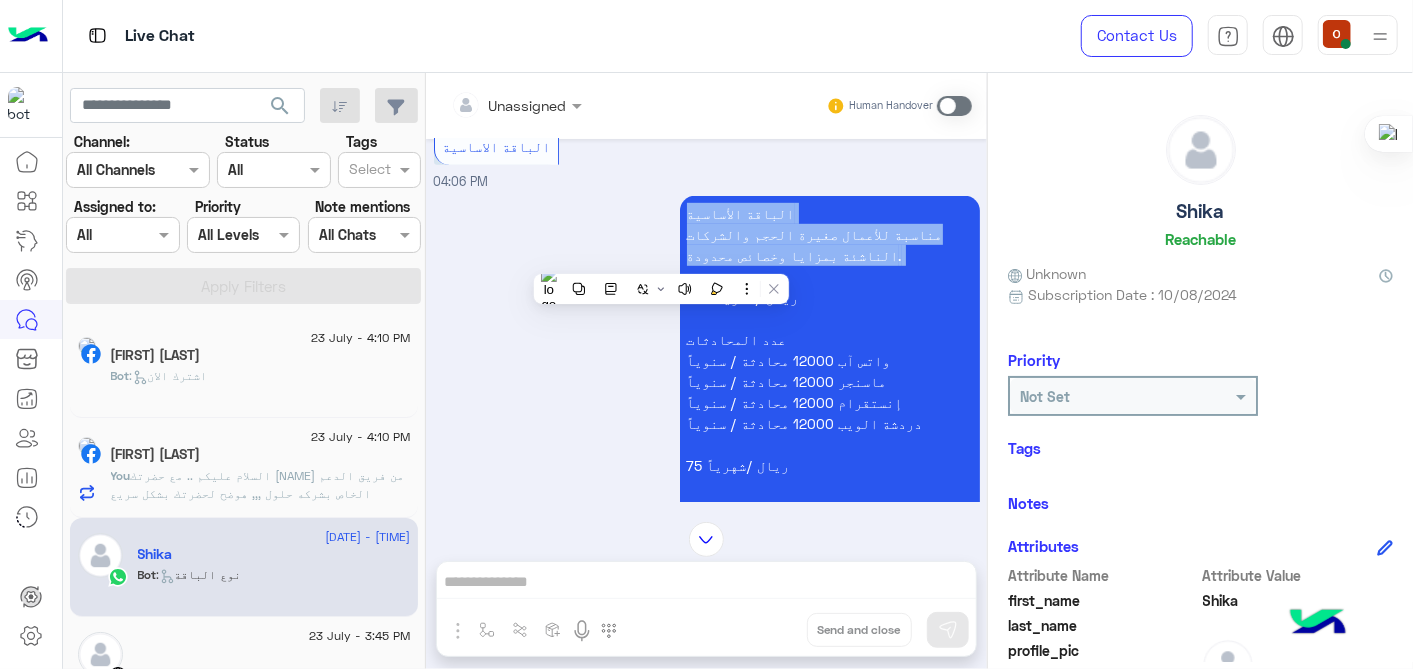 drag, startPoint x: 661, startPoint y: 259, endPoint x: 602, endPoint y: 222, distance: 69.641945 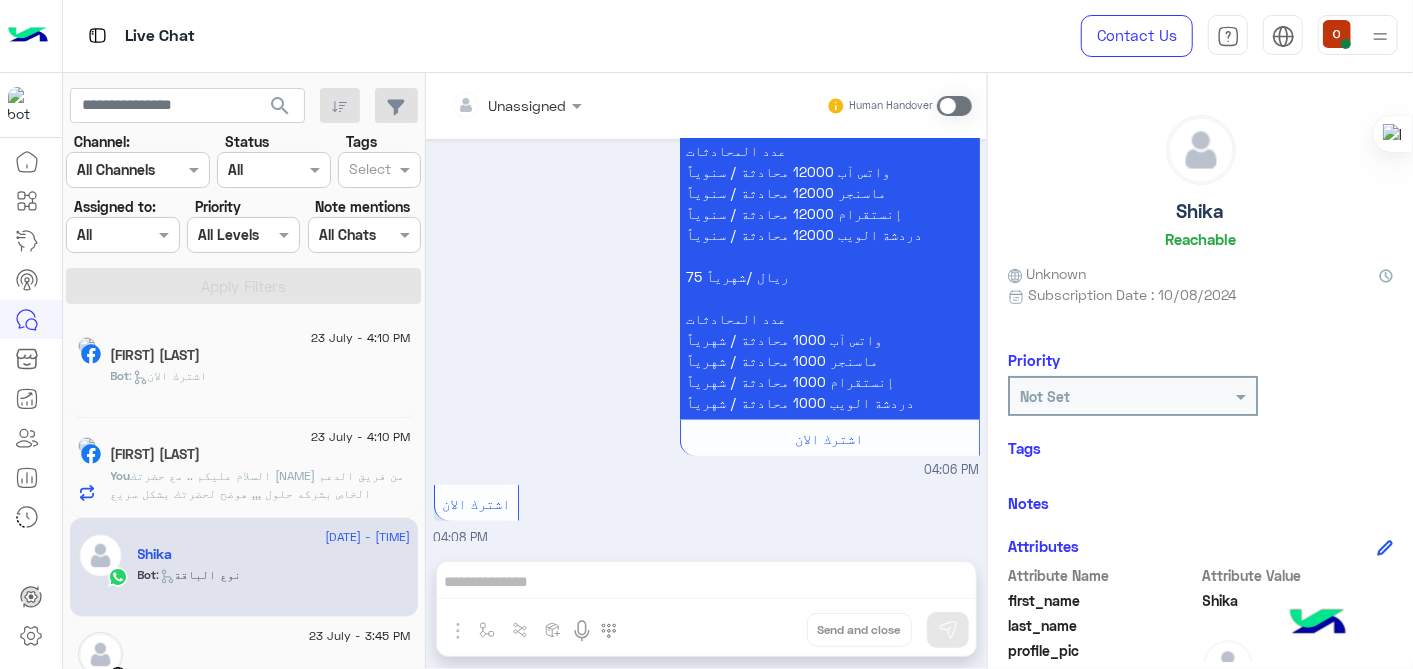 scroll, scrollTop: 1066, scrollLeft: 0, axis: vertical 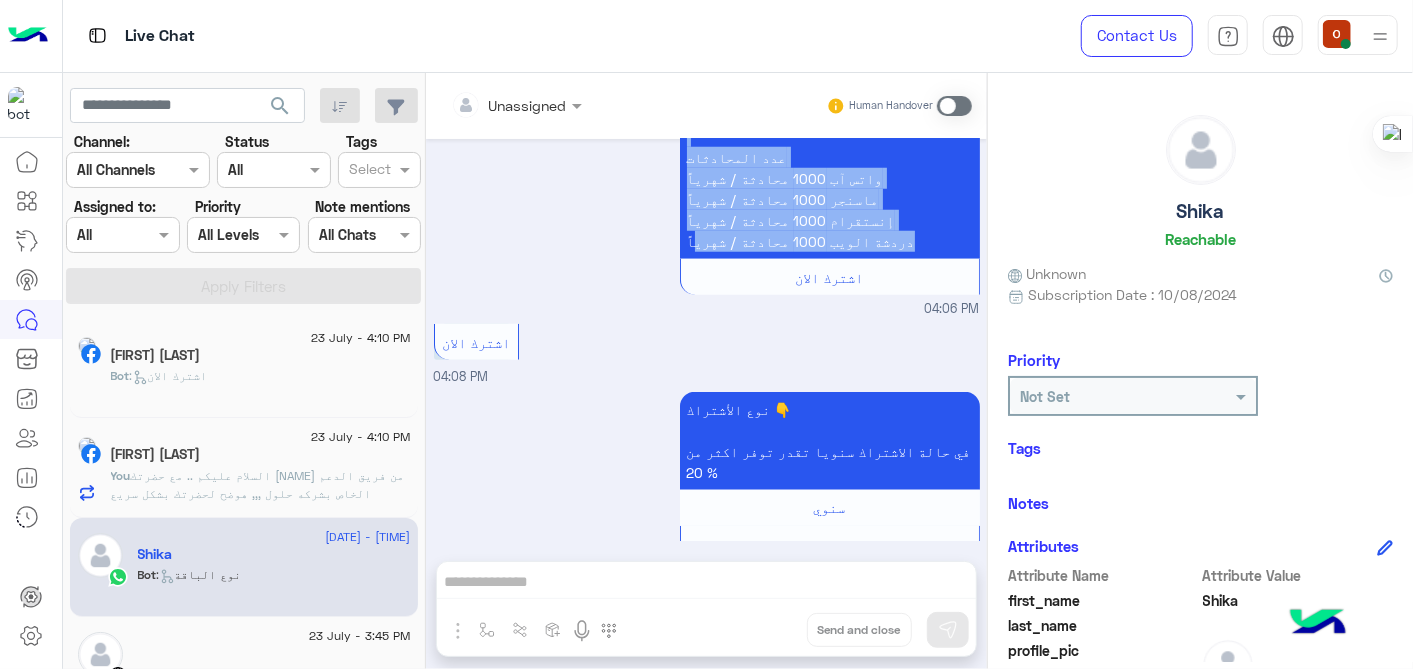 drag, startPoint x: 657, startPoint y: 188, endPoint x: 685, endPoint y: 231, distance: 51.312767 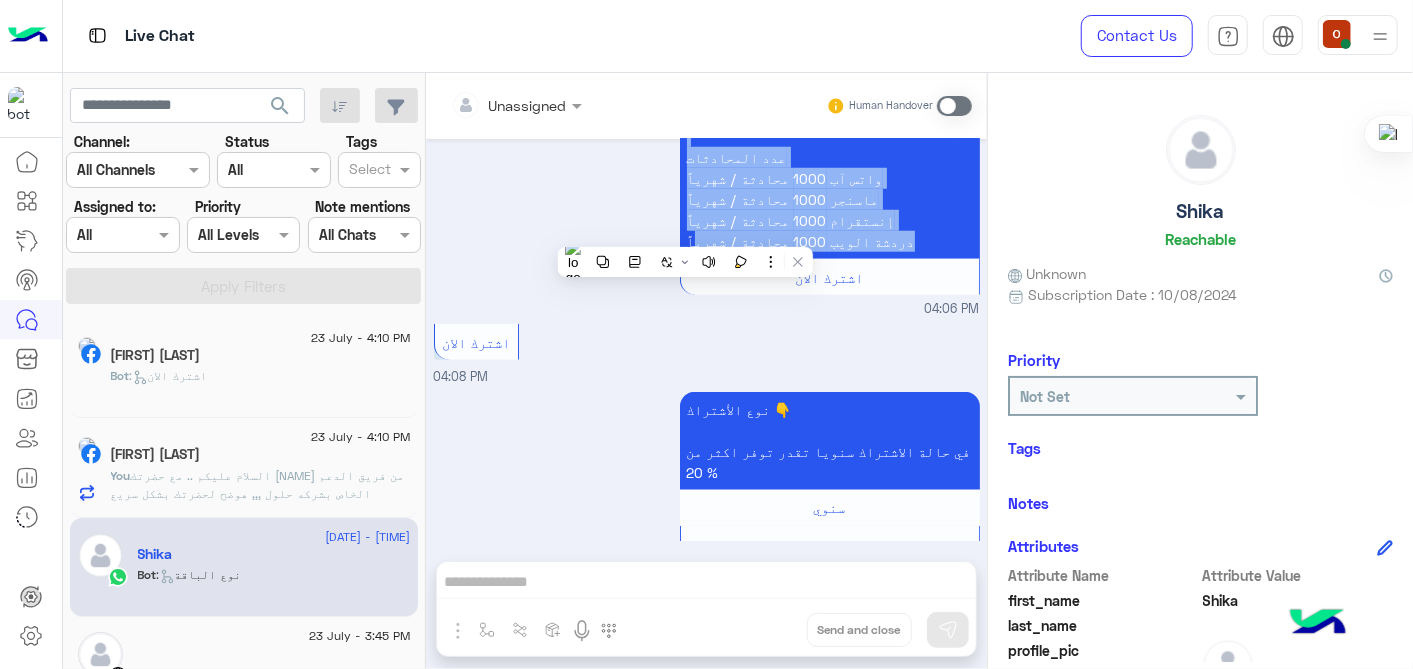 copy on "الباقة الأساسية مناسبة للأعمال صغيرة الحجم والشركات الناشئة بمزايا وخصائص محدودة. 750 ريال /سنوياً عدد المحادثات واتس آب 12000 محادثة / سنوياً ماسنجر 12000 محادثة / سنوياً إنستقرام 12000 محادثة / سنوياً دردشة الويب 12000 محادثة / سنوياً  75 ريال /شهرياً عدد المحادثات واتس آب 1000 محادثة / شهرياً ماسنجر 1000 محادثة / شهرياً إنستقرام 1000 محادثة / شهرياً دردشة الويب 1000 محادثة / شهري" 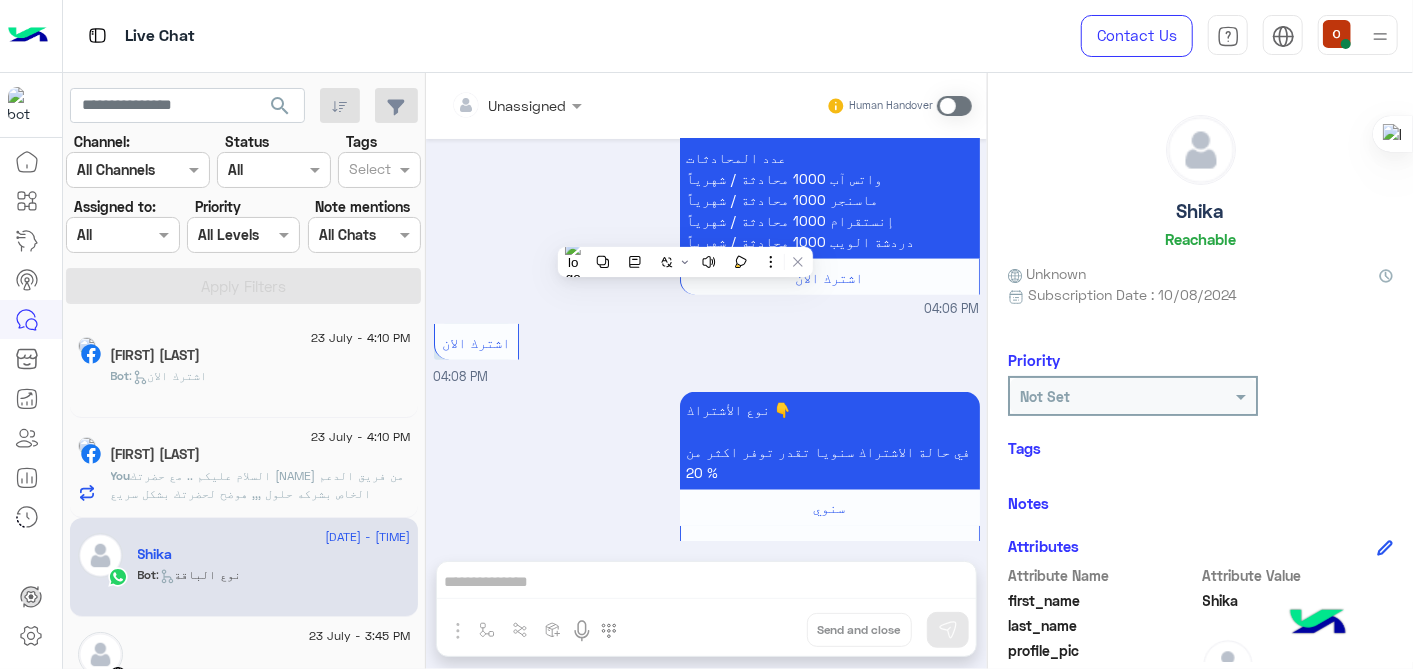 click on "السلام عليكم .. مع حضرتك [NAME] من فريق الدعم الخاص بشركه حلول ,,, هوضح لحضرتك بشكل سريع بالنسبه لحلول نحن شركة chatbot ، متخصصة في اللهجة العربية. نظرا لأننا شريك أعمال رسمي في META. وجودنا هو دعمك في حل التحول الرقمي الذي تدعمه الذكاء الاصطناعي التوليدية ، وكذلك لوضعك في عصر التجارة الاجتماعية تقدر برضو حضرتك تزور الموقع الرسمي الخاص بينا " لو في اي استفسار اخر تقدر توضحه و هيتم الرد في اقرب وقت https://hulul.ai/" 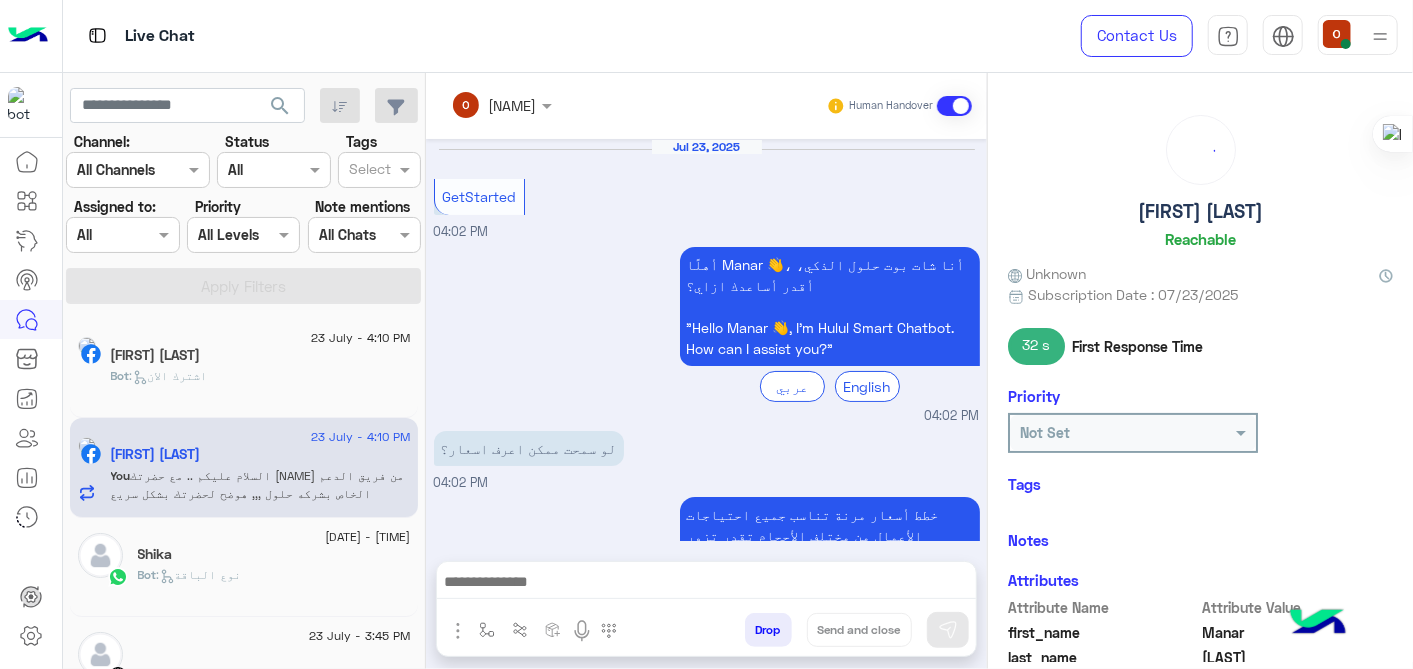 scroll, scrollTop: 531, scrollLeft: 0, axis: vertical 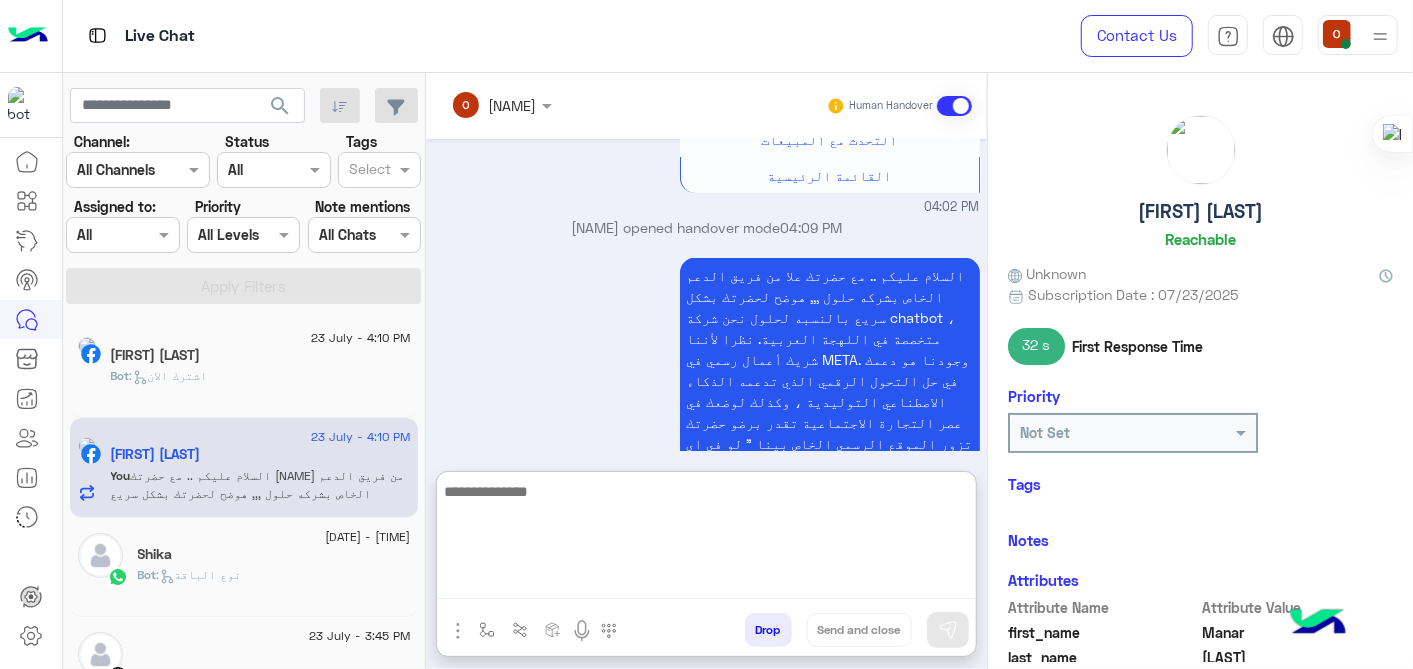 click at bounding box center [706, 539] 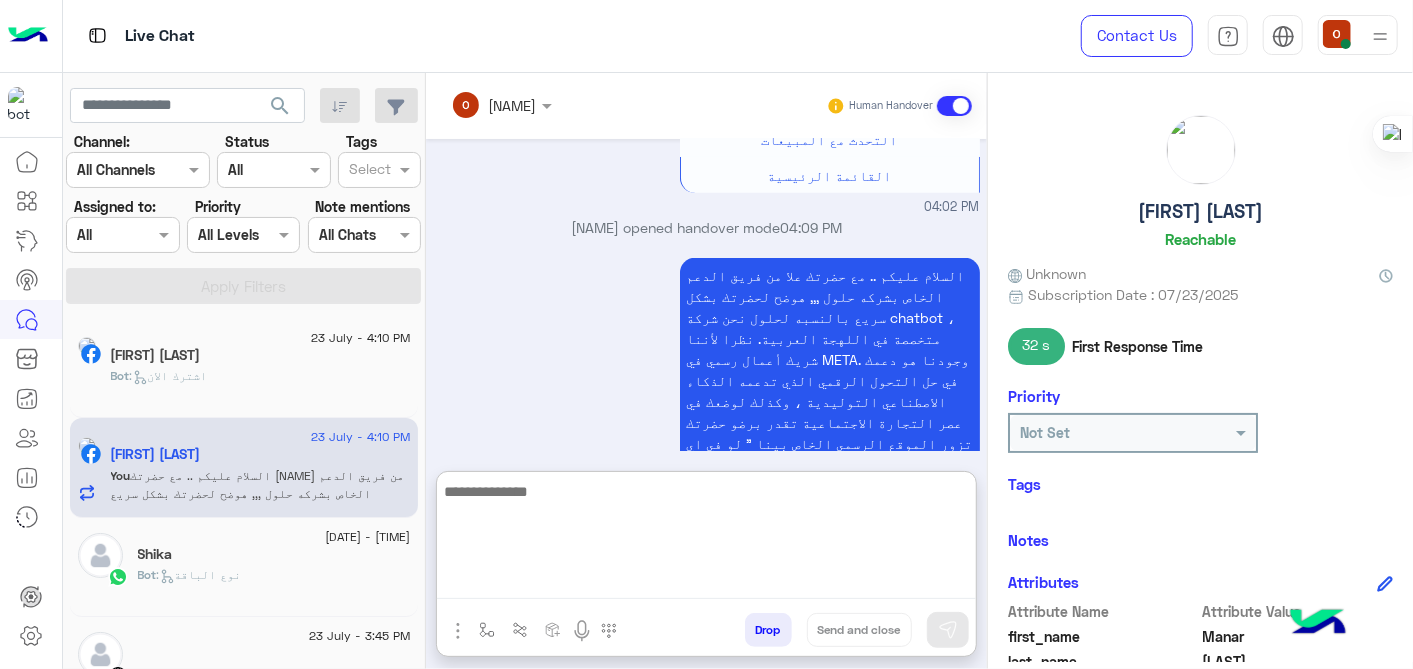 paste on "**********" 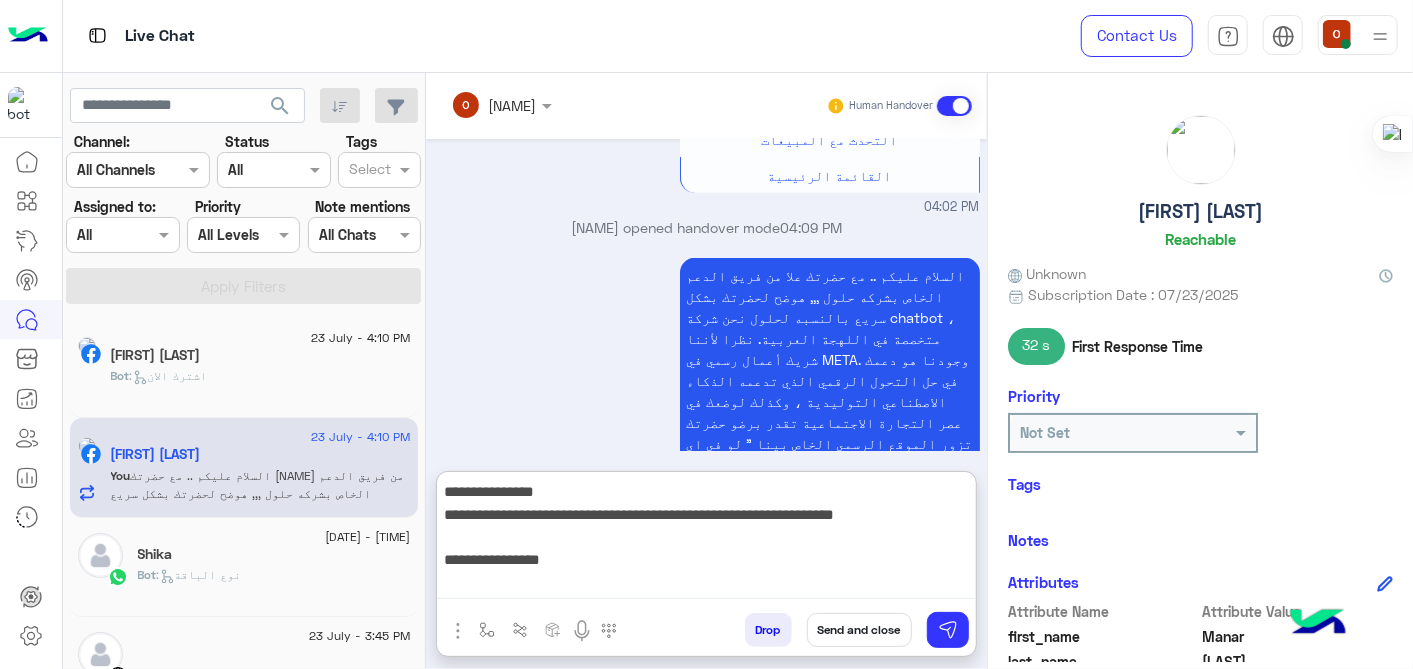 scroll, scrollTop: 285, scrollLeft: 0, axis: vertical 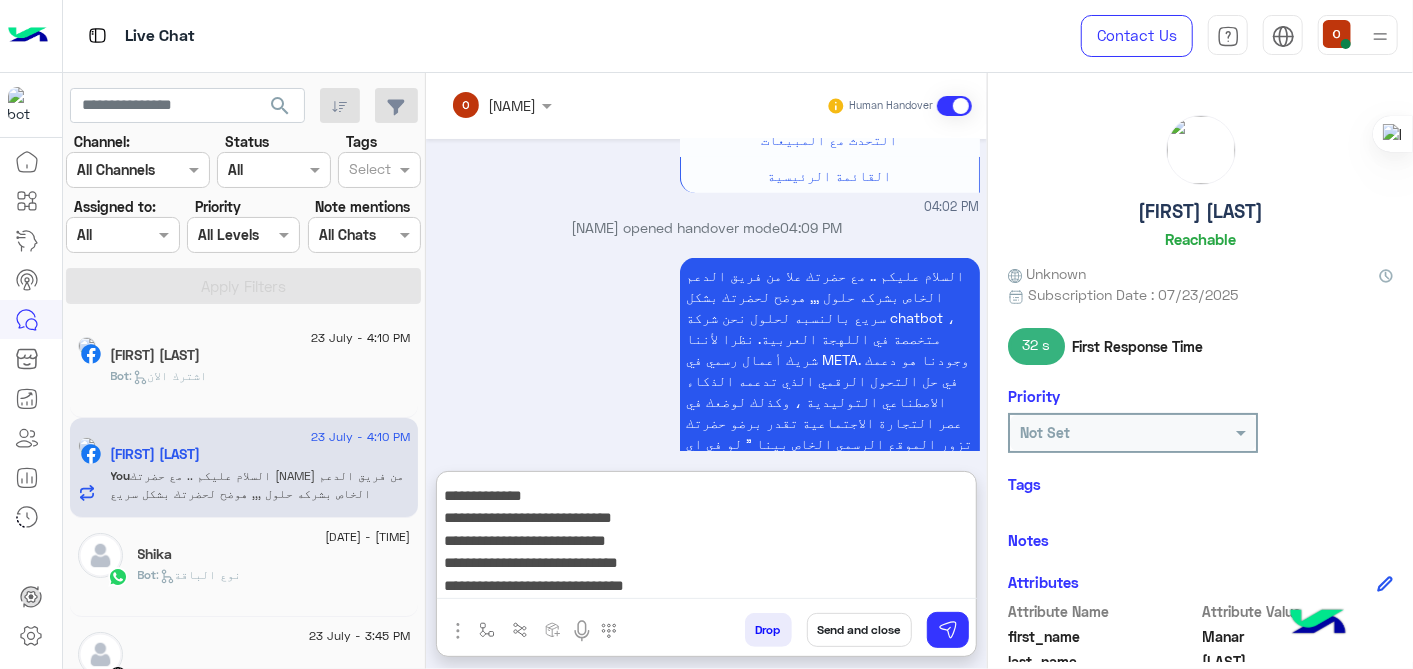 type on "**********" 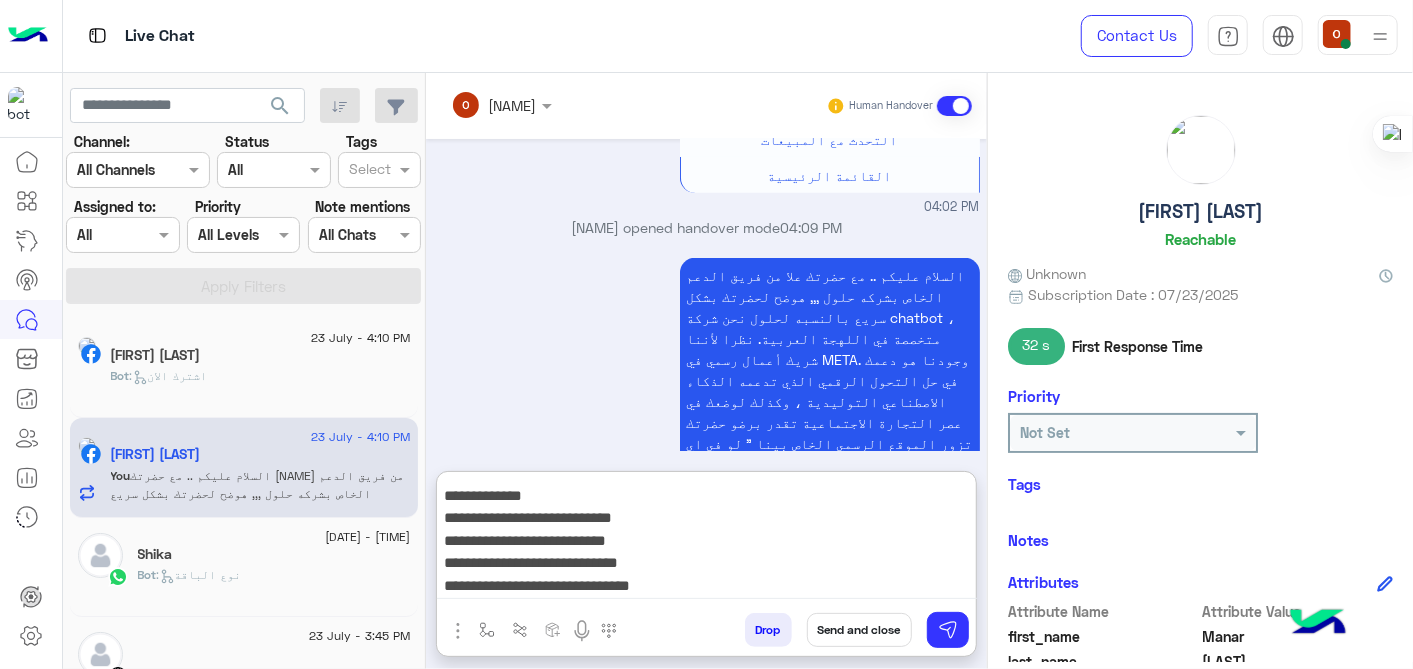 type 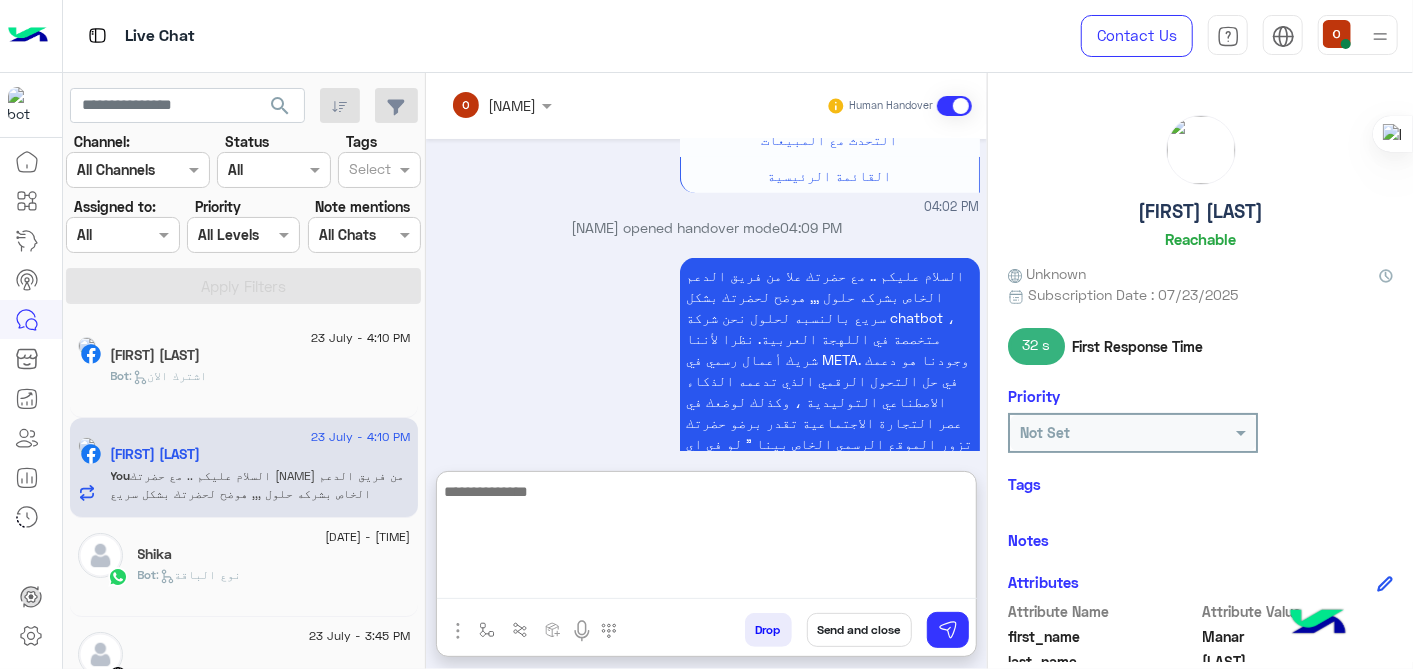 scroll, scrollTop: 0, scrollLeft: 0, axis: both 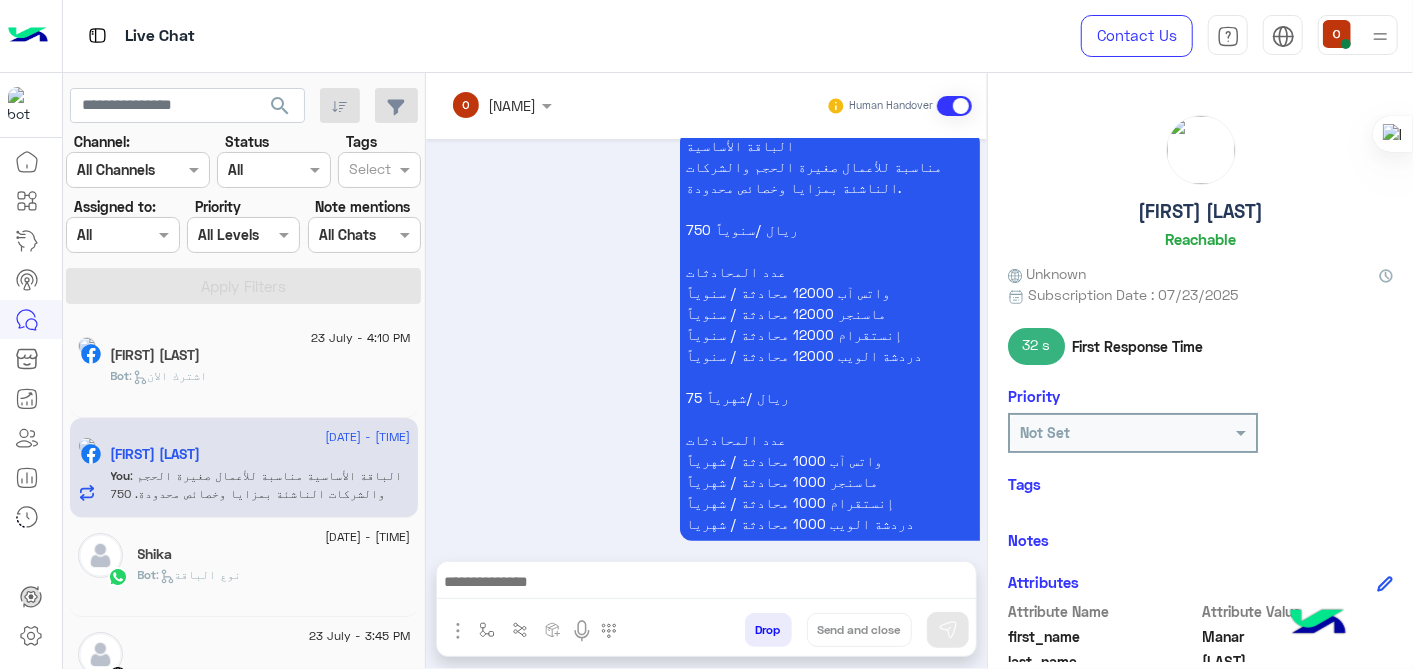 click on ":   نوع الباقة" 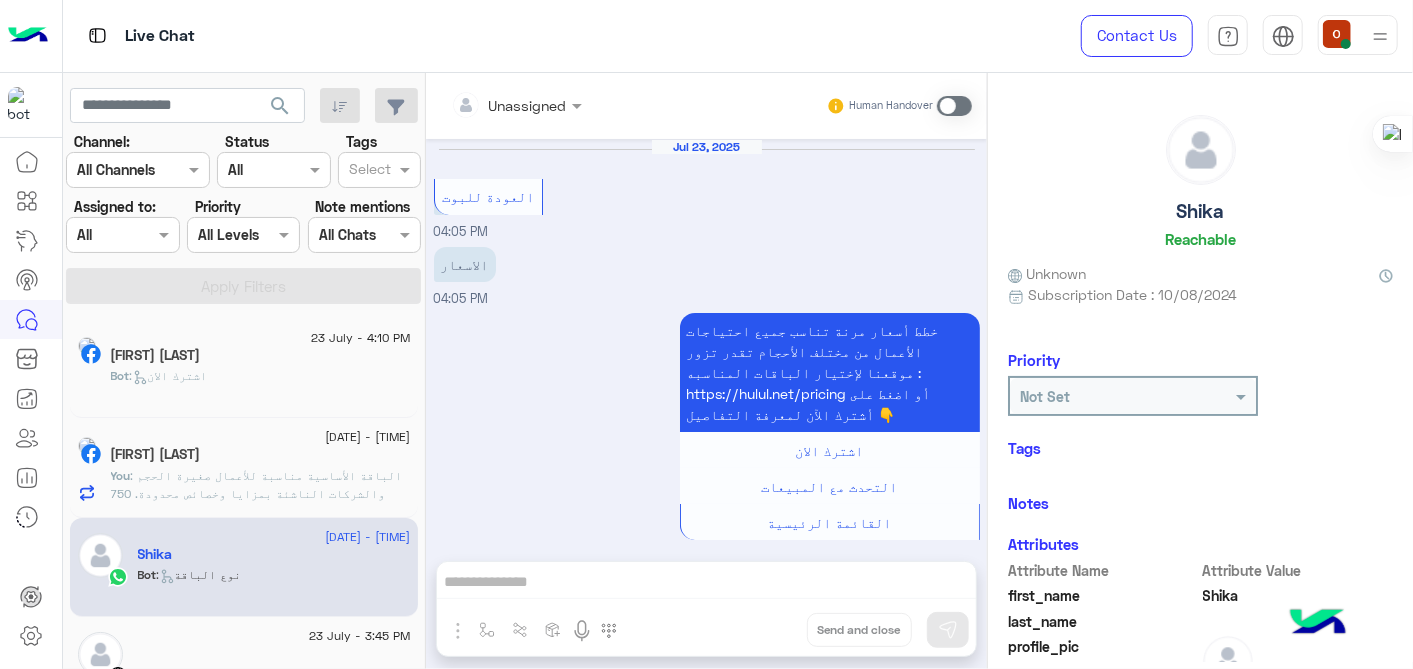 scroll, scrollTop: 1066, scrollLeft: 0, axis: vertical 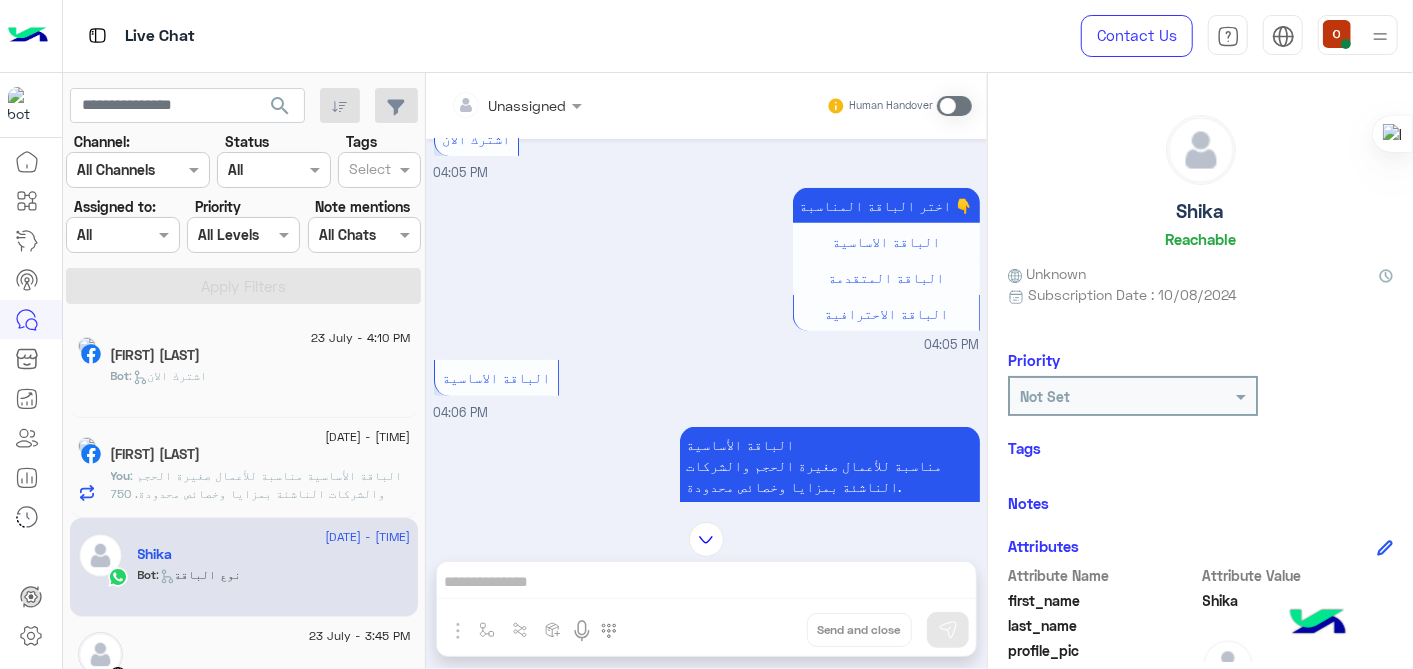 click on "You  : الباقة الأساسية
مناسبة للأعمال صغيرة الحجم والشركات الناشئة بمزايا وخصائص محدودة.
750 ريال /سنوياً
عدد المحادثات
واتس آب 12000 محادثة / سنوياً
ماسنجر 12000 محادثة / سنوياً
إنستقرام 12000 محادثة / سنوياً
دردشة الويب 12000 محادثة / سنوياً
75 ريال /شهرياً
عدد المحادثات
واتس آب 1000 محادثة / شهرياً
ماسنجر 1000 محادثة / شهرياً
إنستقرام 1000 محادثة / شهرياً
دردشة الويب 1000 محادثة / شهريا" 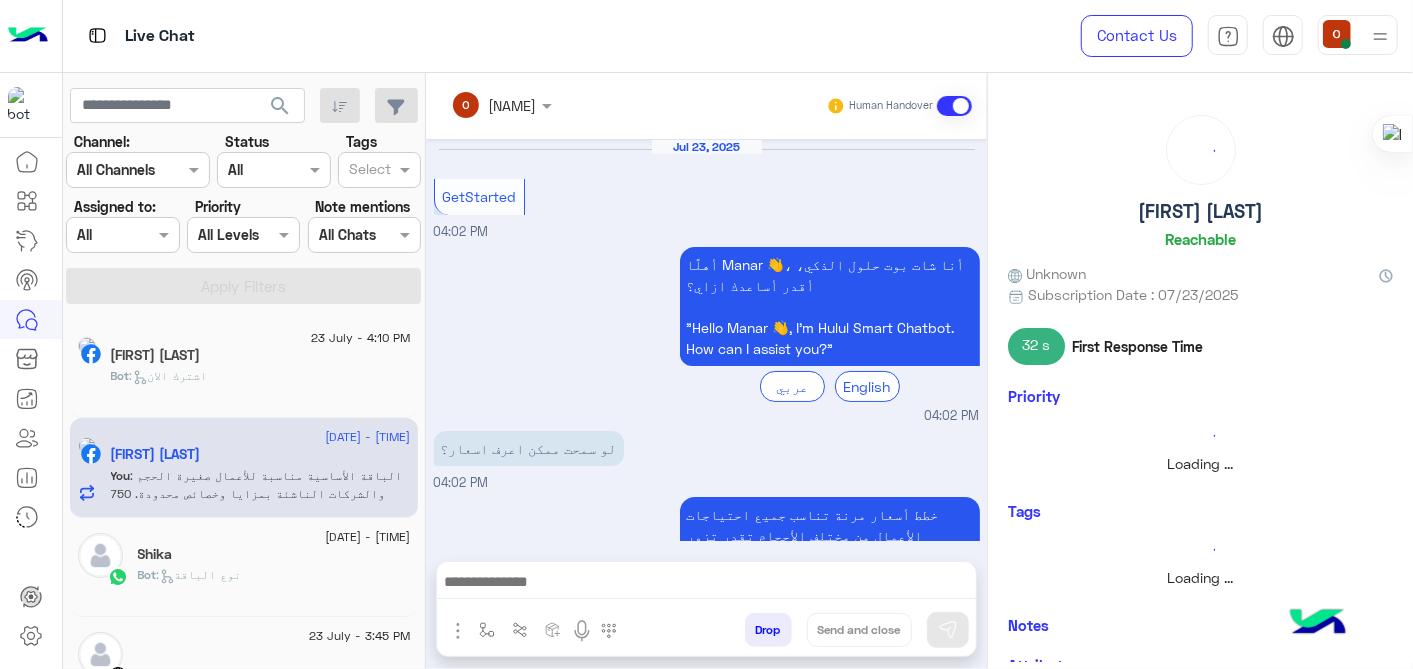 scroll, scrollTop: 972, scrollLeft: 0, axis: vertical 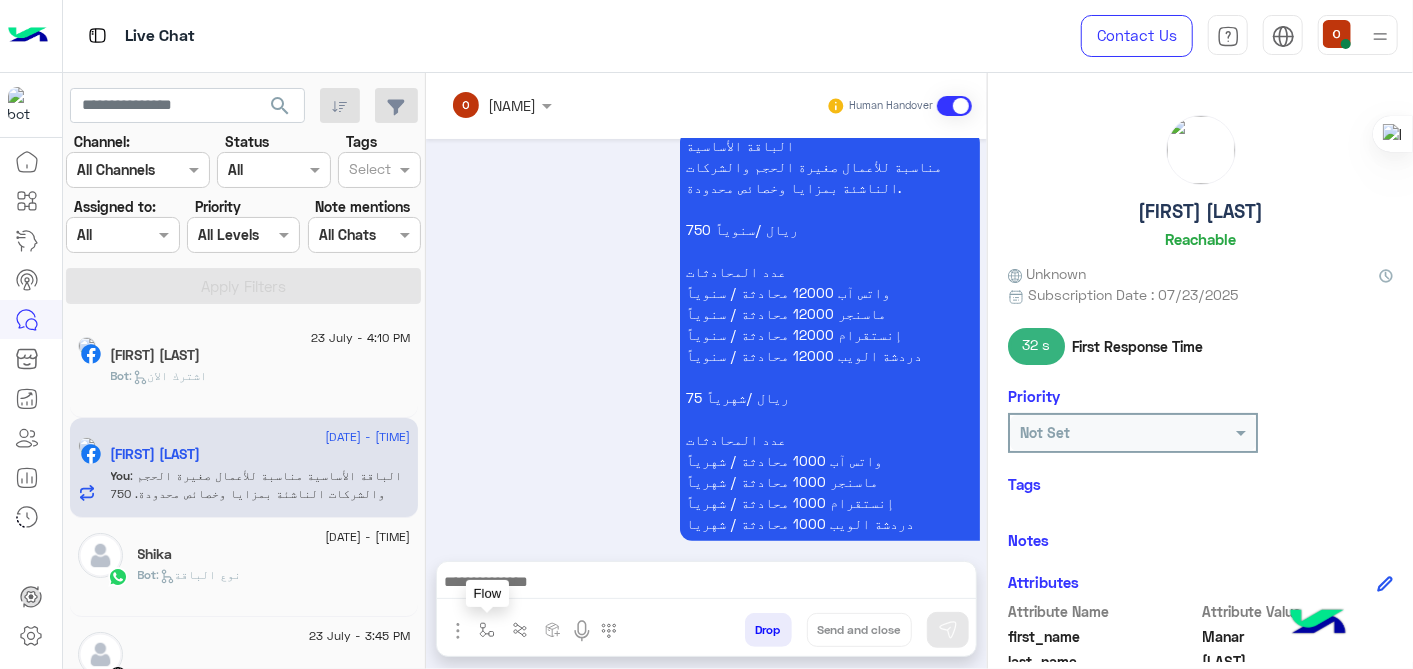 click at bounding box center (487, 630) 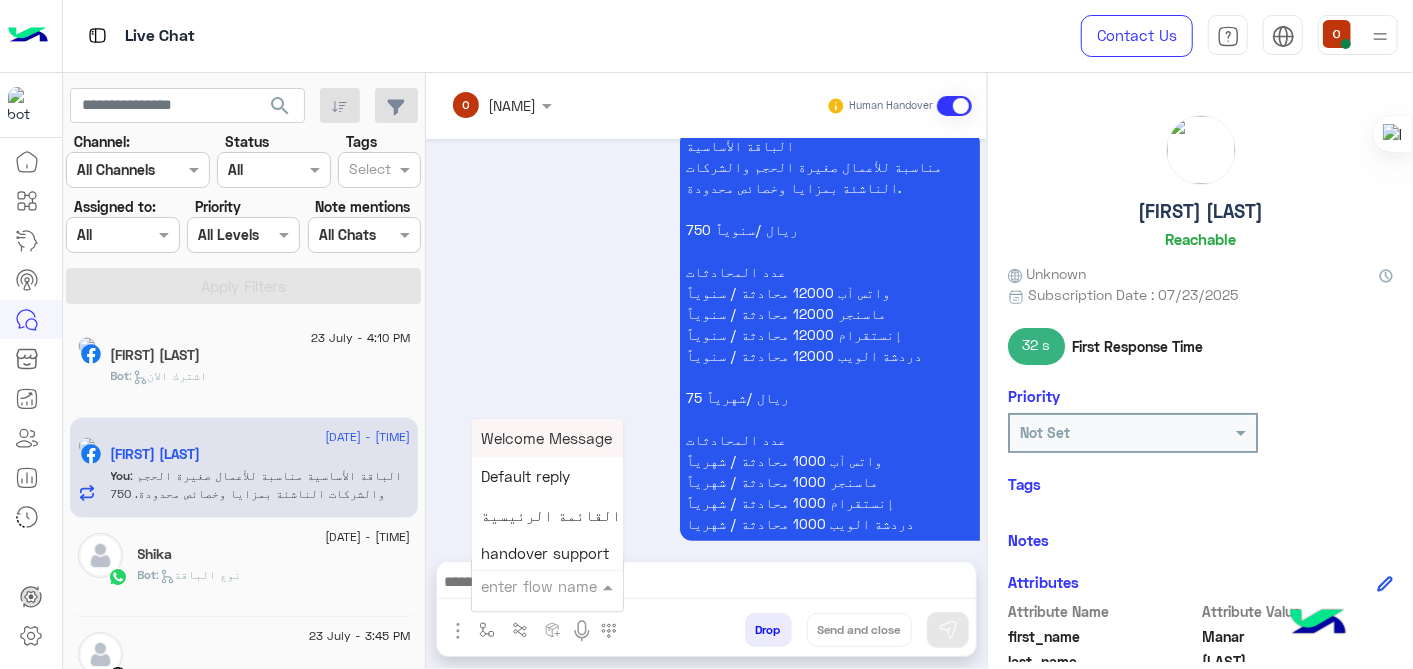 click at bounding box center [523, 586] 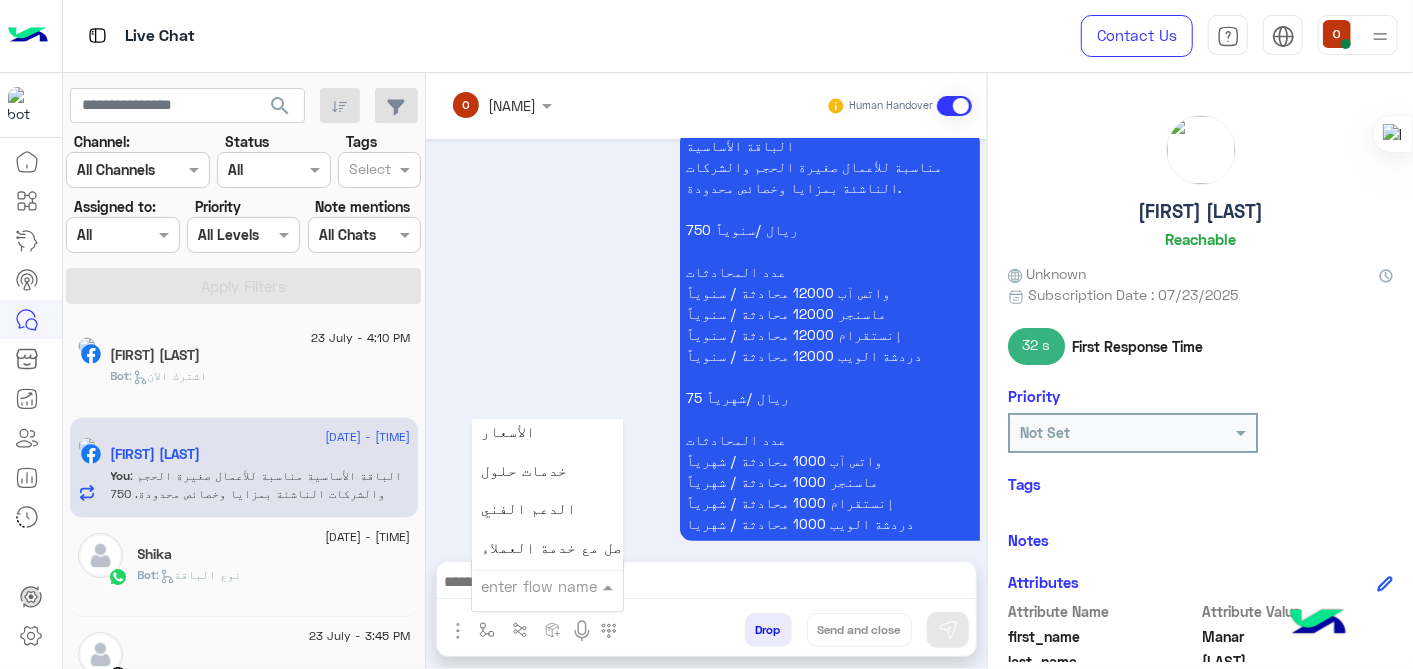 scroll, scrollTop: 234, scrollLeft: 0, axis: vertical 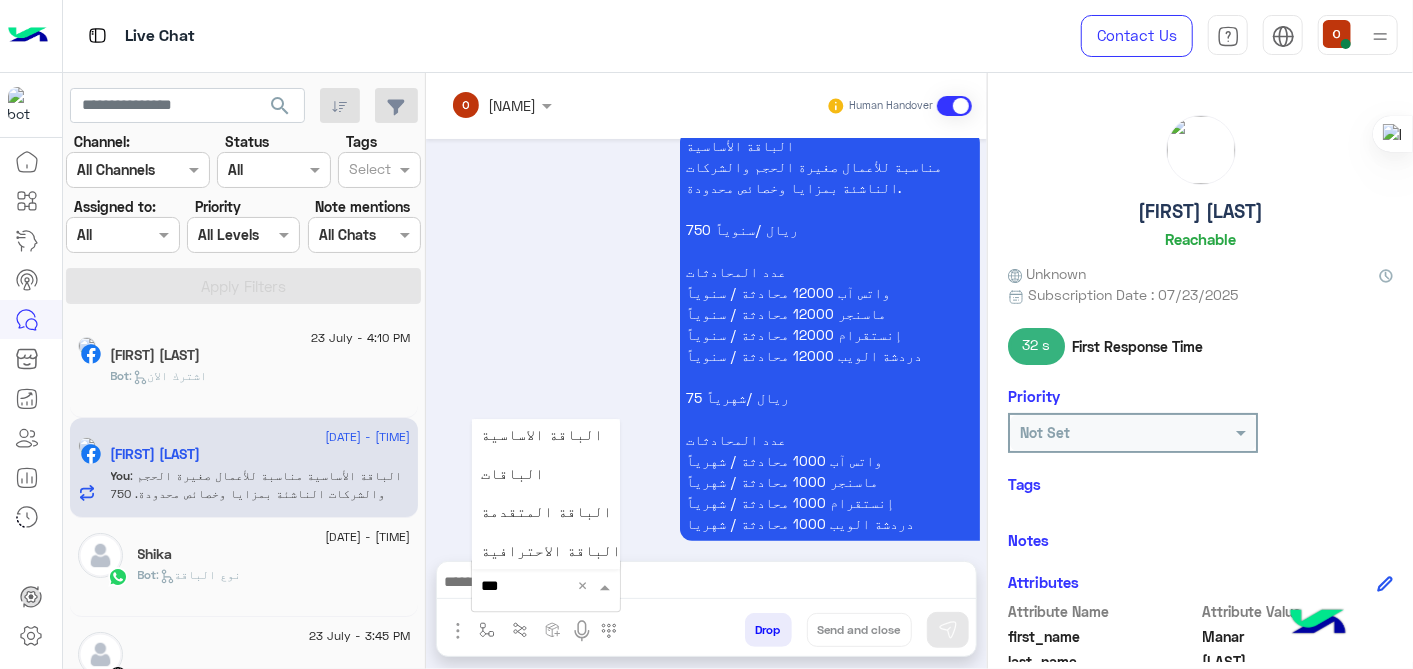 type on "****" 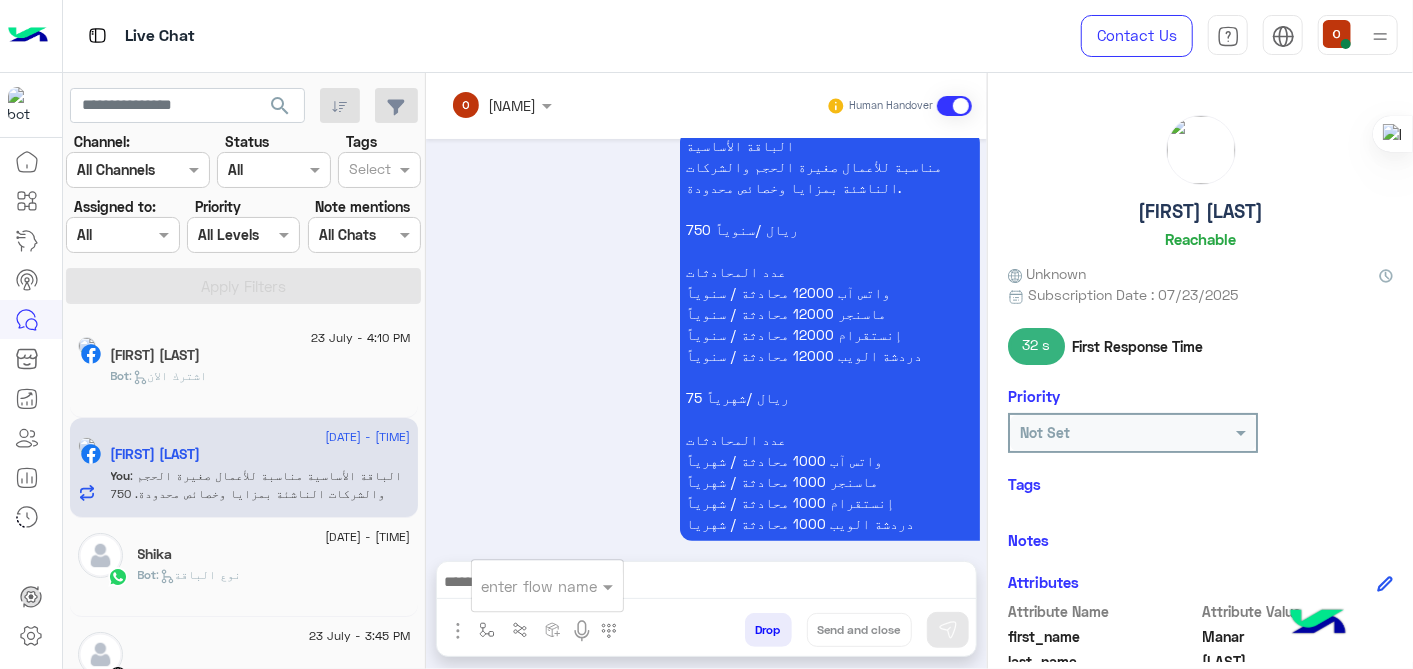click on "[NAME] Bot :   نوع الباقة" 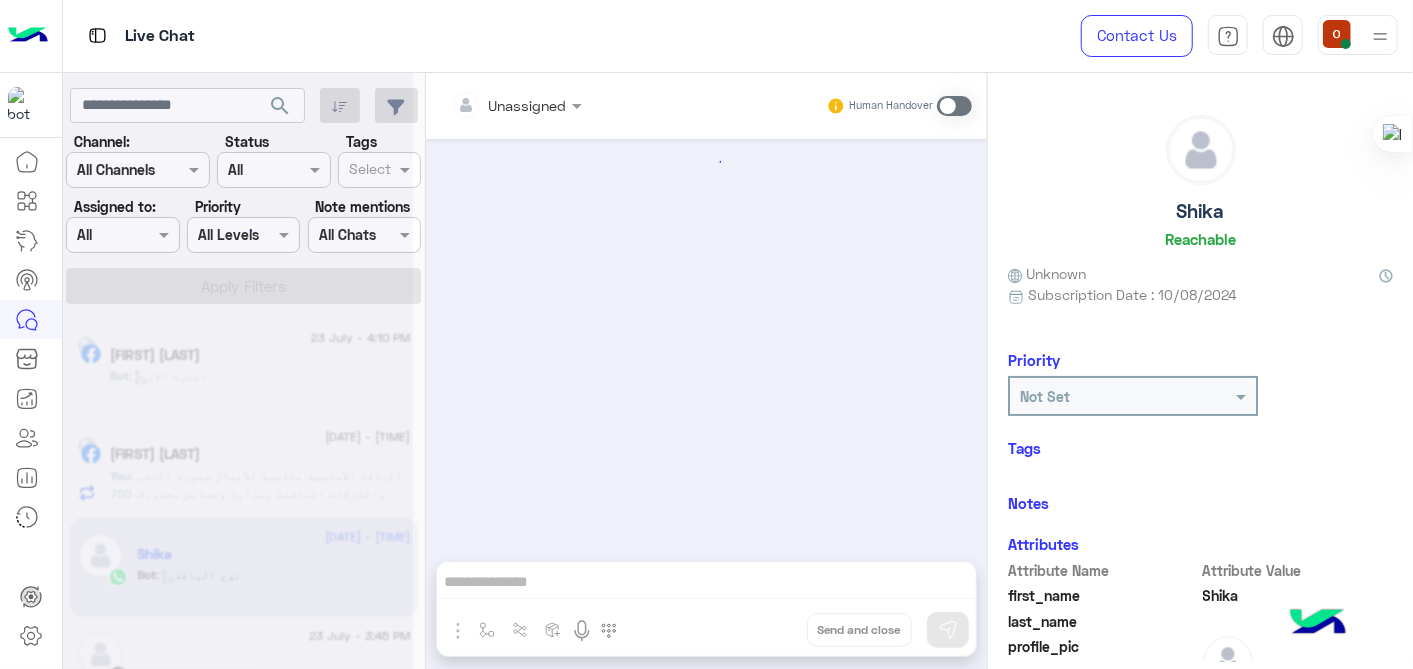 scroll, scrollTop: 1066, scrollLeft: 0, axis: vertical 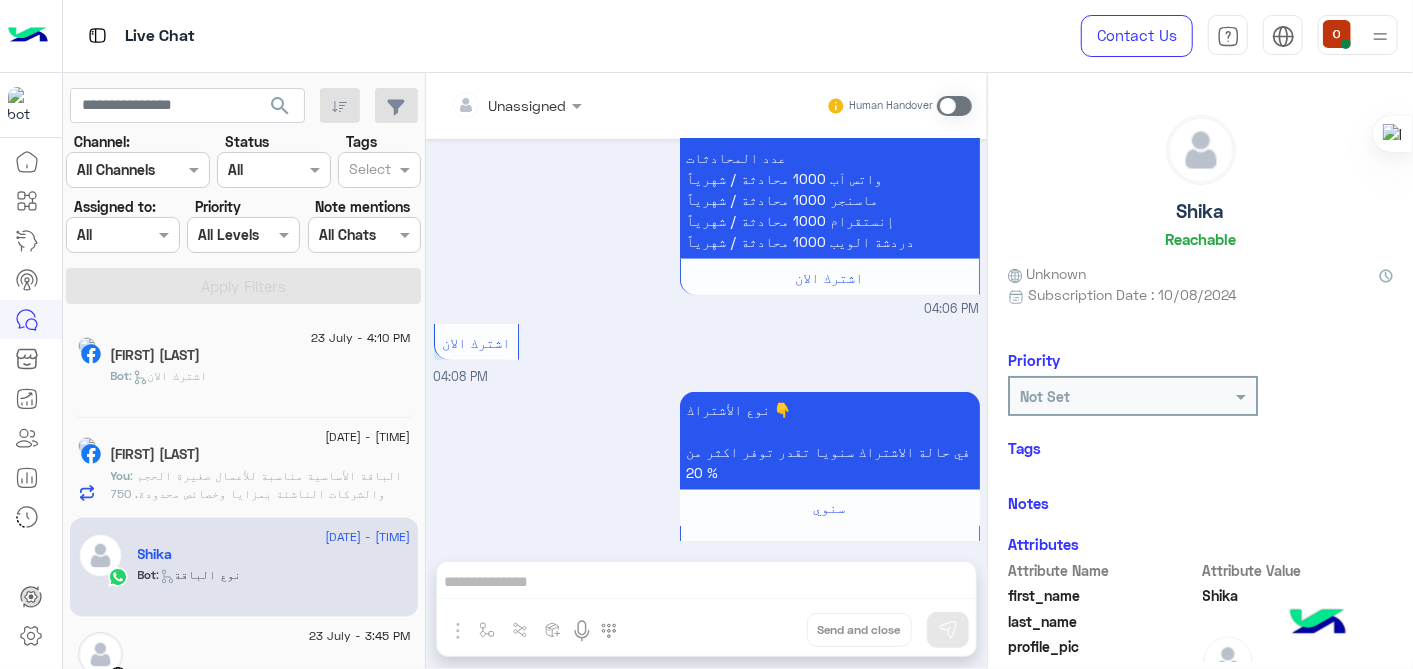 click on "Unassigned Human Handover     [DATE]   العودة للبوت    [TIME]   04:05 PM  Shika  left the conversation   04:05 PM       اشترك الان    04:05 PM  اختر الباقة المناسبة 👇  الباقة الاساسية   الباقة المتقدمة   الباقة الاحترافية     04:05 PM   الباقة الاساسية    04:06 PM  الباقة الأساسية مناسبة للأعمال صغيرة الحجم والشركات الناشئة بمزايا وخصائص محدودة. 750 ريال /سنوياً عدد المحادثات 75 ريال /شهرياً" at bounding box center (706, 375) 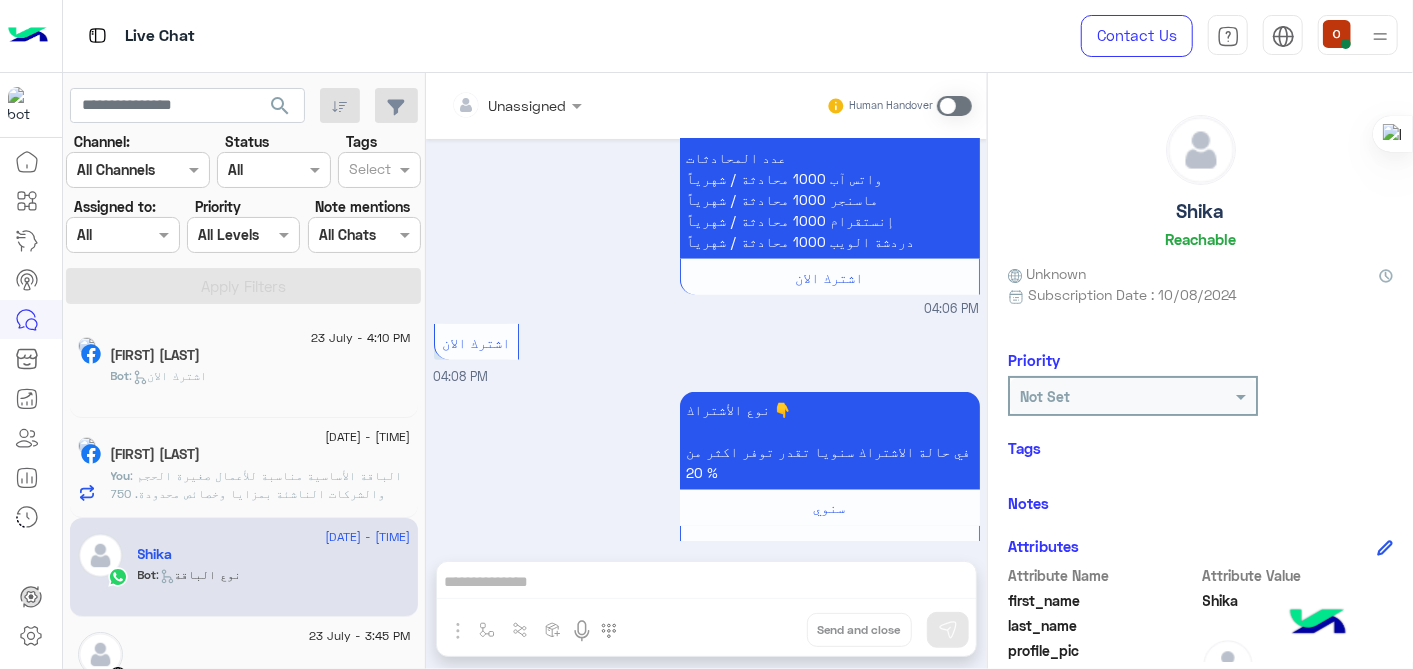 click at bounding box center (954, 106) 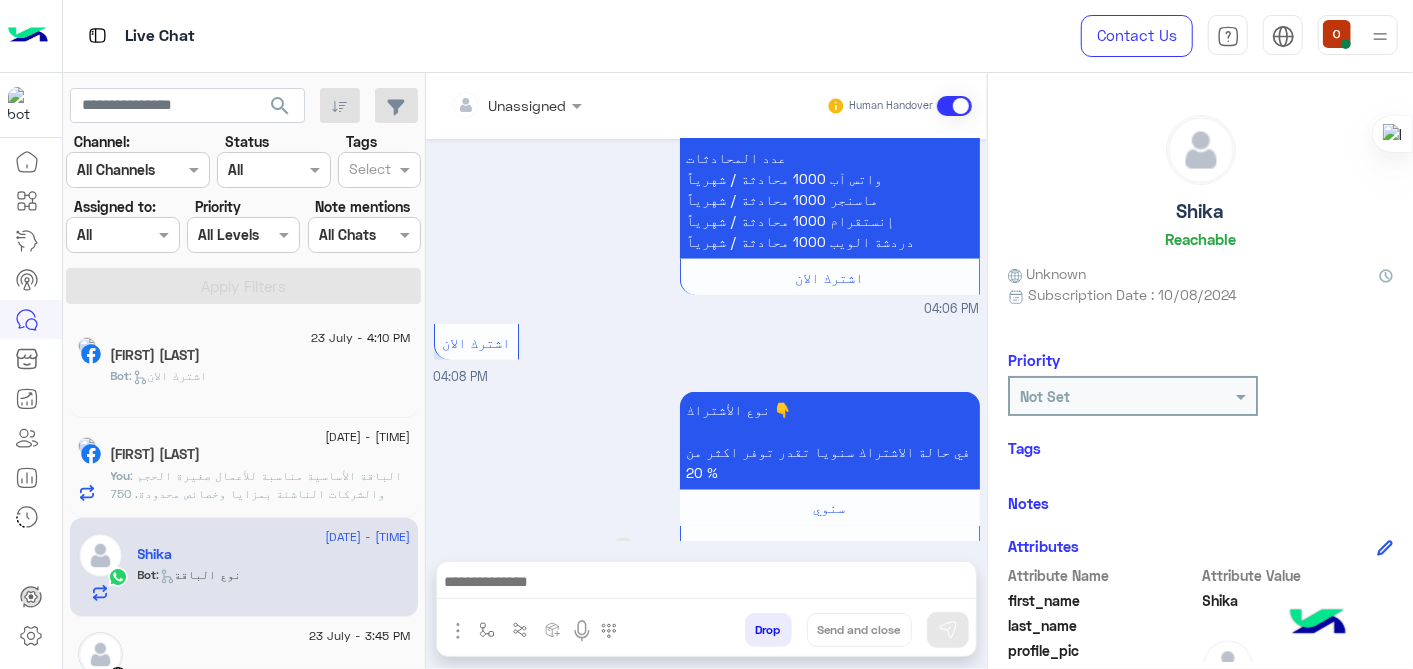 scroll, scrollTop: 1102, scrollLeft: 0, axis: vertical 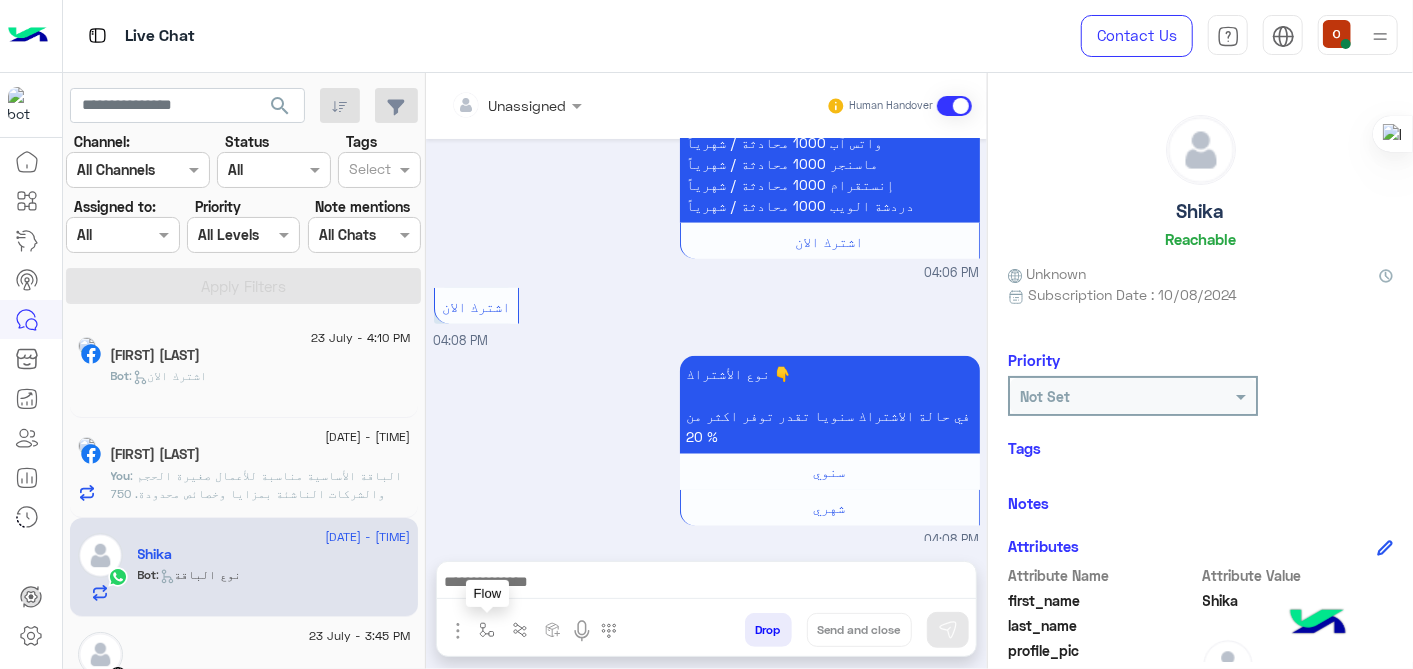 click at bounding box center (487, 630) 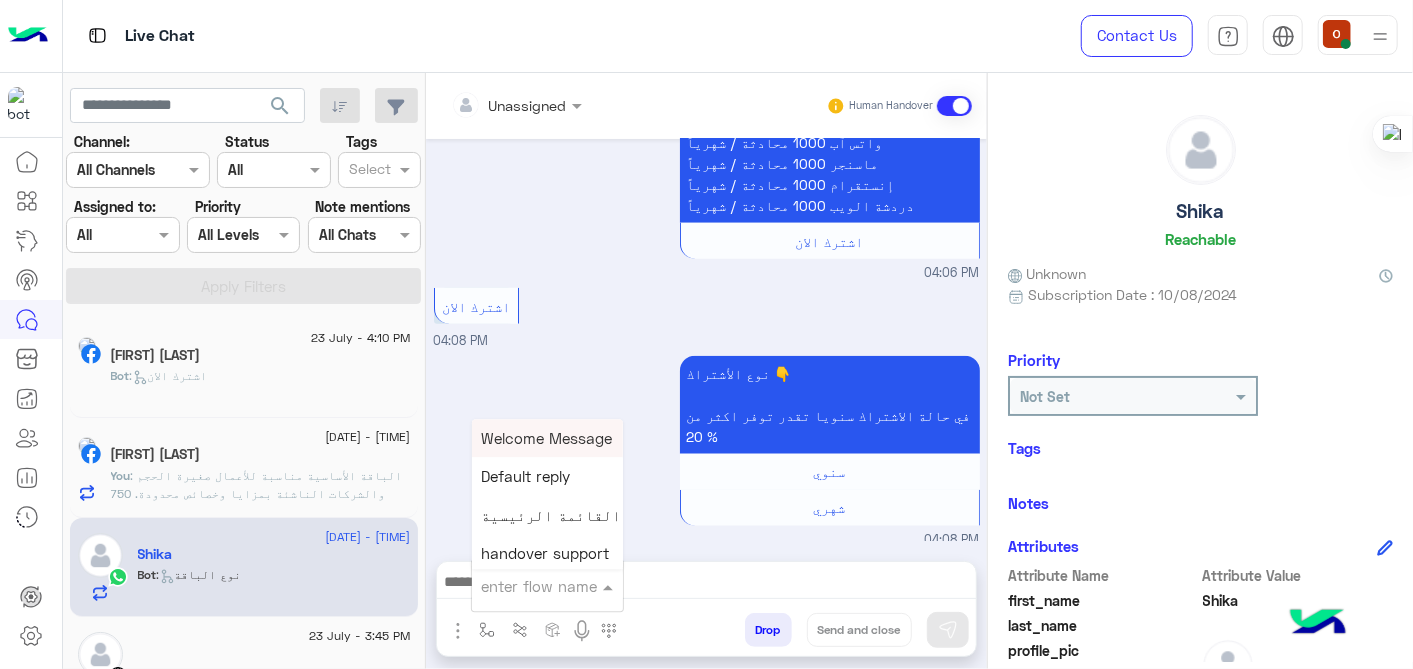 click at bounding box center [523, 586] 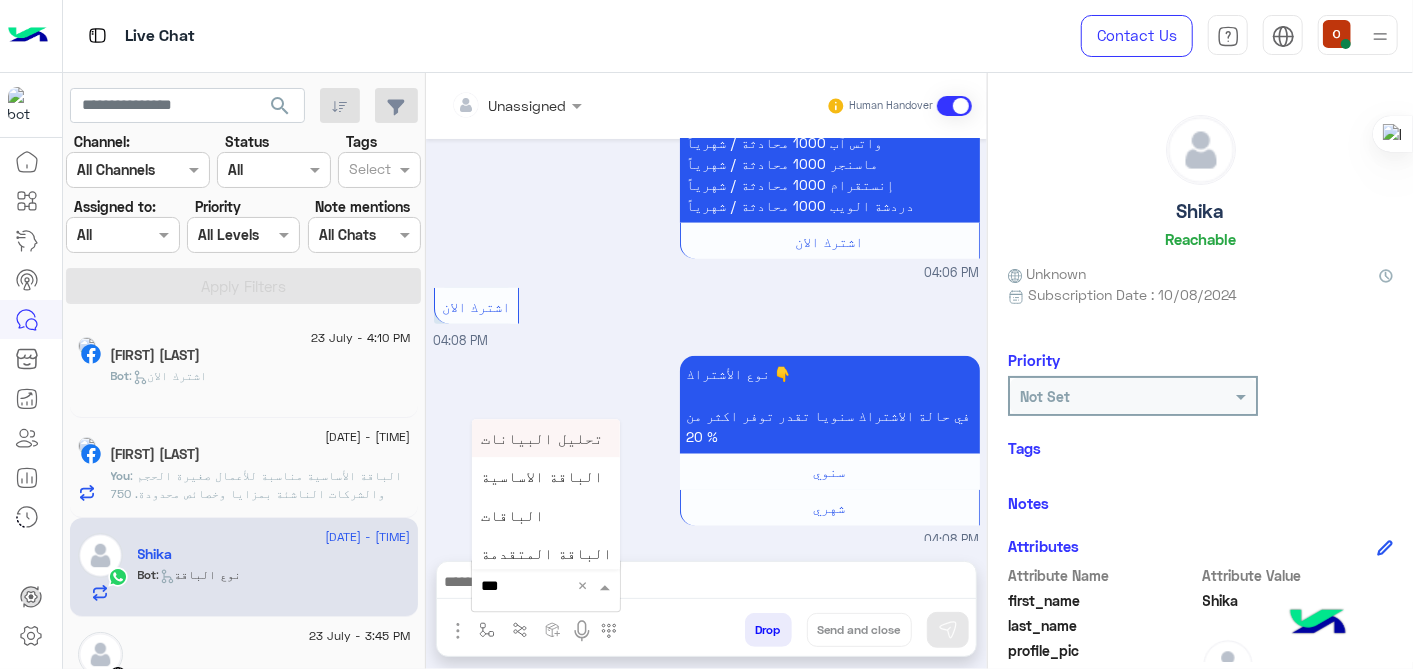type on "****" 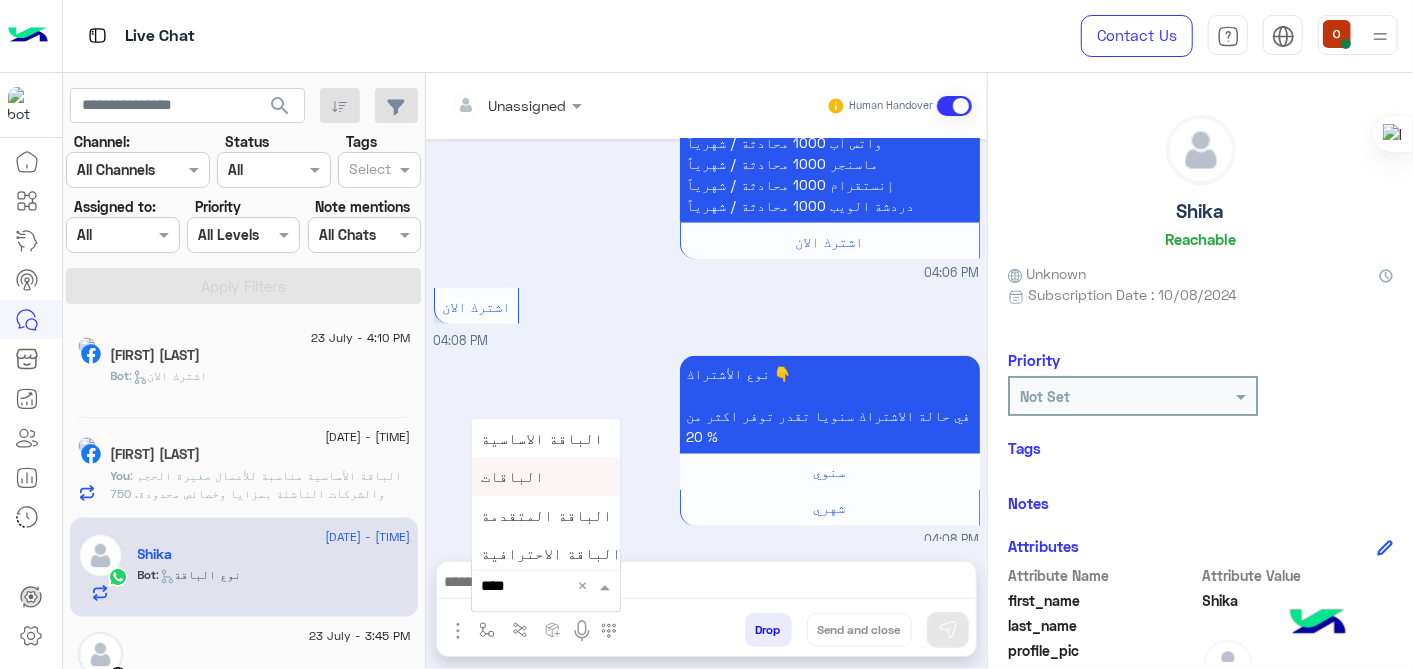 click on "الباقات" at bounding box center [513, 477] 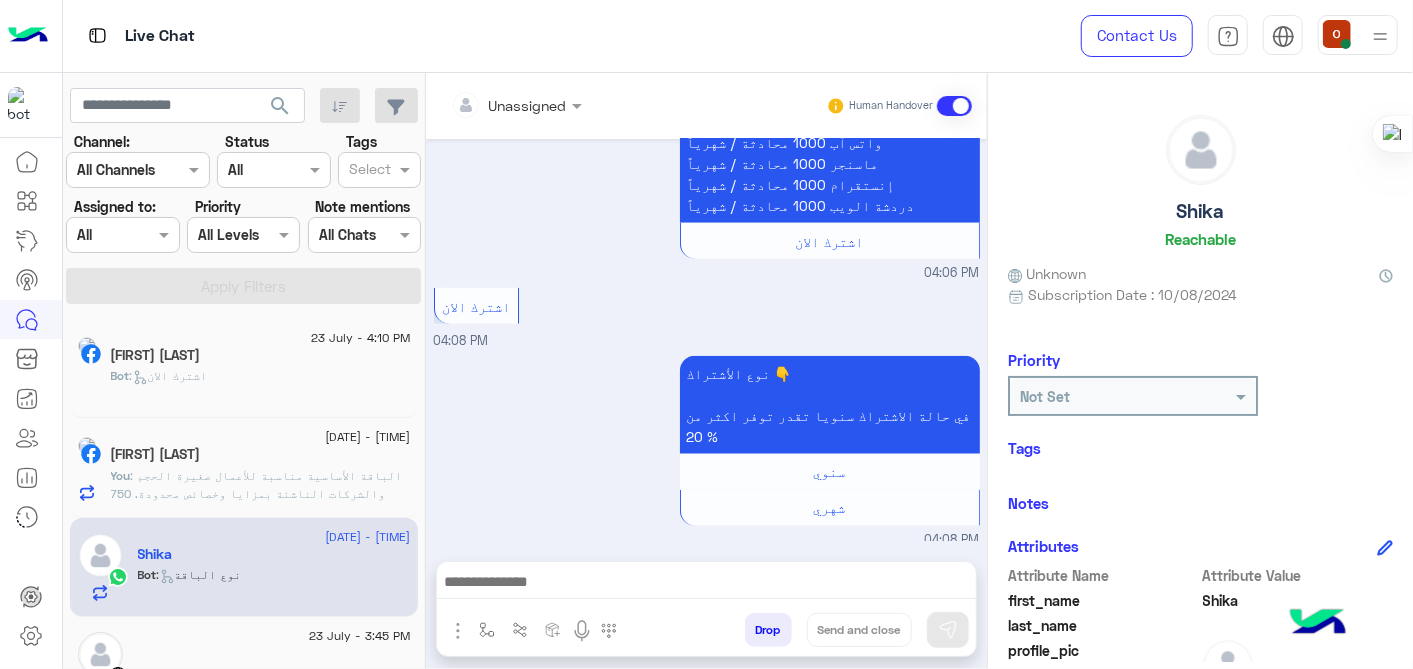 type on "*******" 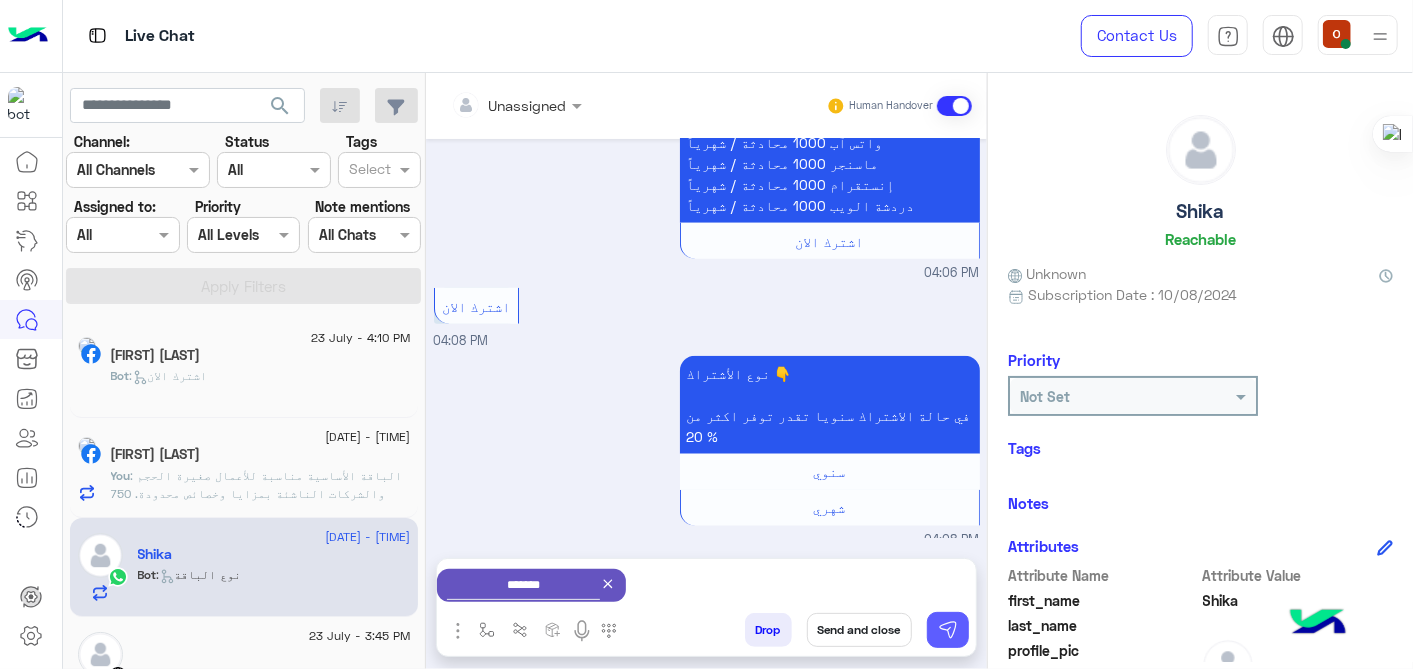 click at bounding box center [948, 630] 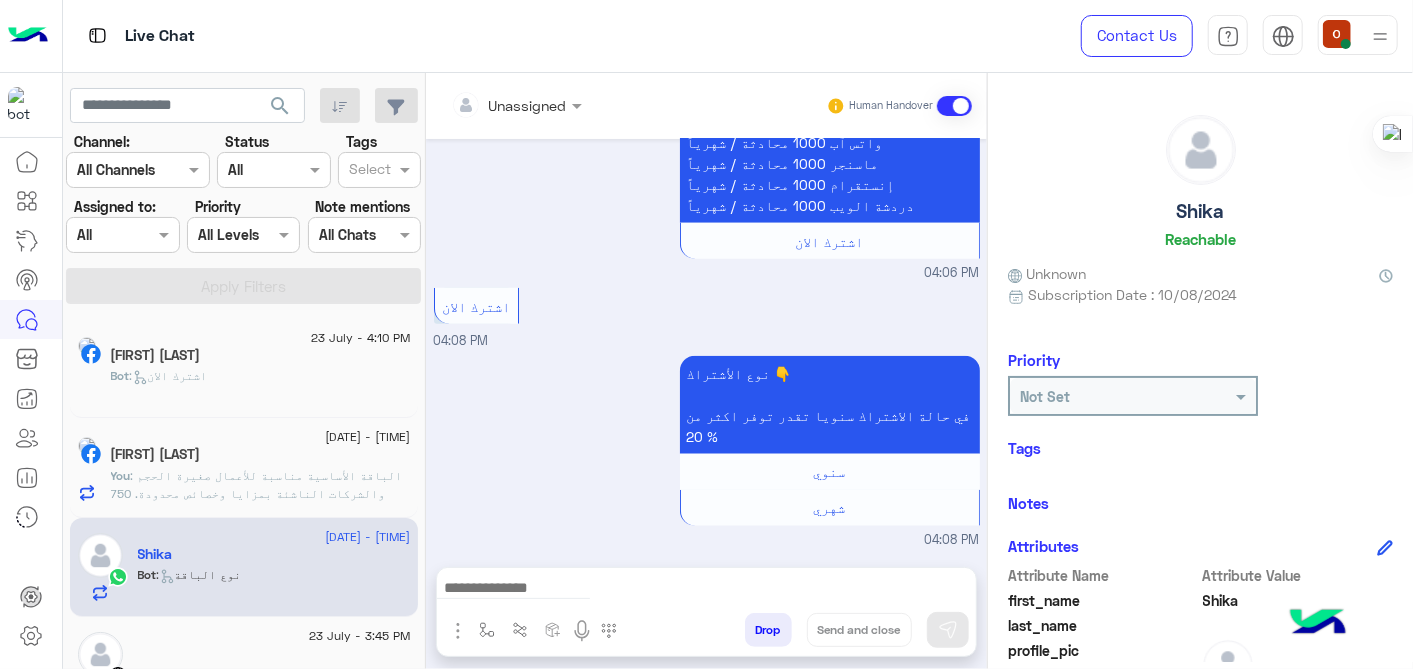 scroll, scrollTop: 1102, scrollLeft: 0, axis: vertical 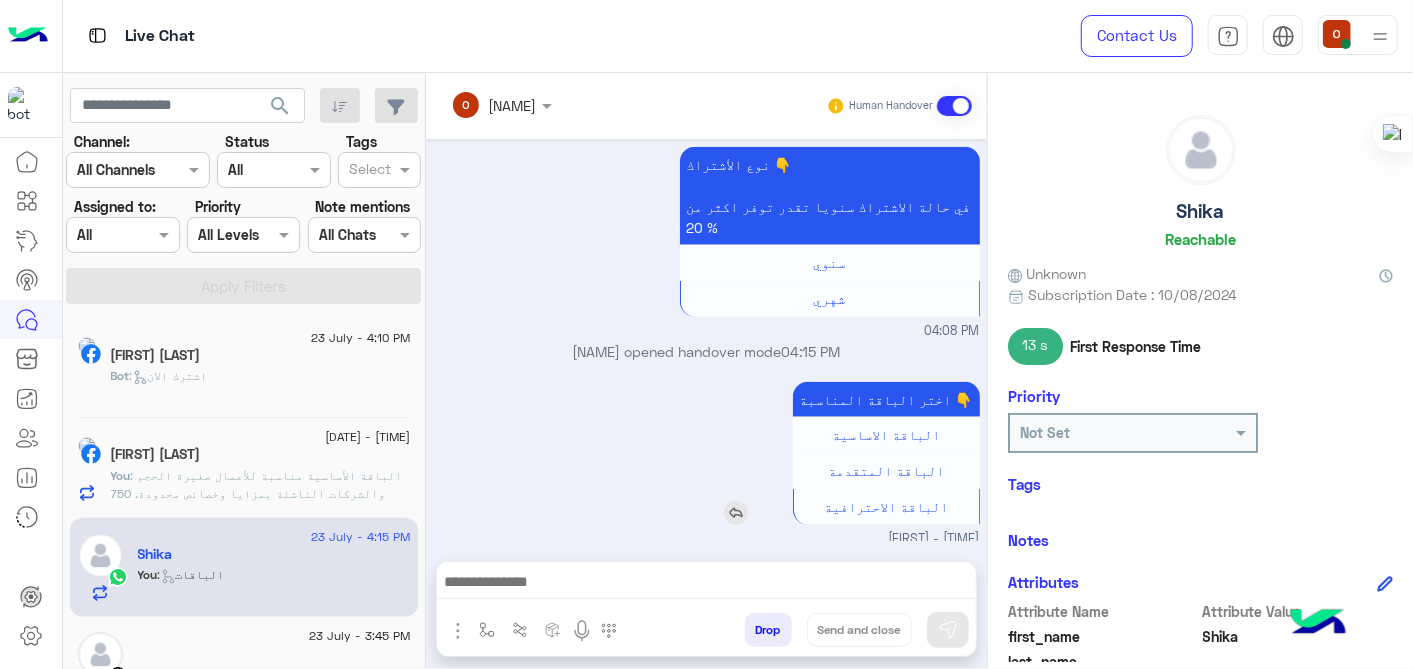 click on "الباقة الاحترافية" at bounding box center (886, 506) 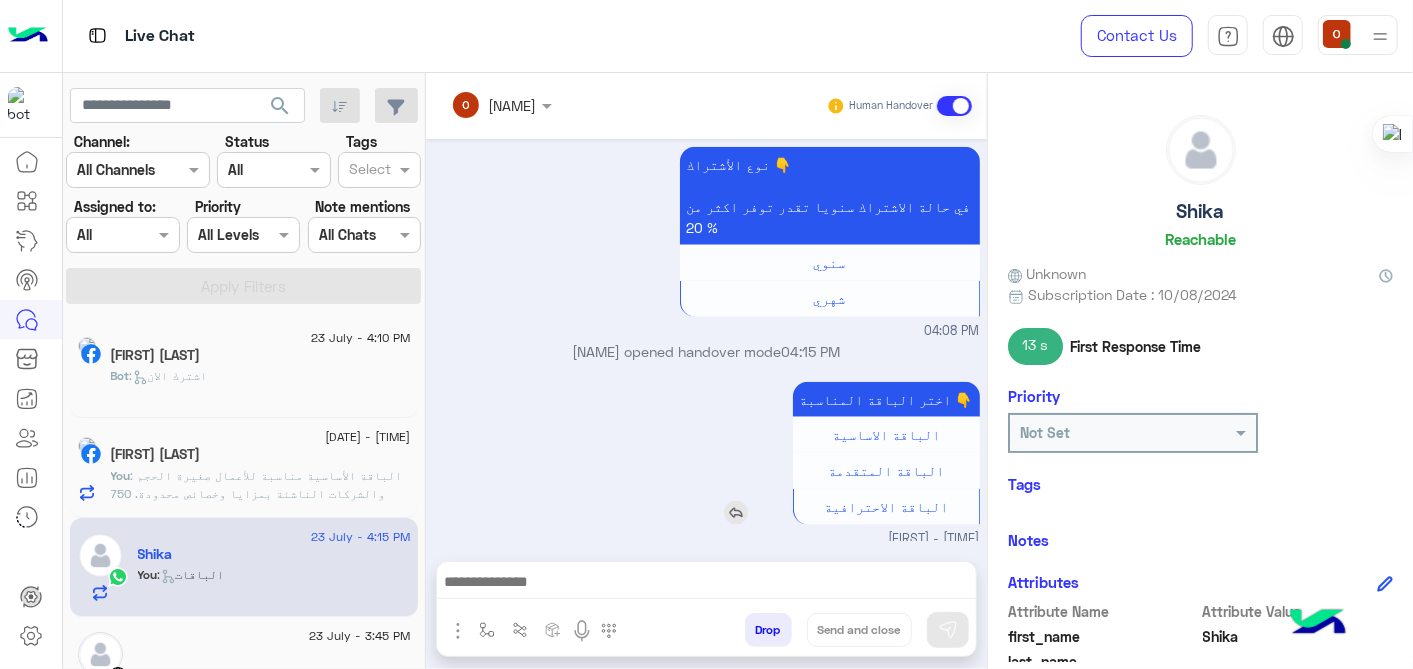 click on "الباقة المتقدمة" at bounding box center (886, 471) 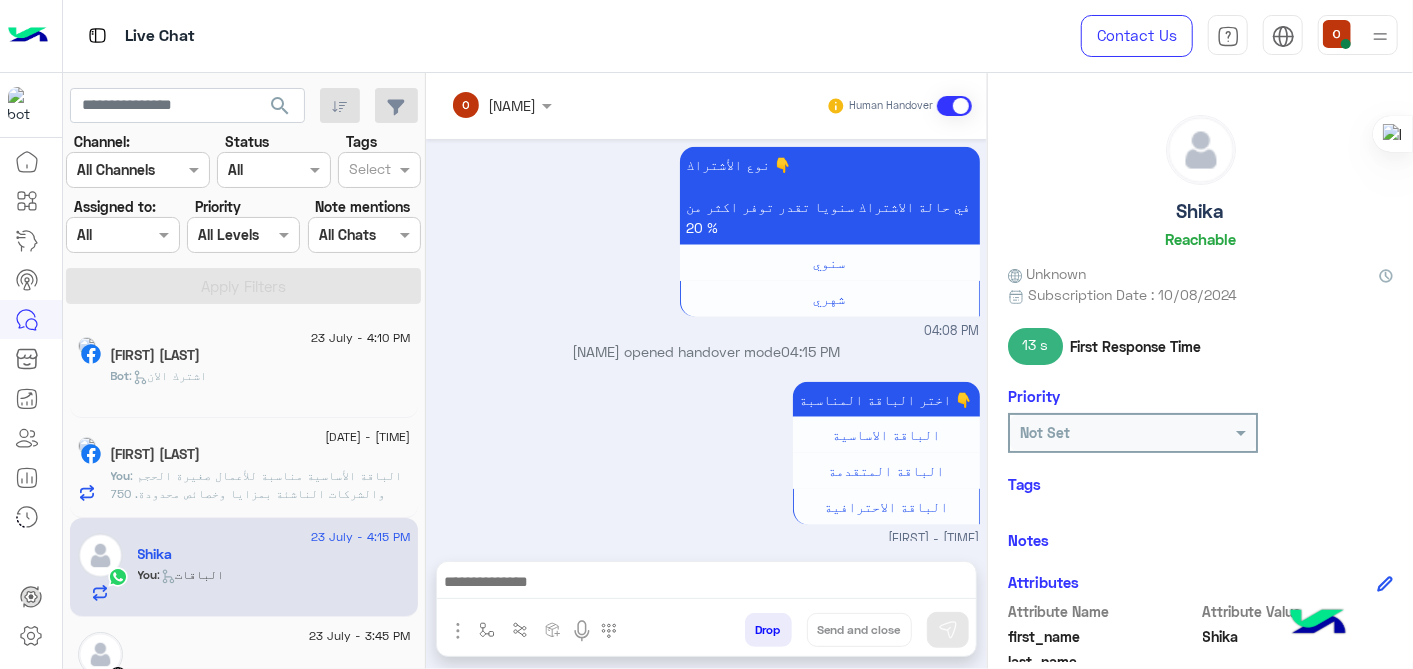 click on ": الباقة الأساسية
مناسبة للأعمال صغيرة الحجم والشركات الناشئة بمزايا وخصائص محدودة.
750 ريال /سنوياً
عدد المحادثات
واتس آب 12000 محادثة / سنوياً
ماسنجر 12000 محادثة / سنوياً
إنستقرام 12000 محادثة / سنوياً
دردشة الويب 12000 محادثة / سنوياً
75 ريال /شهرياً
عدد المحادثات
واتس آب 1000 محادثة / شهرياً
ماسنجر 1000 محادثة / شهرياً
إنستقرام 1000 محادثة / شهرياً
دردشة الويب 1000 محادثة / شهريا" 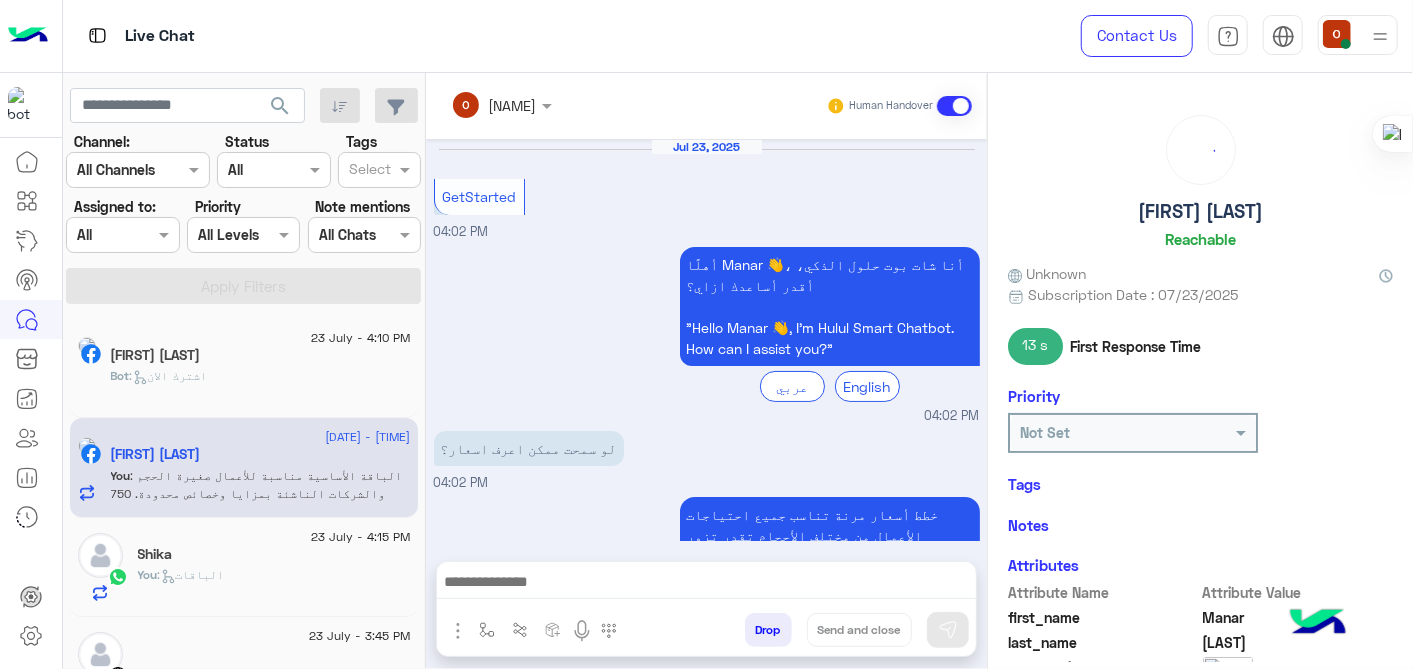 scroll, scrollTop: 972, scrollLeft: 0, axis: vertical 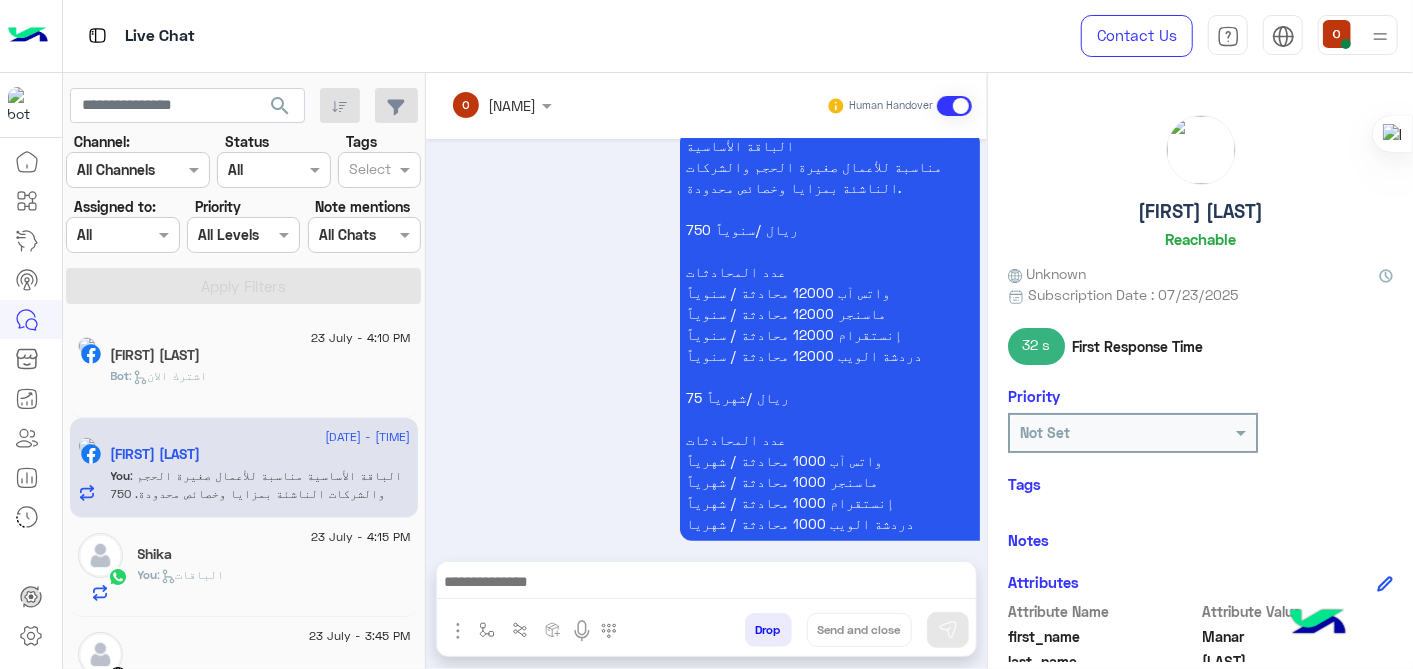 click at bounding box center (707, 584) 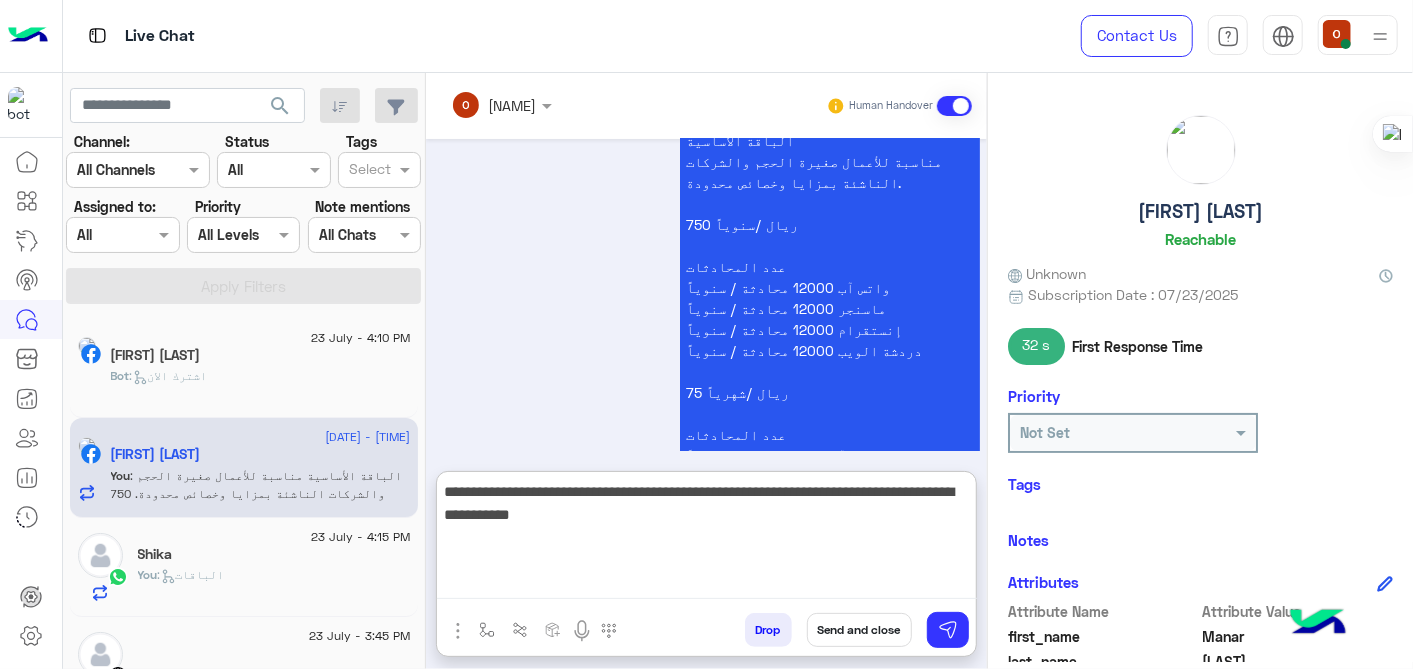 type on "**********" 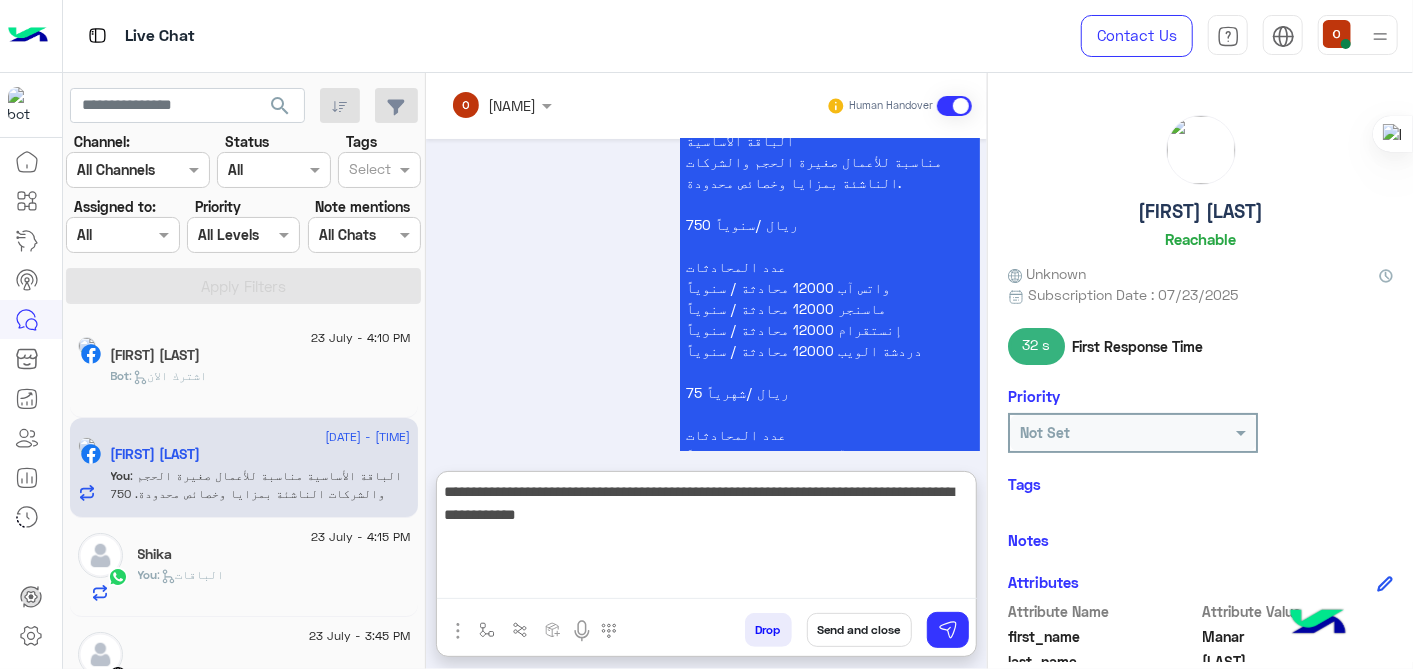 type 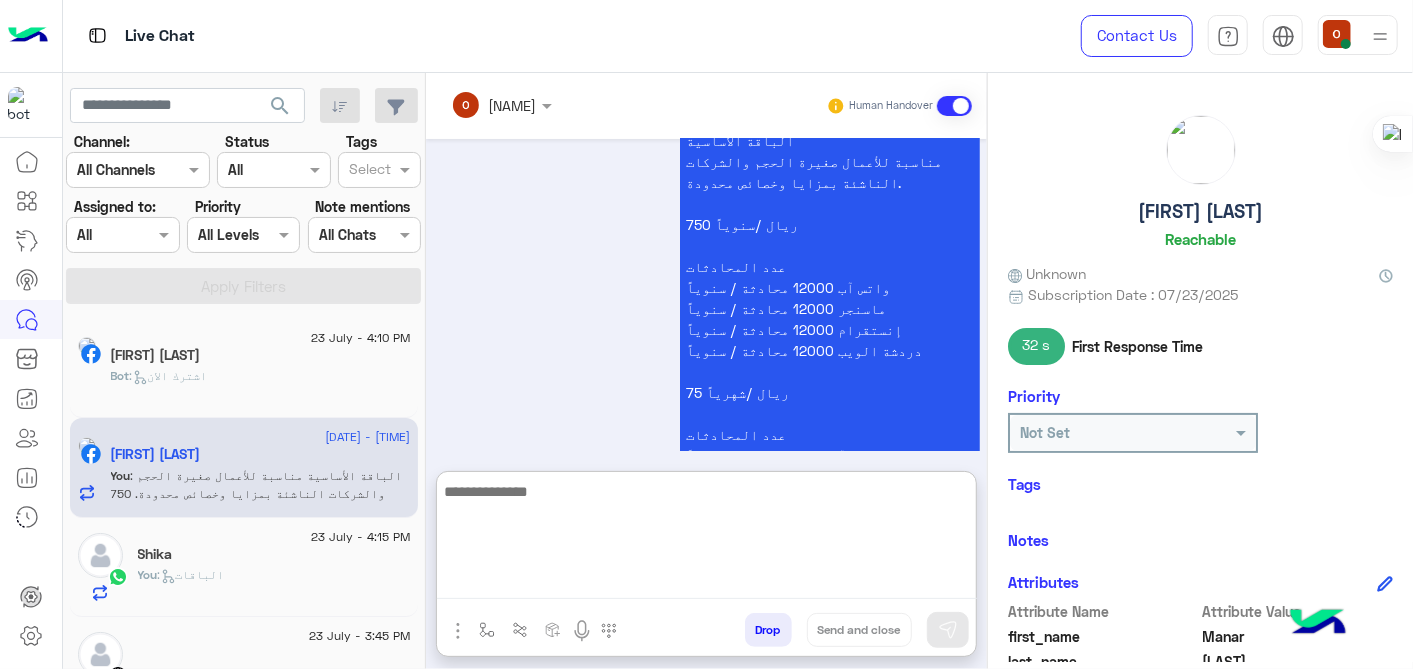 scroll, scrollTop: 1168, scrollLeft: 0, axis: vertical 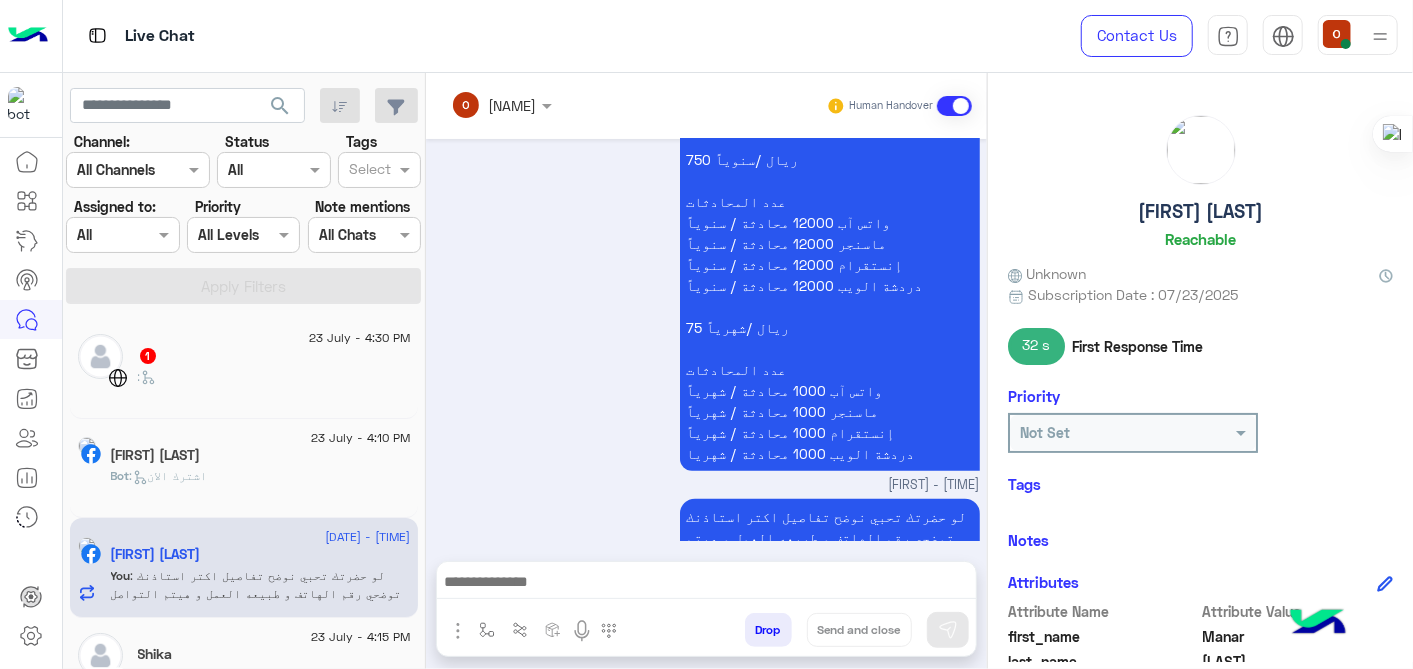 click on "1" 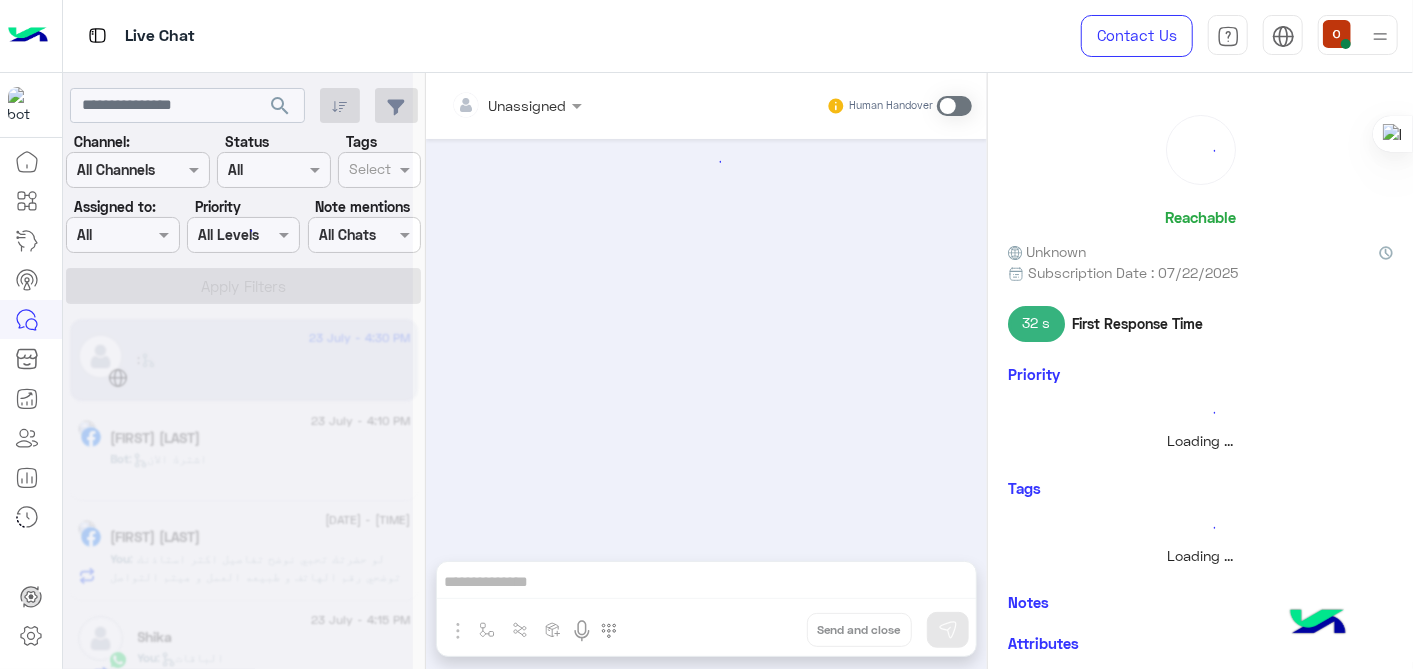scroll, scrollTop: 0, scrollLeft: 0, axis: both 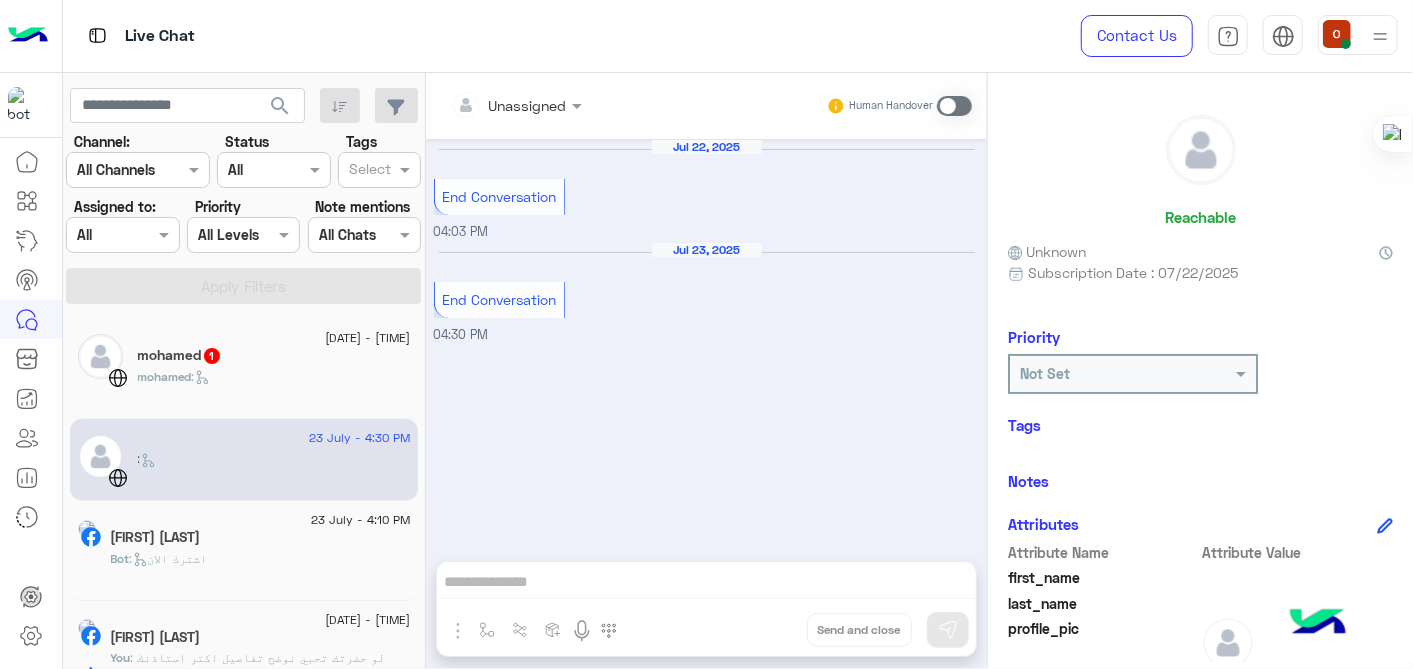 click on "mohamed   1" 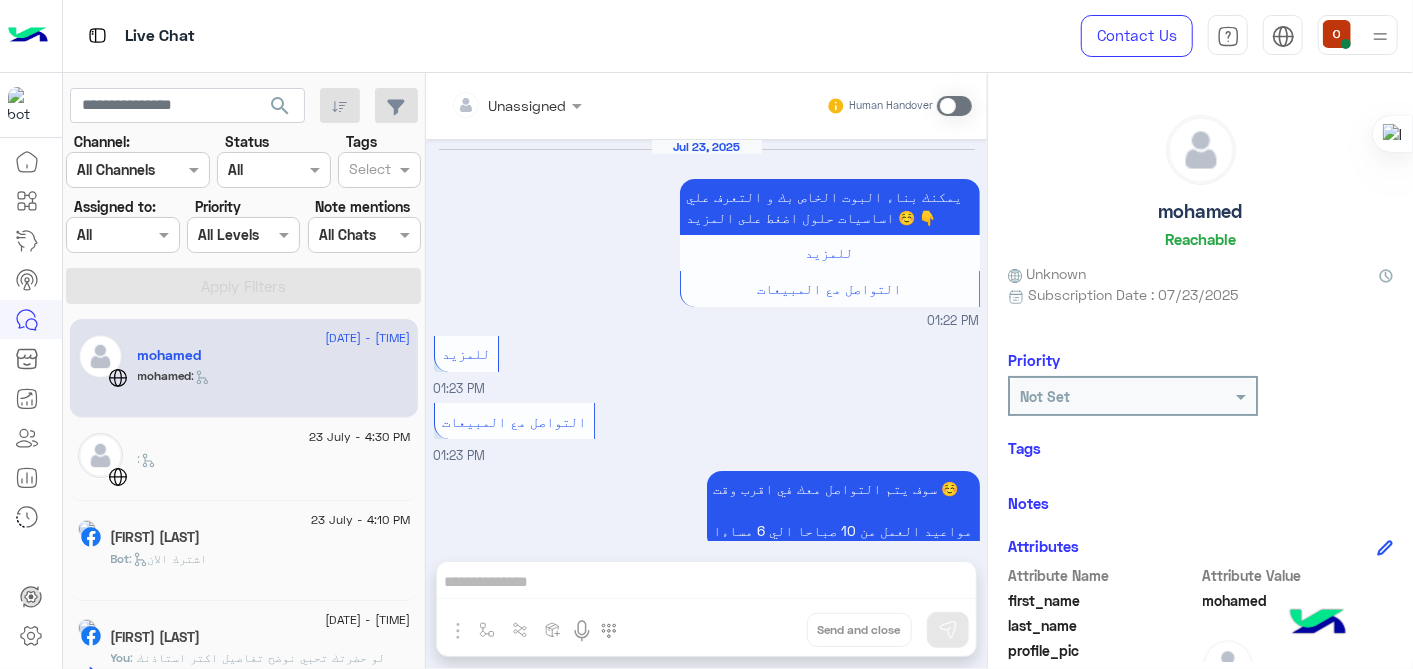 scroll, scrollTop: 377, scrollLeft: 0, axis: vertical 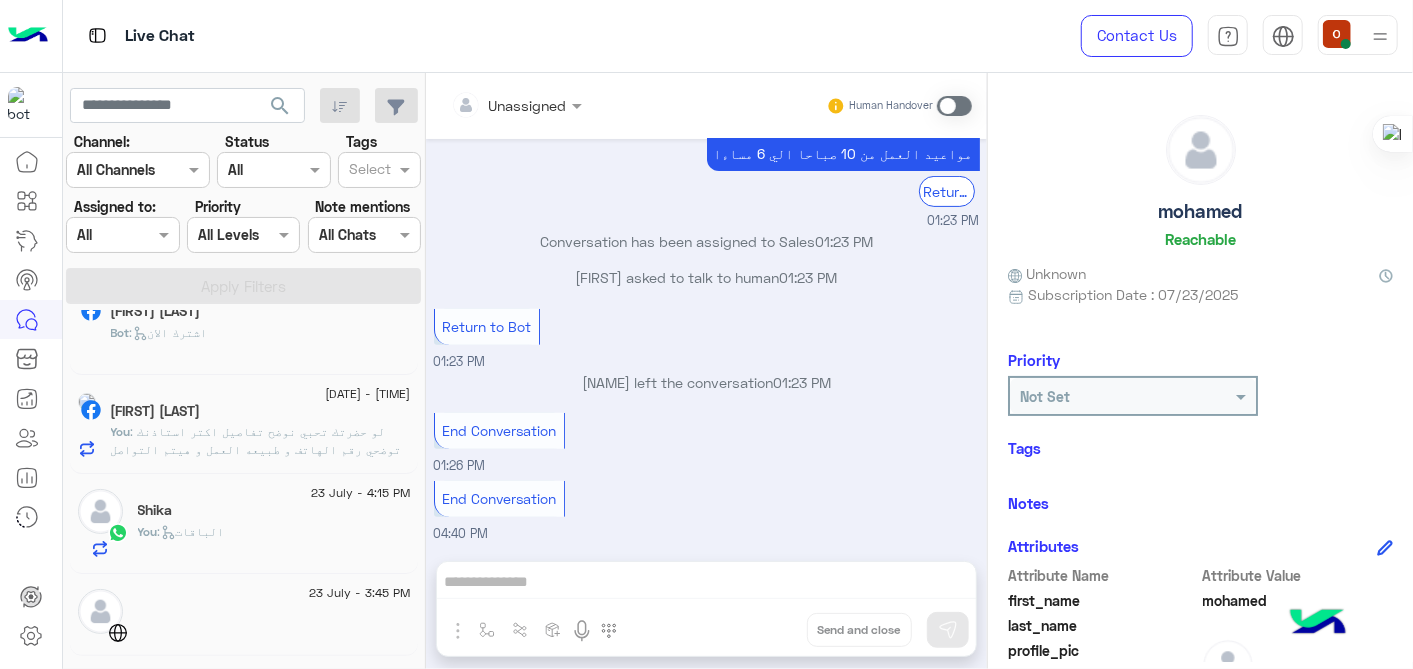 click on ": لو حضرتك تحبي نوضح تفاصيل اكتر استاذنك توضحي رقم الهاتف و طبيعه العمل و هيتم التواصل في اقرب وقت" 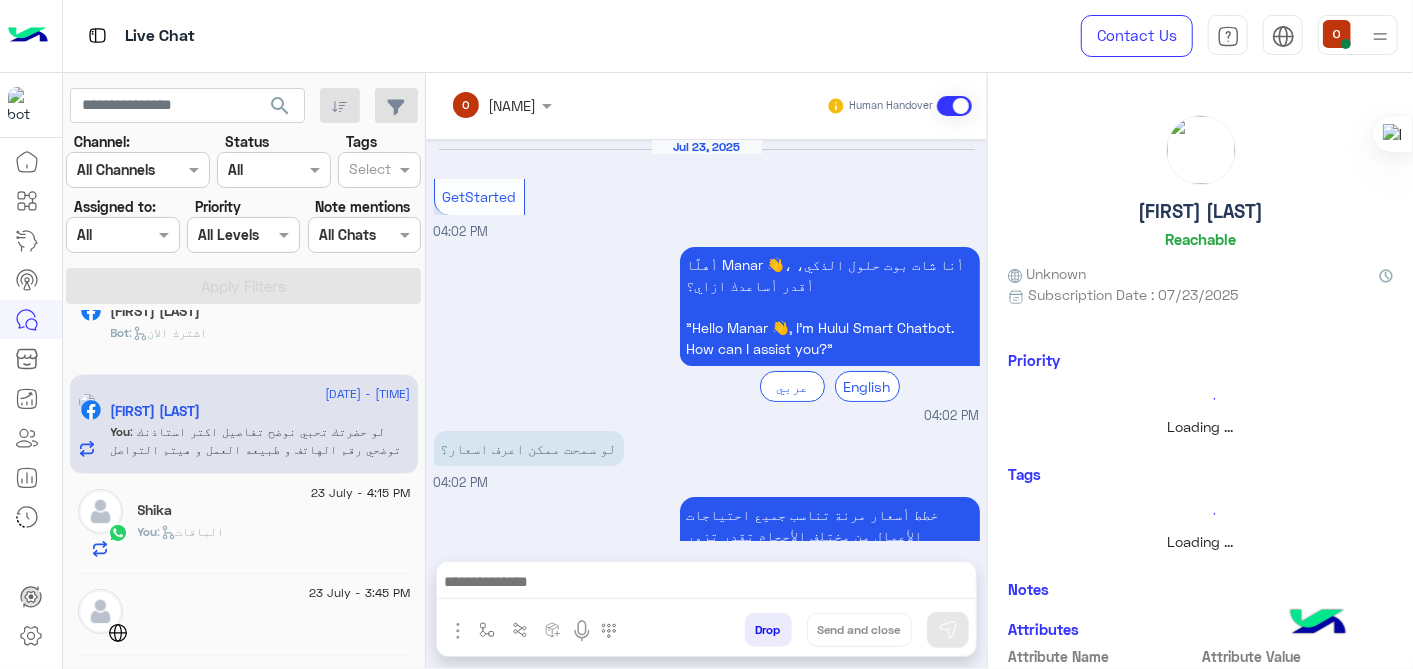 scroll, scrollTop: 1078, scrollLeft: 0, axis: vertical 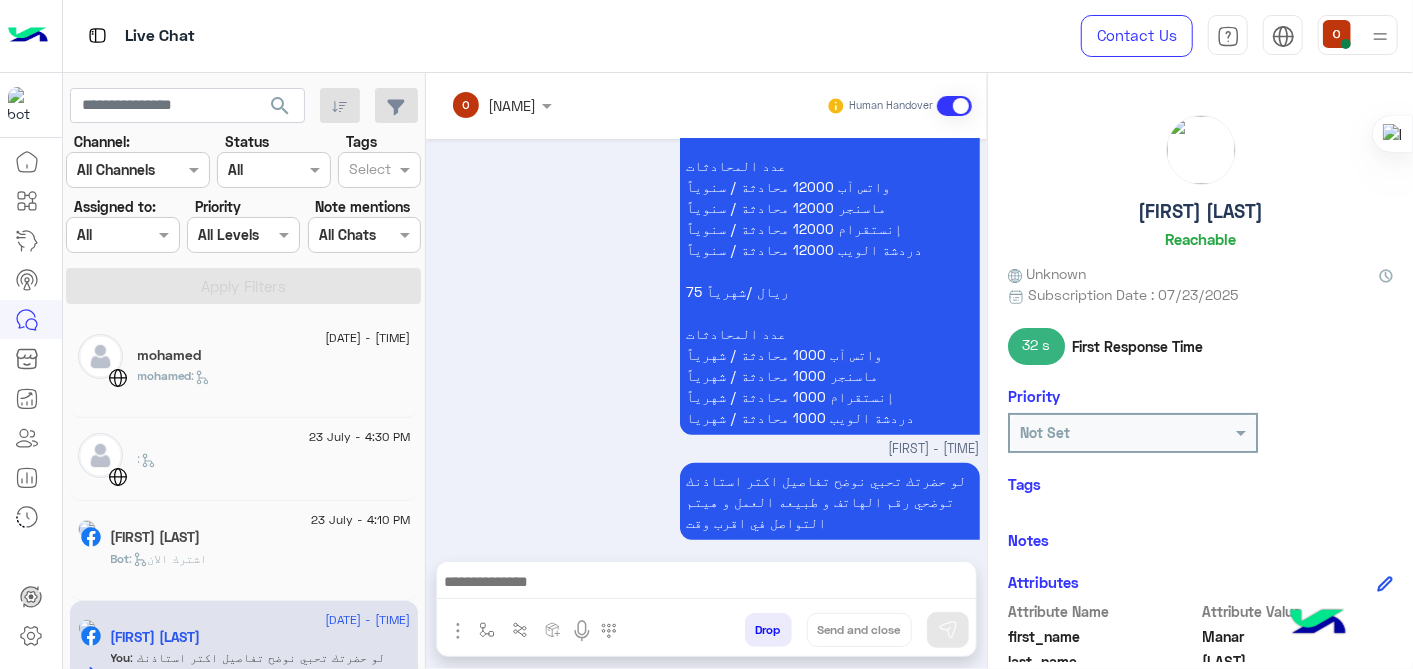 click on "الباقة الأساسية مناسبة للأعمال صغيرة الحجم والشركات الناشئة بمزايا وخصائص محدودة. 750 ريال /سنوياً عدد المحادثات واتس آب 12000 محادثة / سنوياً ماسنجر 12000 محادثة / سنوياً إنستقرام 12000 محادثة / سنوياً دردشة الويب 12000 محادثة / سنوياً 75 ريال /شهرياً عدد المحادثات واتس آب 1000 محادثة / شهرياً ماسنجر 1000 محادثة / شهرياً إنستقرام 1000 محادثة / شهرياً دردشة الويب 1000 محادثة / شهريا [FIRST] [LAST] - [TIME]" at bounding box center [707, 238] 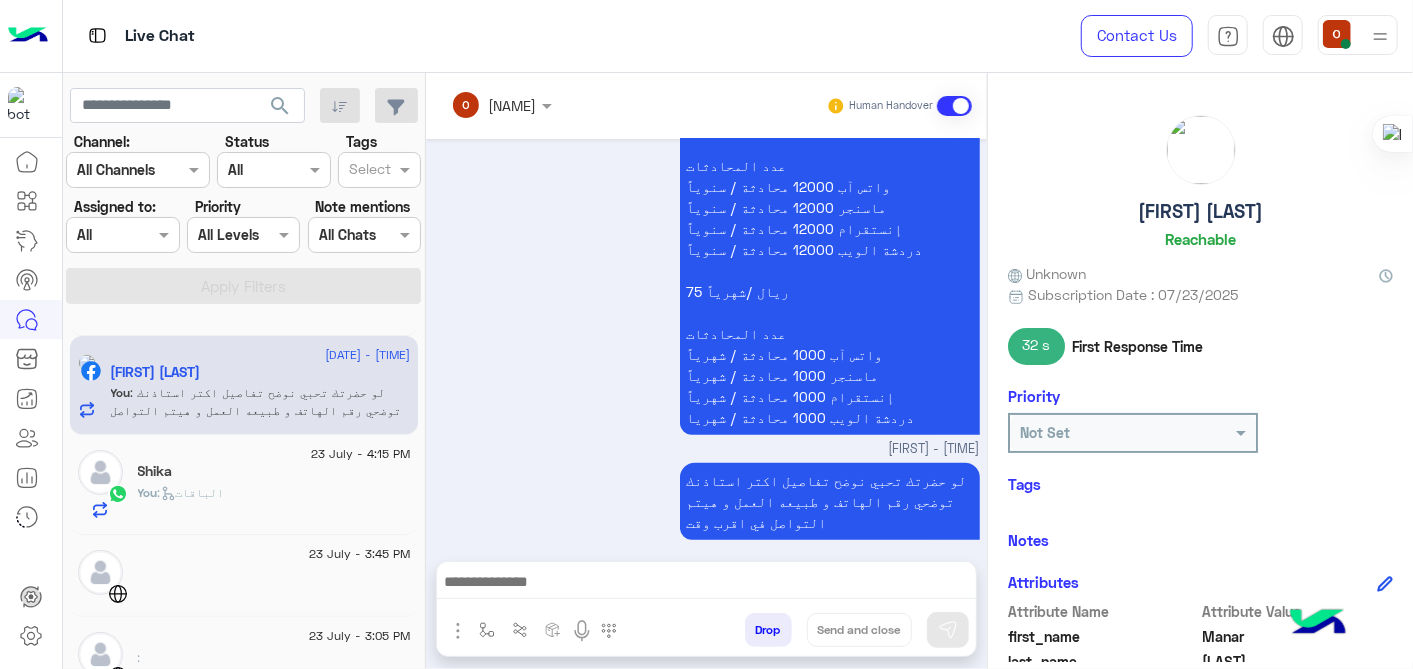scroll, scrollTop: 700, scrollLeft: 0, axis: vertical 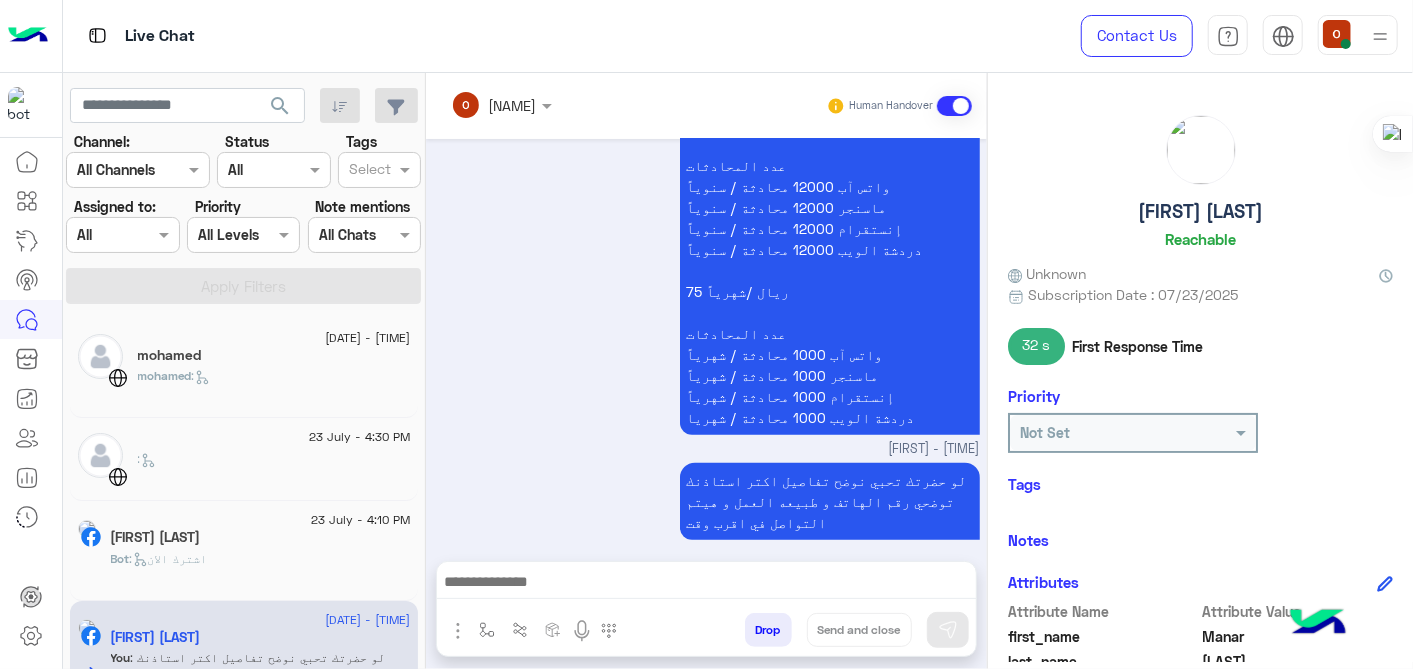 click on "[FIRST] :" 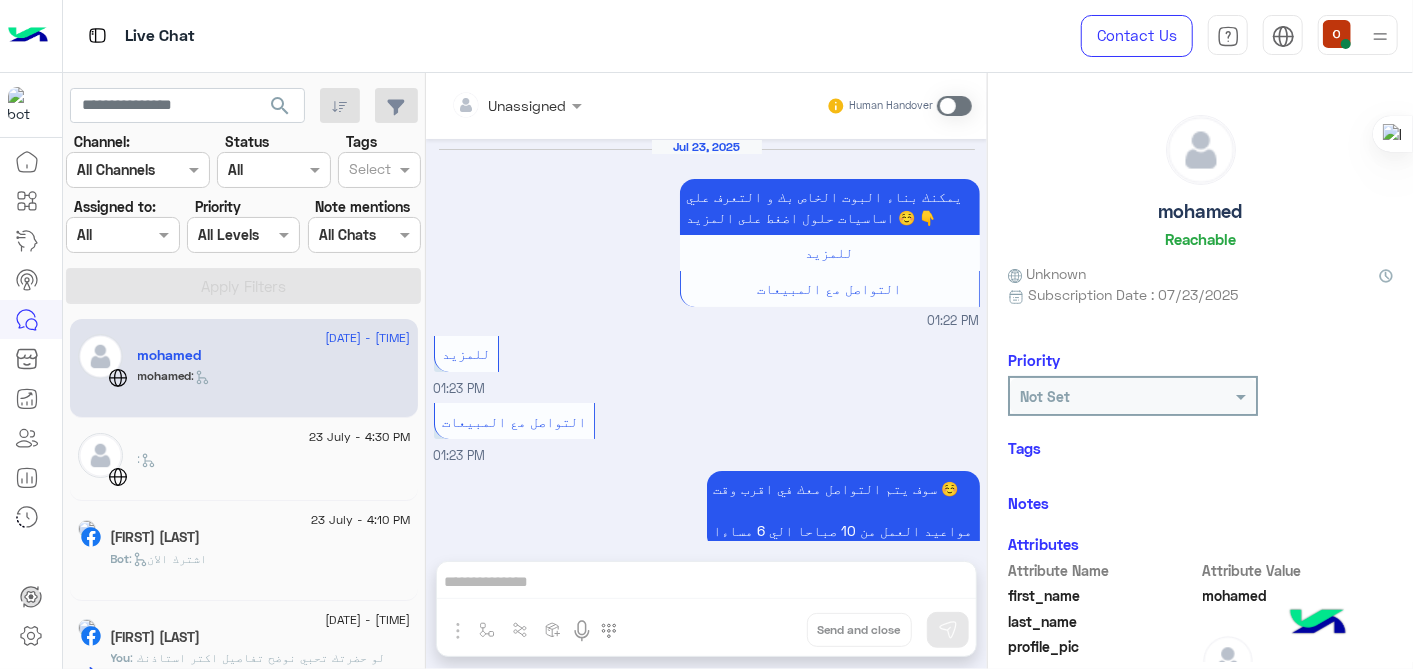 scroll, scrollTop: 377, scrollLeft: 0, axis: vertical 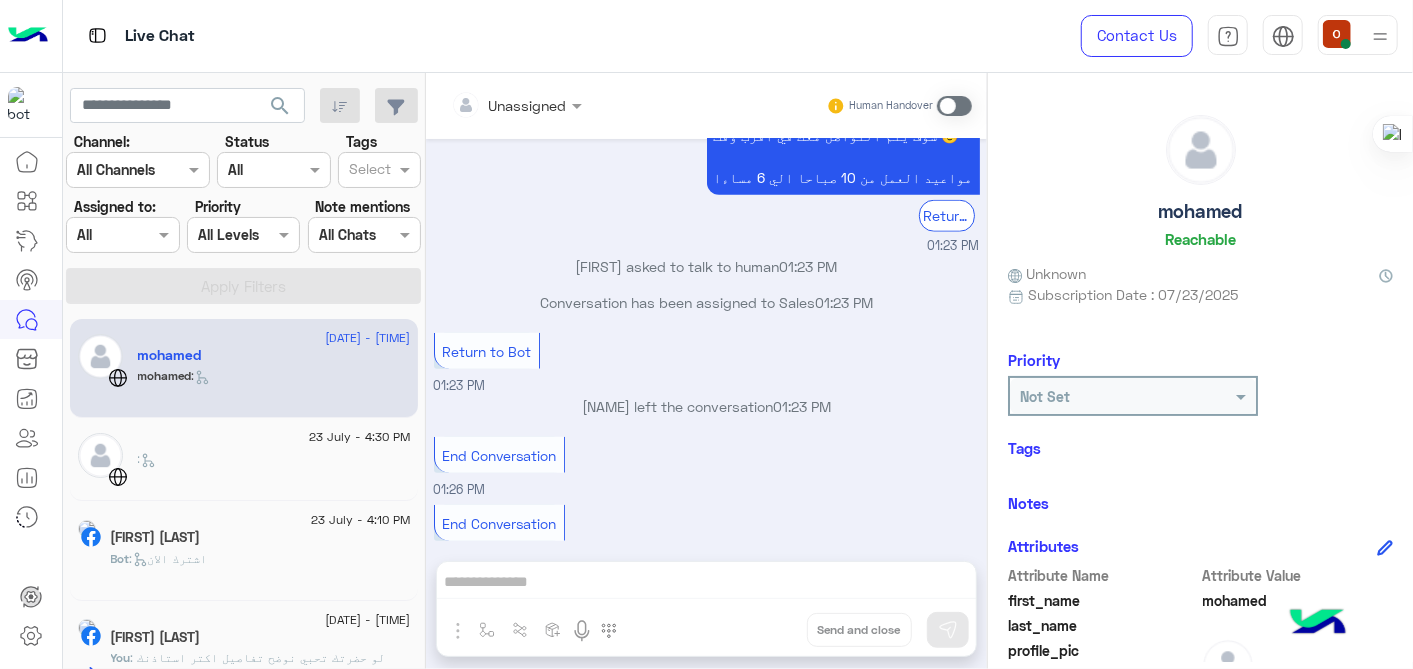 click on "You : لو حضرتك تحبي نوضح تفاصيل اكتر استاذنك توضحي رقم الهاتف و طبيعه العمل و هيتم التواصل في اقرب وقت" 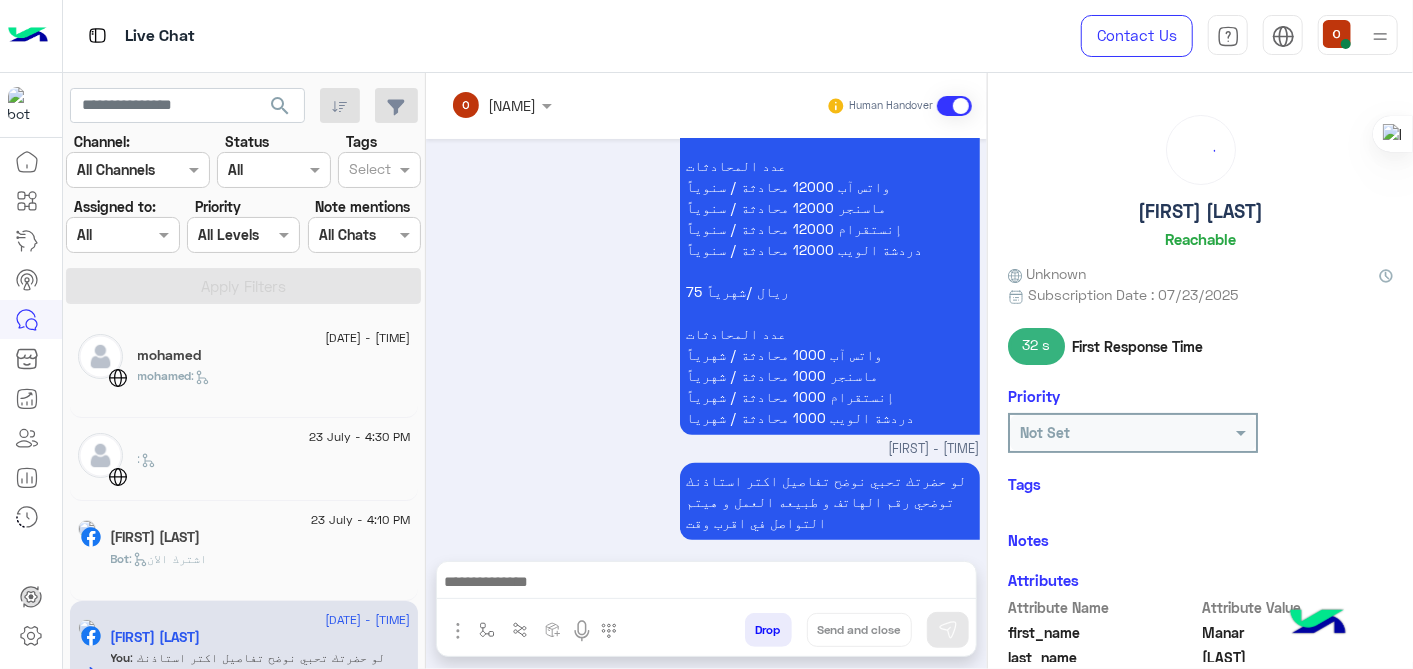 scroll, scrollTop: 1078, scrollLeft: 0, axis: vertical 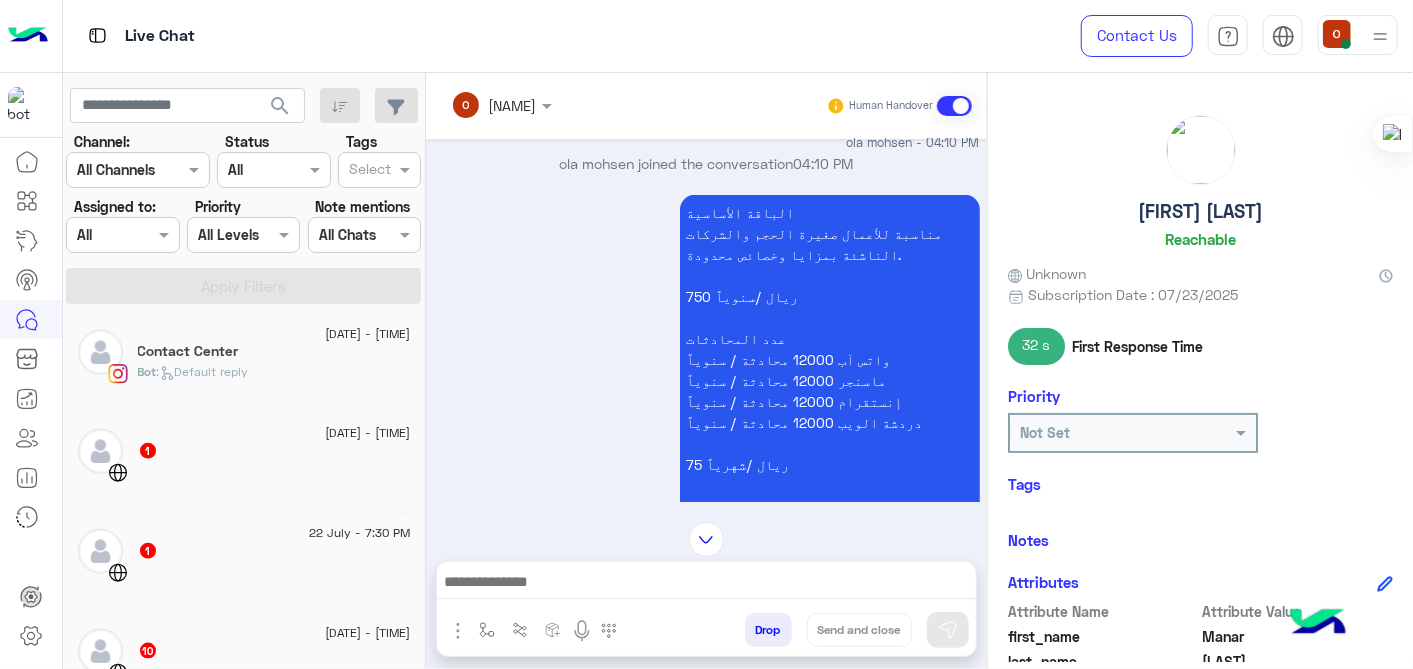click on "22 July - 7:30 PM" 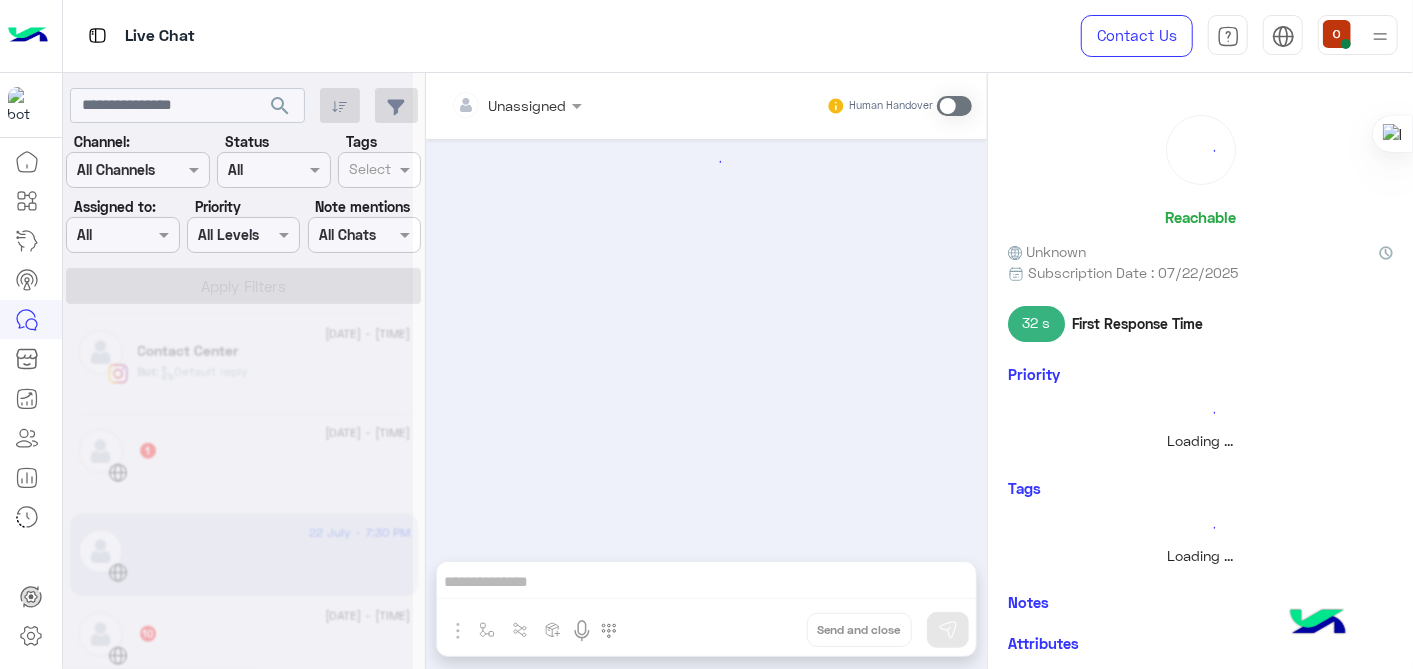 scroll, scrollTop: 0, scrollLeft: 0, axis: both 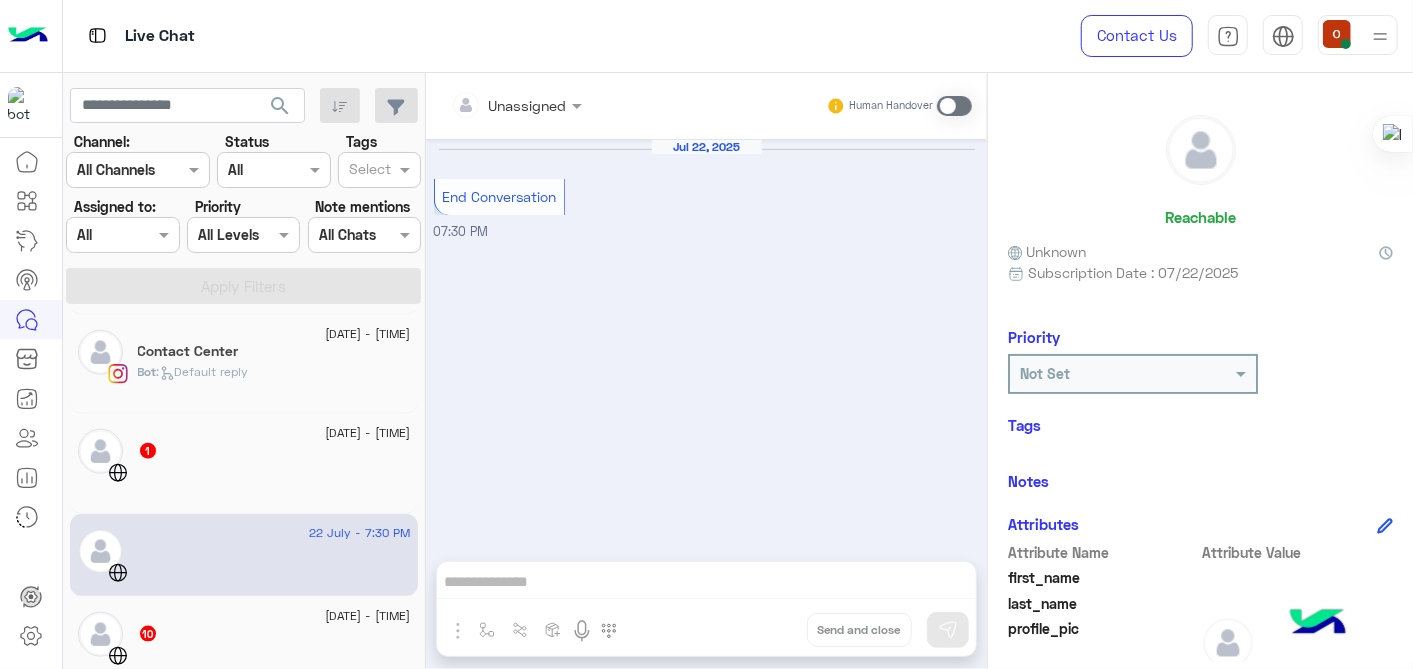click on "[DATE] - [TIME]" 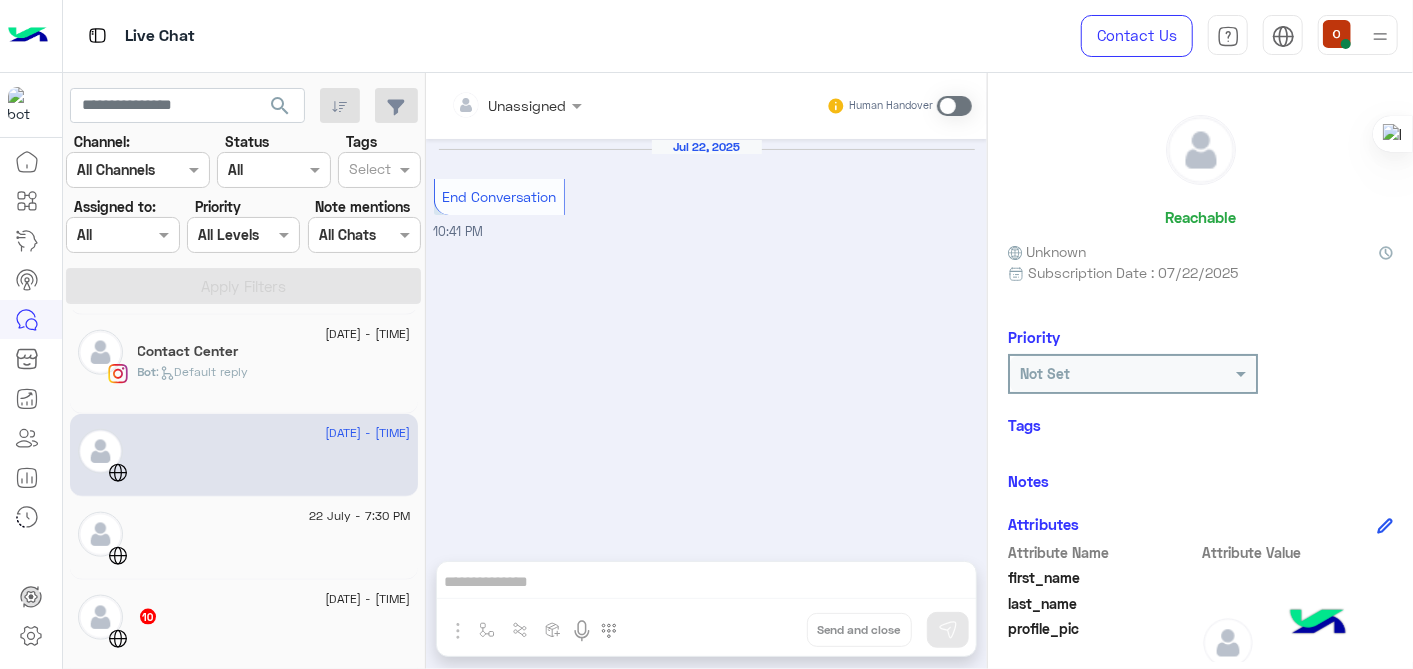 click on "10" 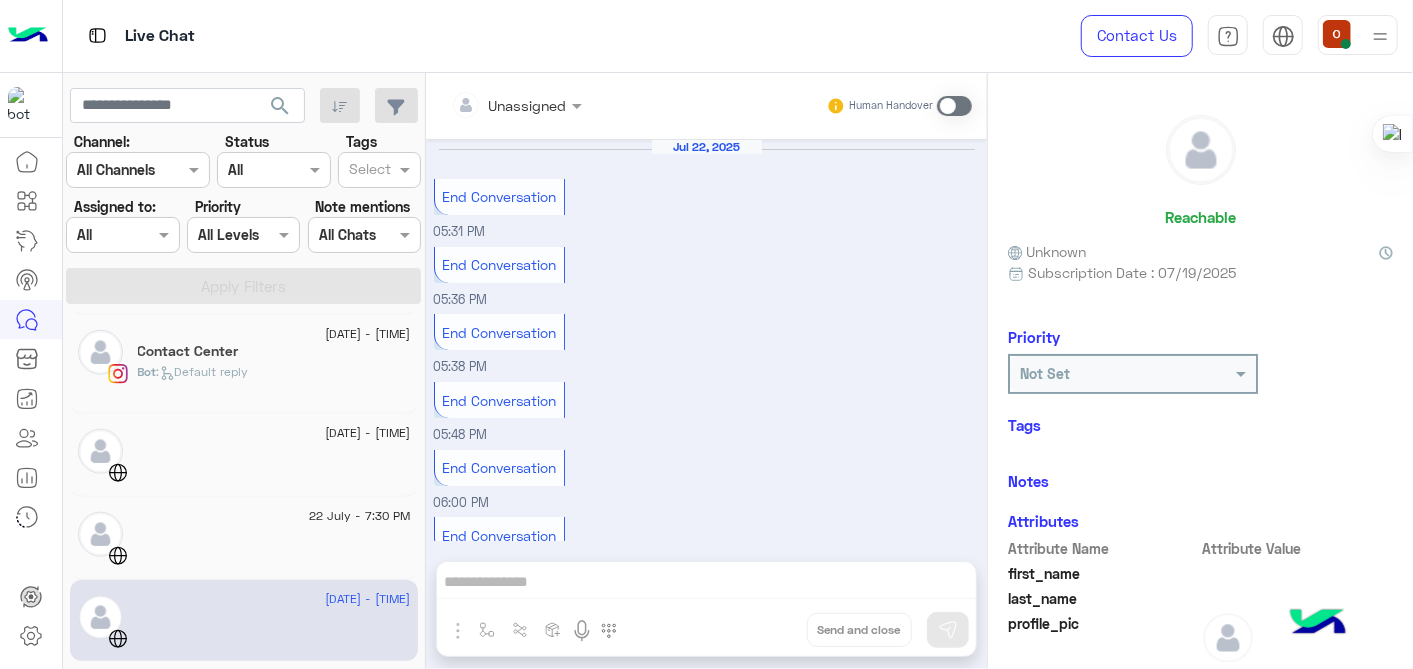 scroll, scrollTop: 305, scrollLeft: 0, axis: vertical 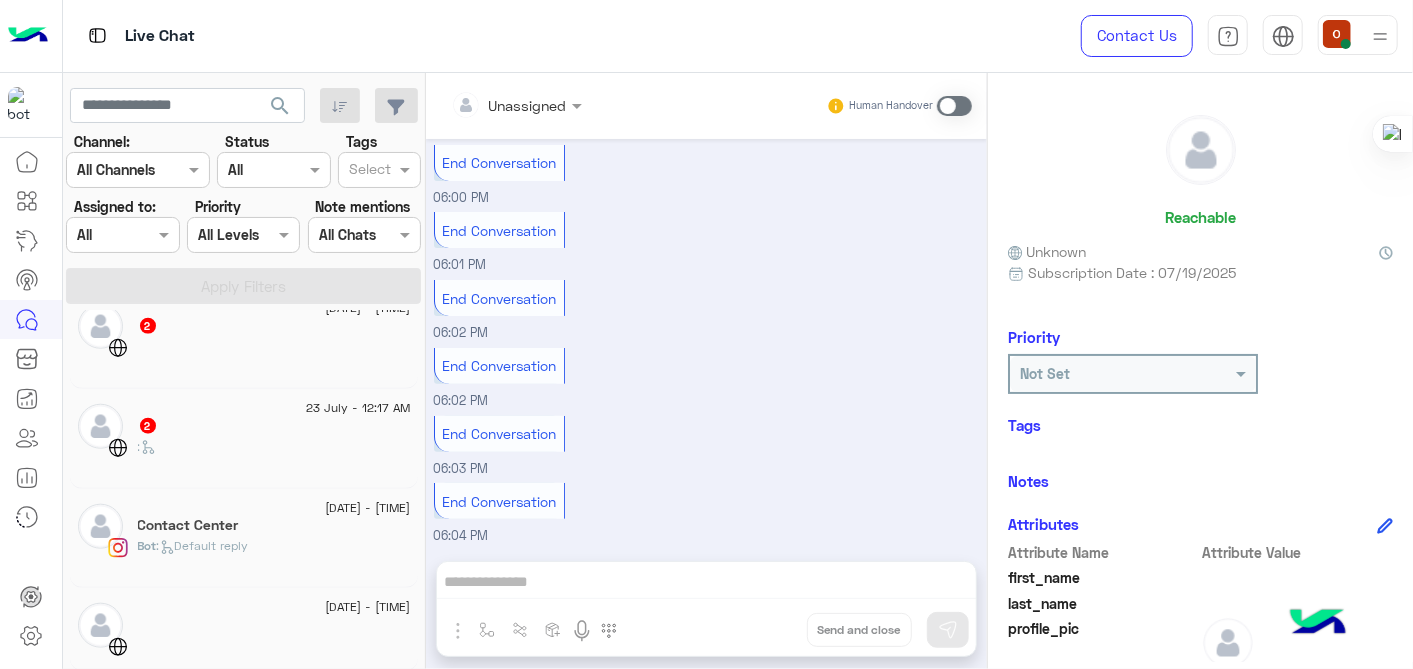click on ":" 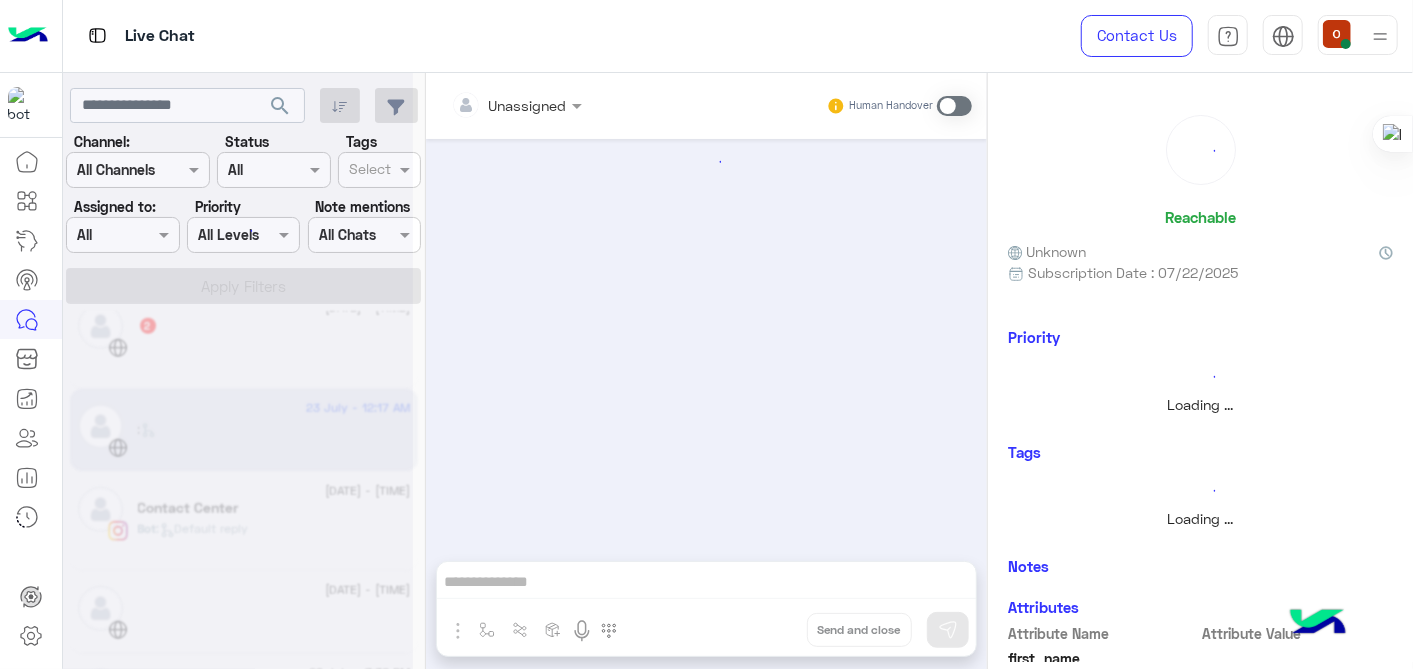 scroll, scrollTop: 0, scrollLeft: 0, axis: both 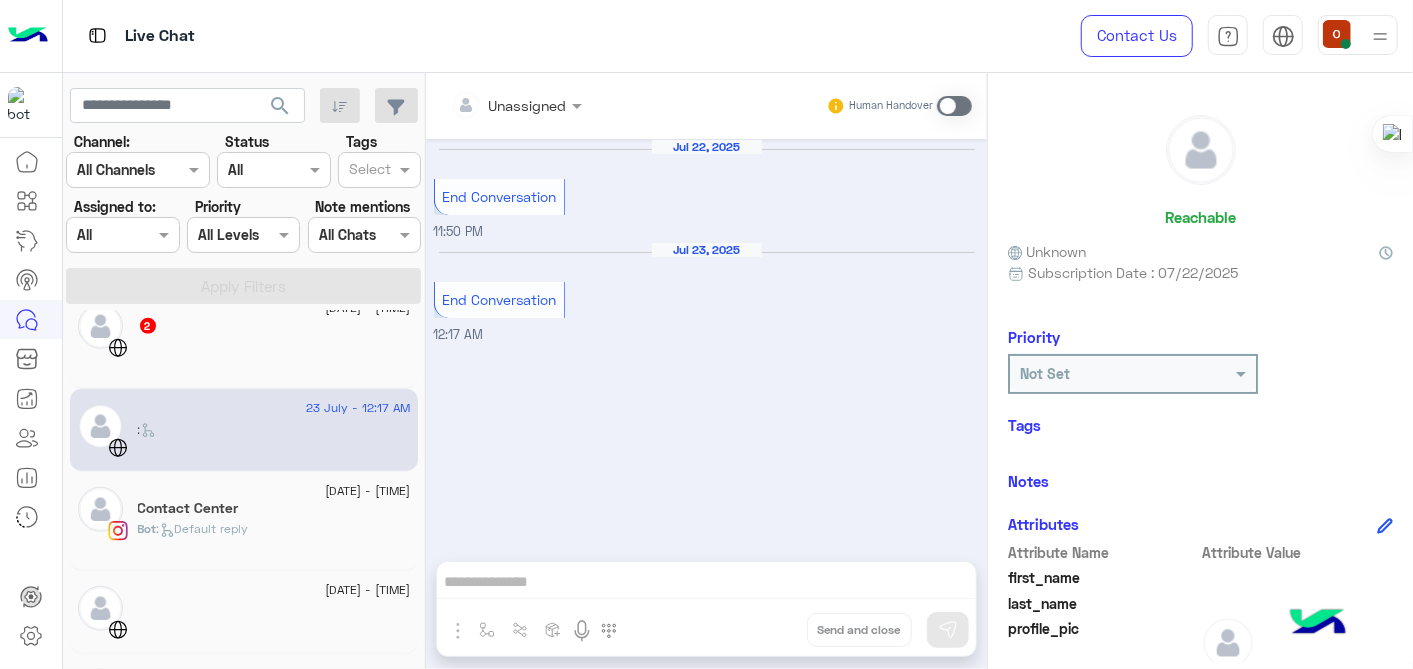 drag, startPoint x: 418, startPoint y: 562, endPoint x: 417, endPoint y: 489, distance: 73.00685 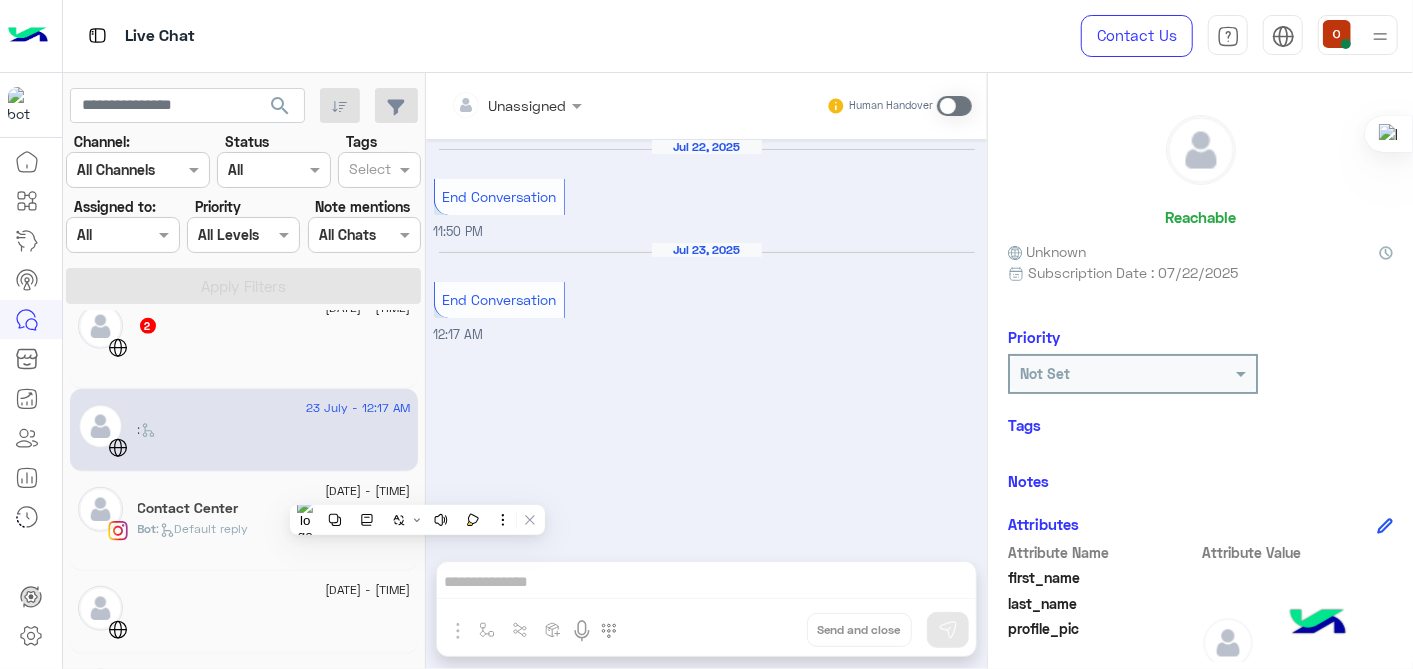 drag, startPoint x: 417, startPoint y: 489, endPoint x: 266, endPoint y: 331, distance: 218.55205 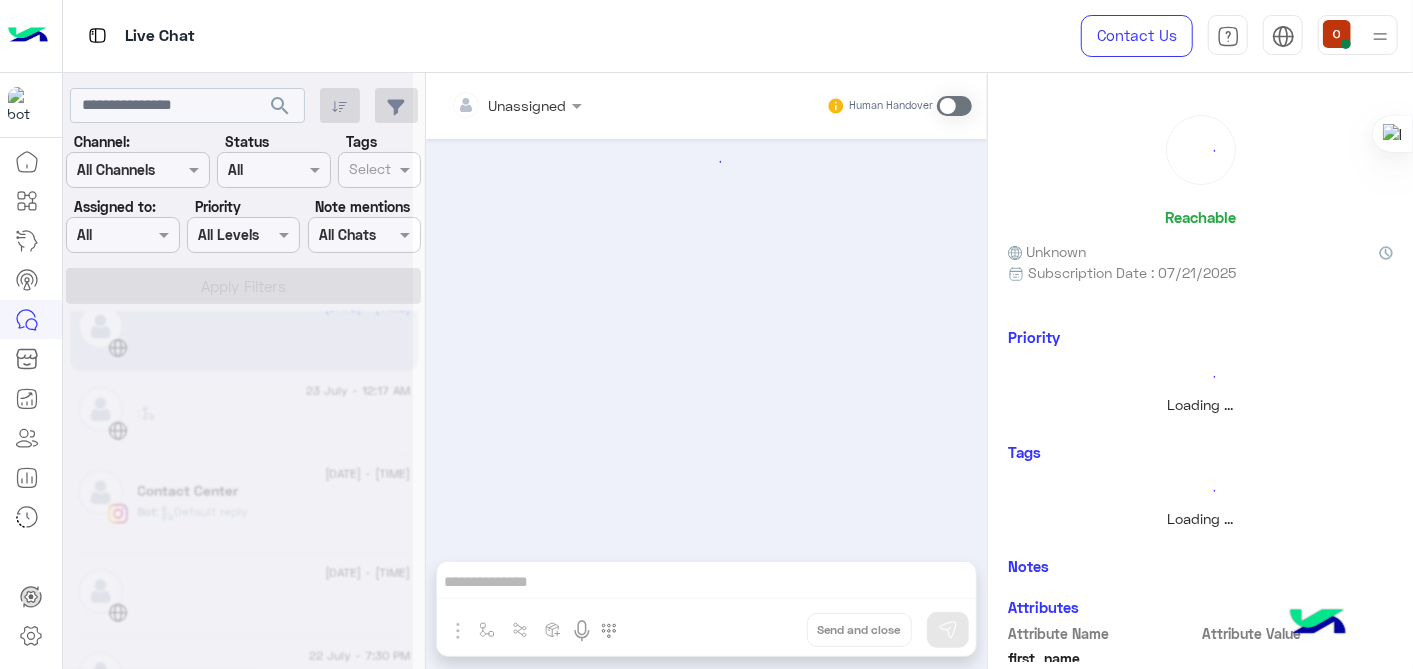 click 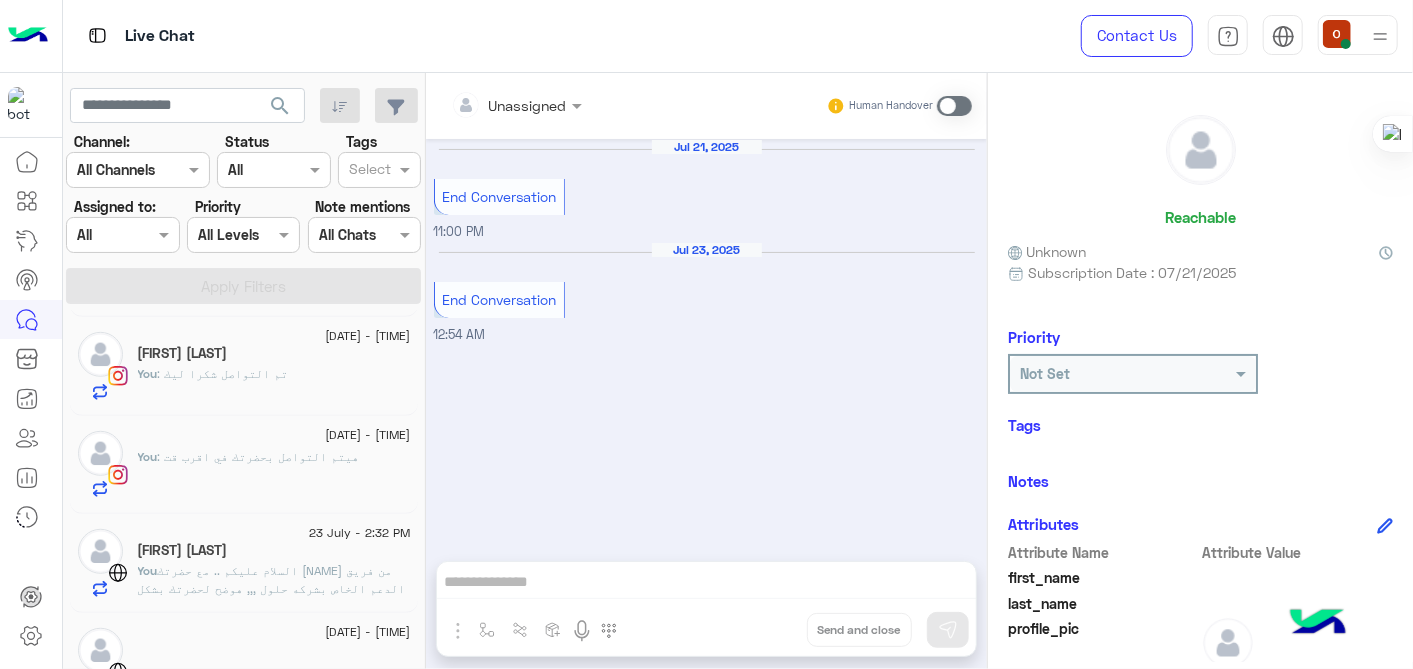 scroll, scrollTop: 724, scrollLeft: 0, axis: vertical 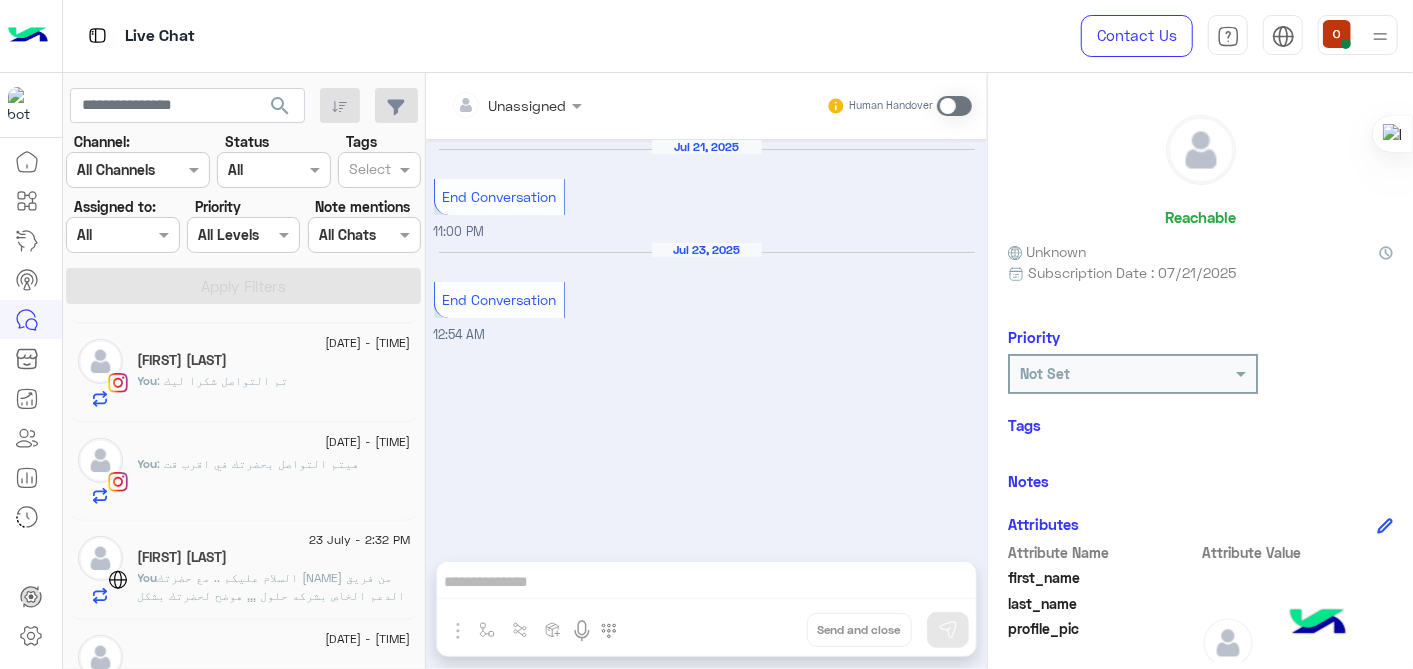 click on "السلام عليكم .. مع حضرتك [NAME] من فريق الدعم الخاص بشركه حلول ,,, هوضح لحضرتك بشكل سريع بالنسبه لحلول نحن شركة chatbot ، متخصصة في اللهجة العربية. نظرا لأننا شريك أعمال رسمي في META. وجودنا هو دعمك في حل التحول الرقمي الذي تدعمه الذكاء الاصطناعي التوليدية ، وكذلك لوضعك في عصر التجارة الاجتماعية تقدر برضو حضرتك تزور الموقع الرسمي الخاص بينا " لو في اي استفسار اخر تقدر توضحه و هيتم الرد في اقرب وقت https://hulul.ai/" 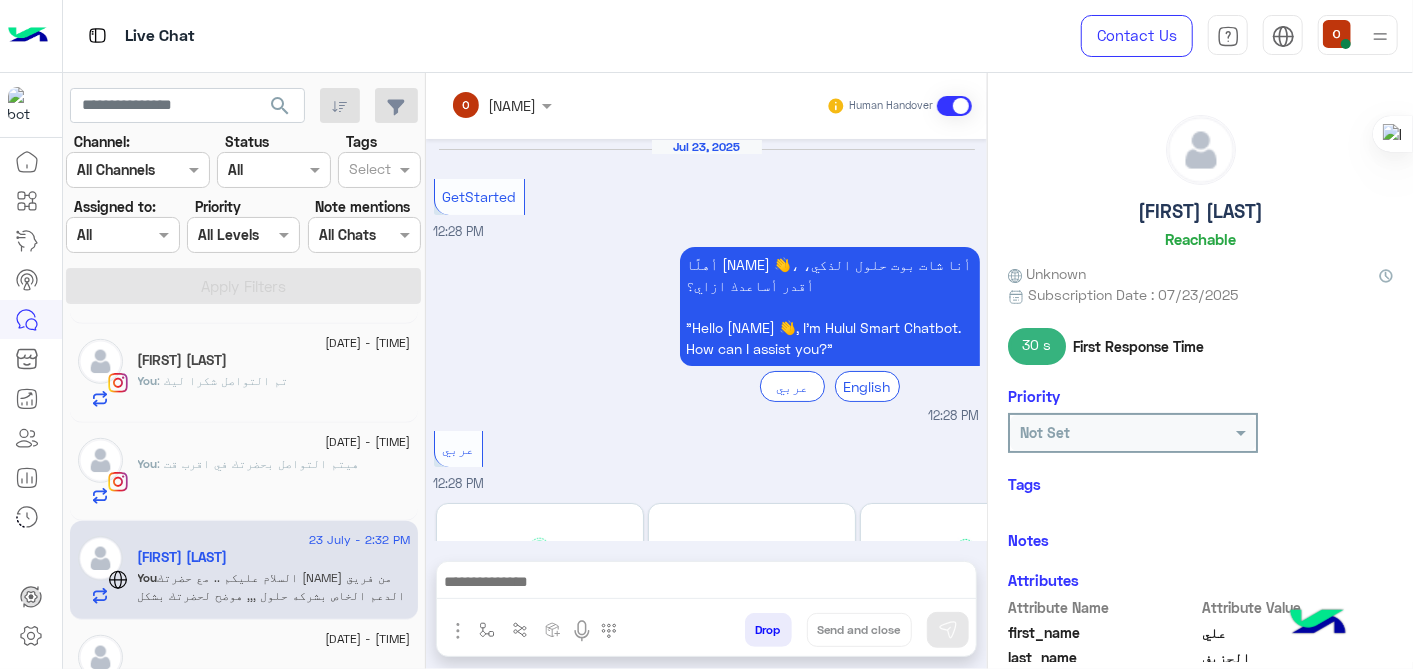 scroll, scrollTop: 560, scrollLeft: 0, axis: vertical 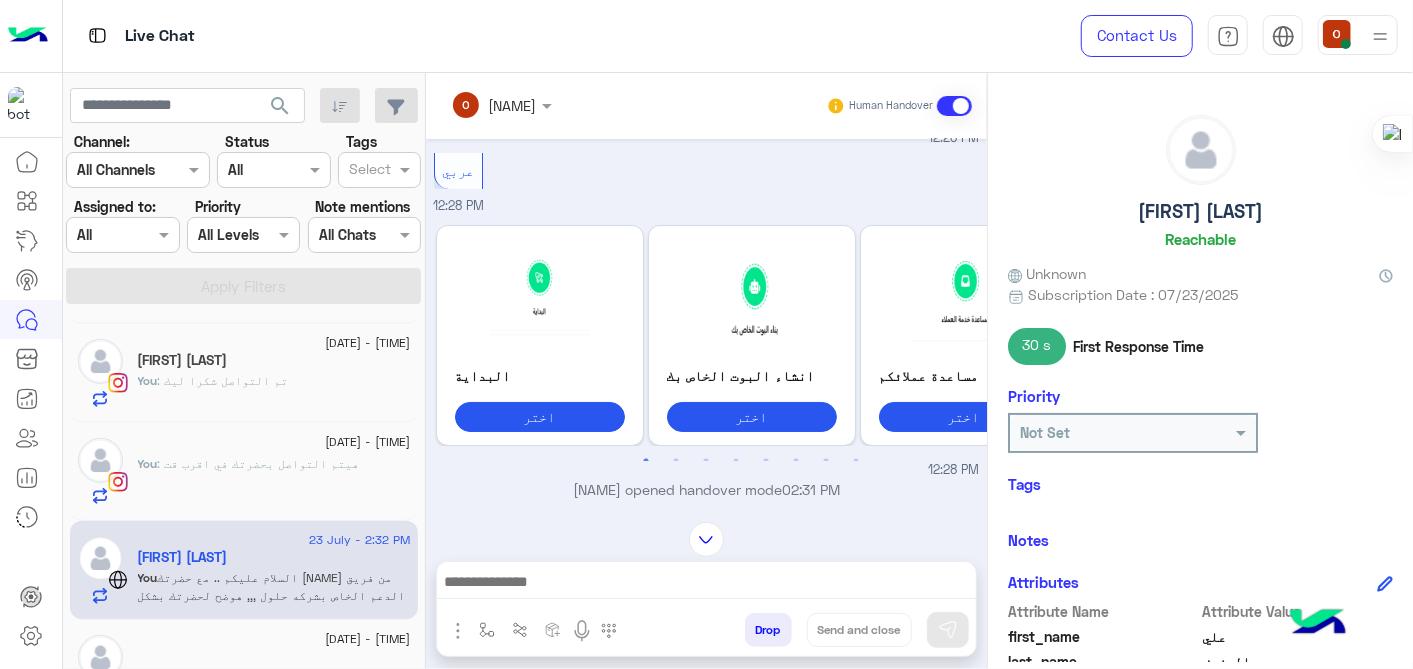 click on "You  : هيتم التواصل بحضرتك في اقرب قت" 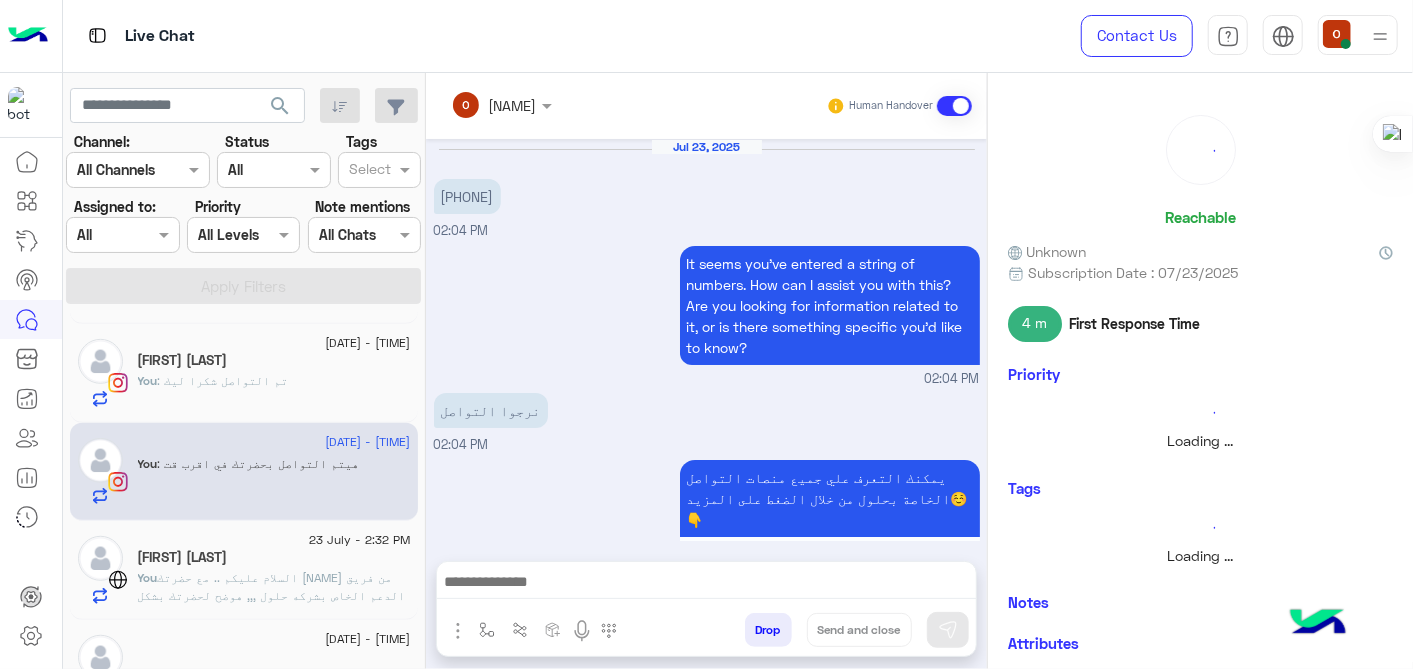 scroll, scrollTop: 480, scrollLeft: 0, axis: vertical 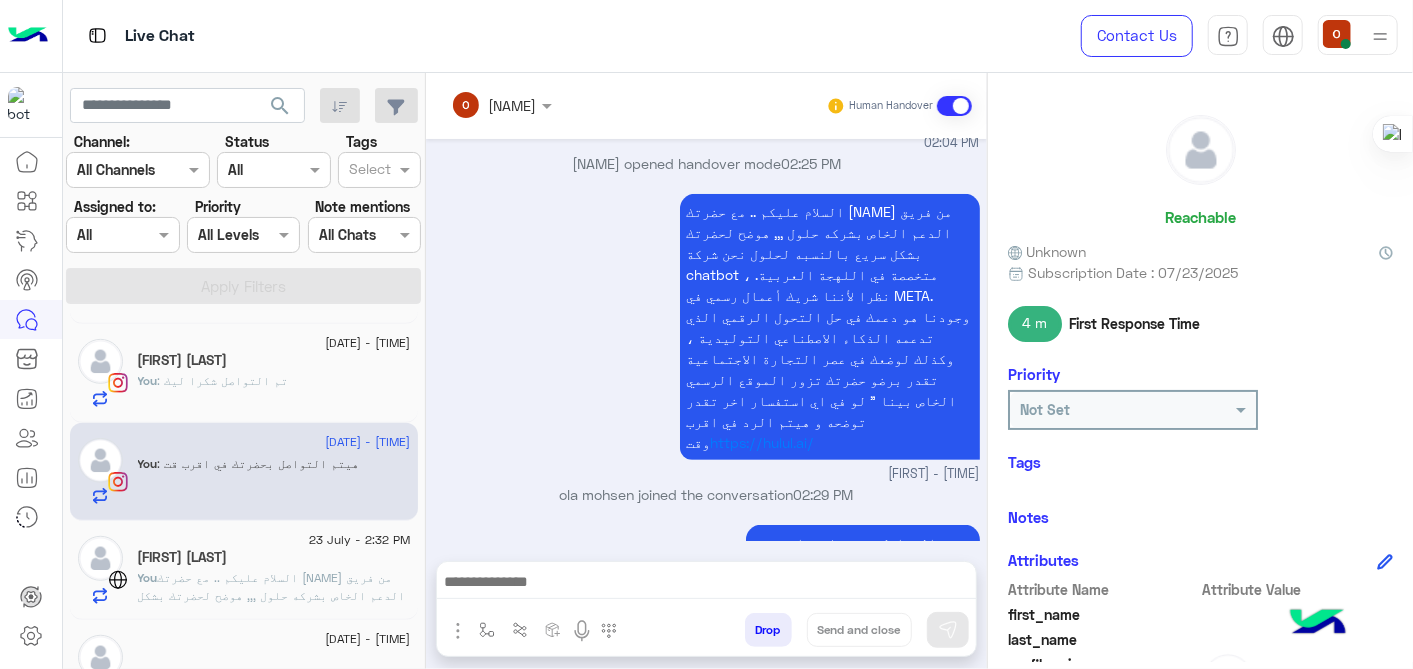 click on ": تم التواصل شكرا ليك" 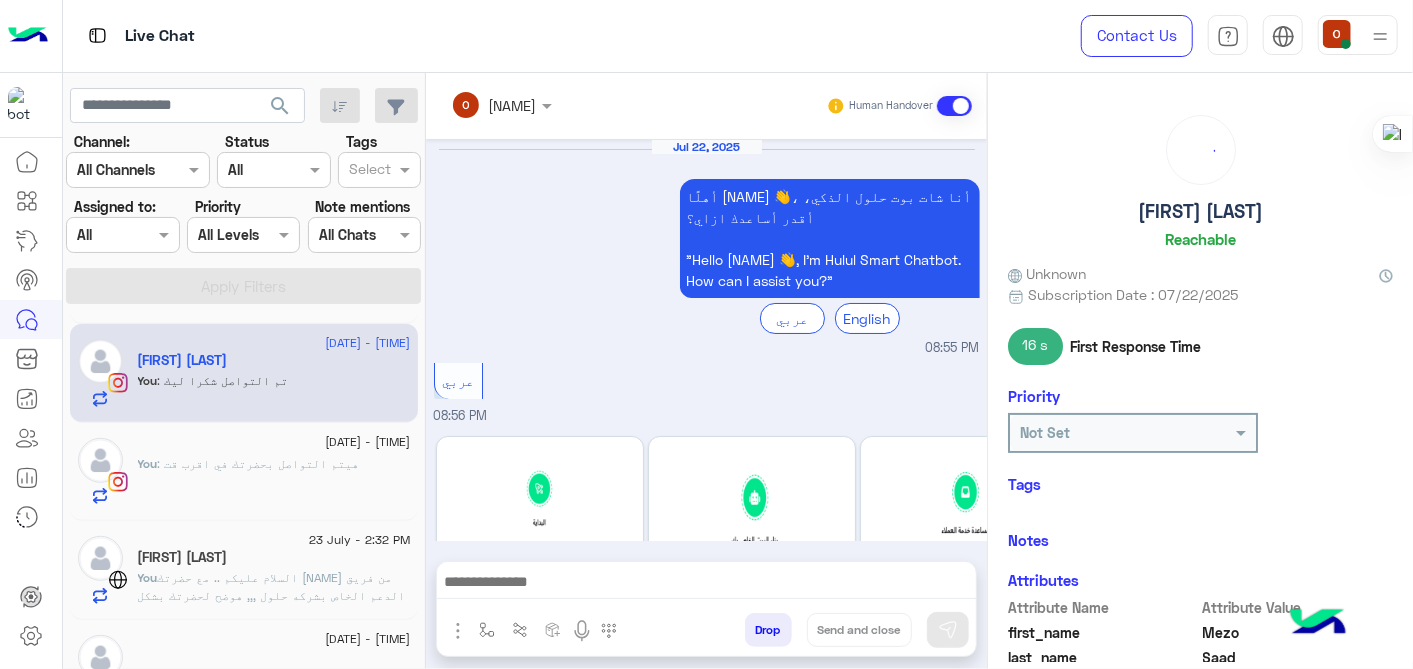 scroll, scrollTop: 784, scrollLeft: 0, axis: vertical 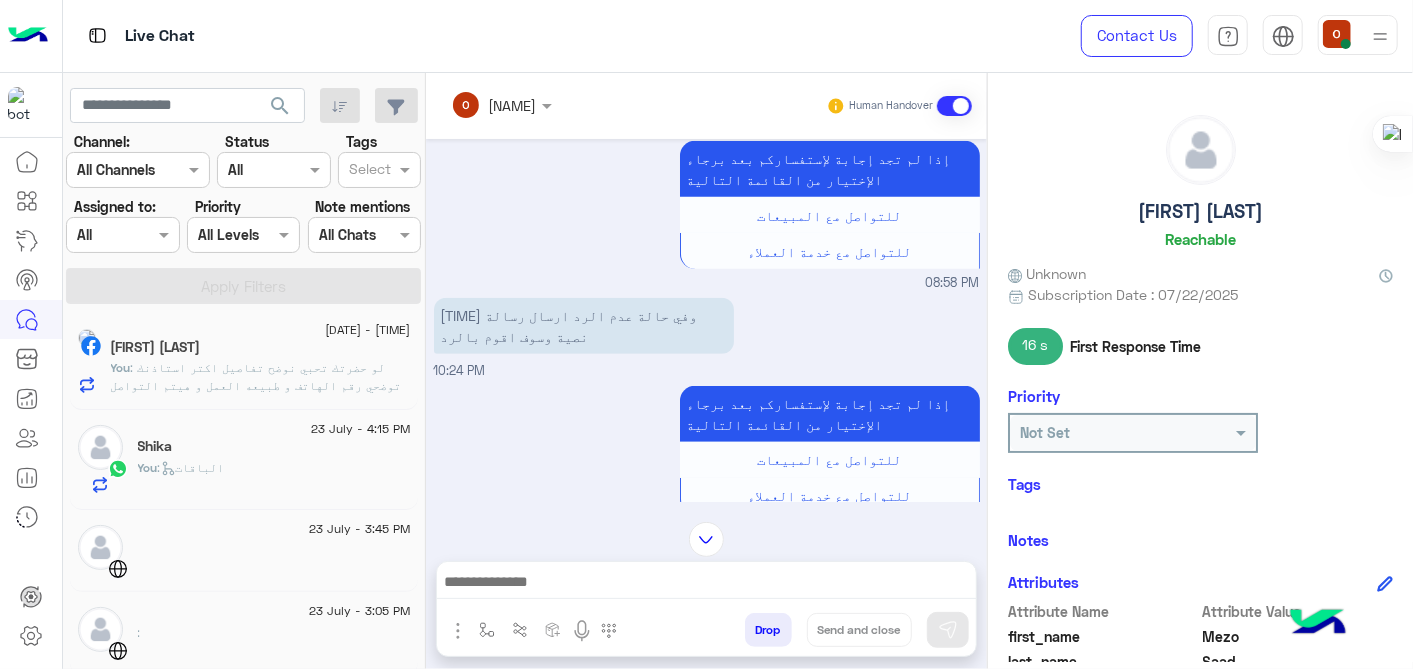click on "23 July - 4:15 PM" 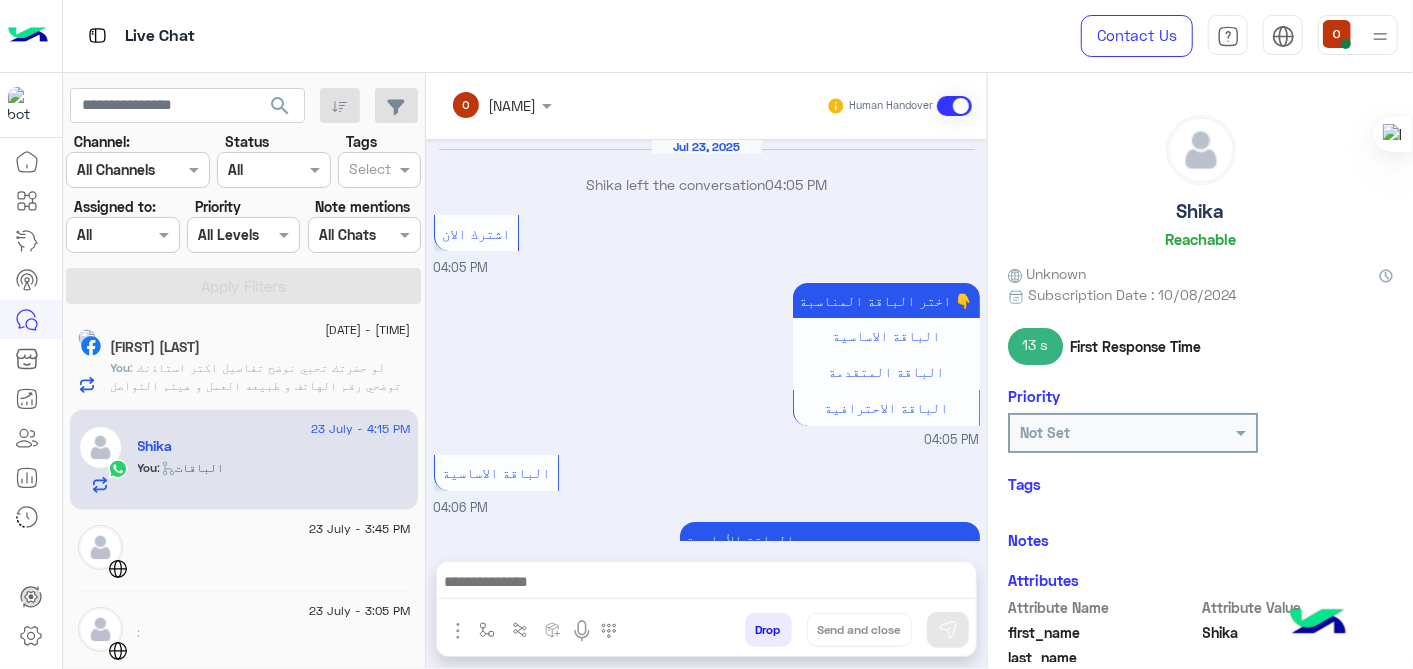 scroll, scrollTop: 942, scrollLeft: 0, axis: vertical 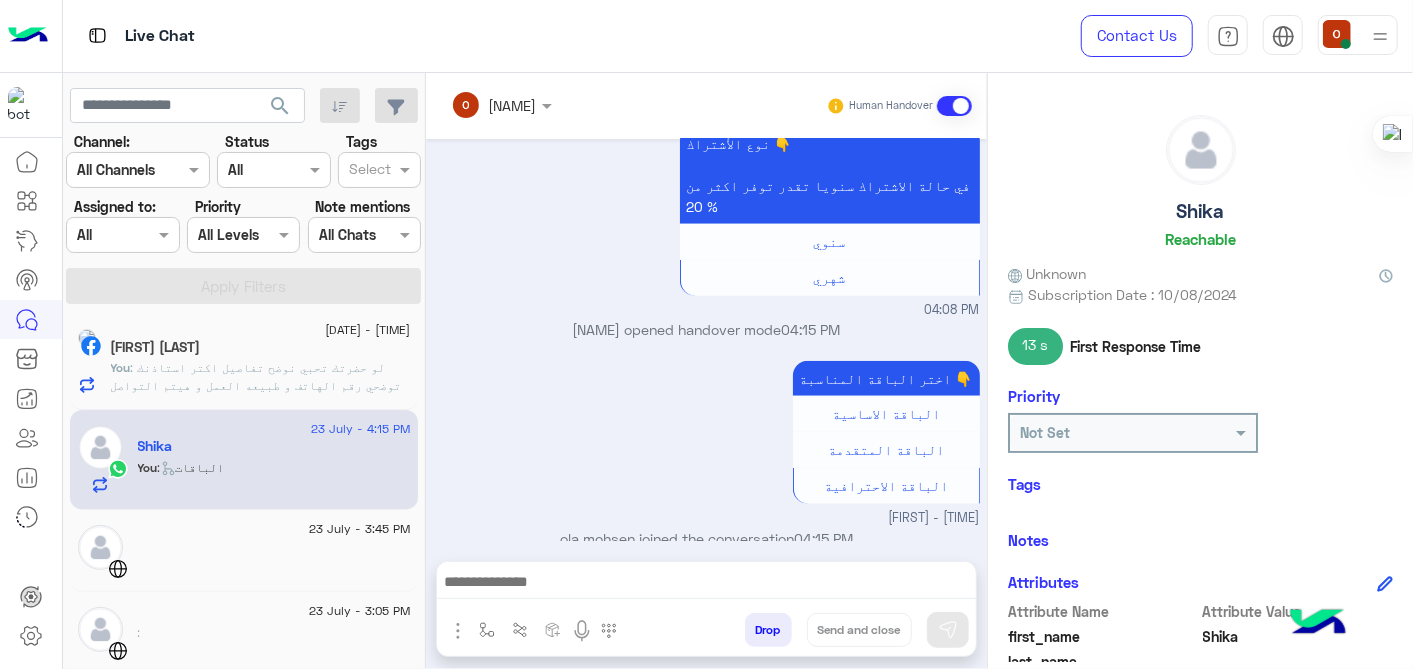 click on ": لو حضرتك تحبي نوضح تفاصيل اكتر استاذنك توضحي رقم الهاتف و طبيعه العمل و هيتم التواصل في اقرب وقت" 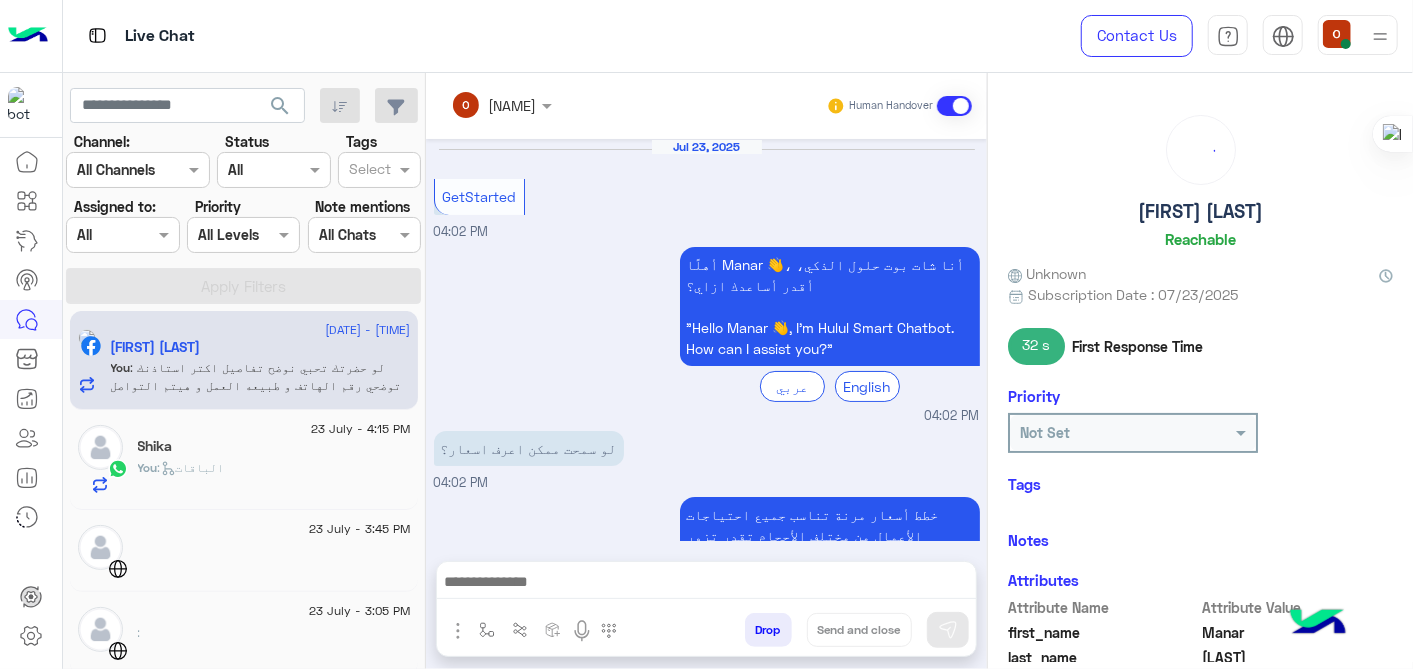 scroll, scrollTop: 1078, scrollLeft: 0, axis: vertical 